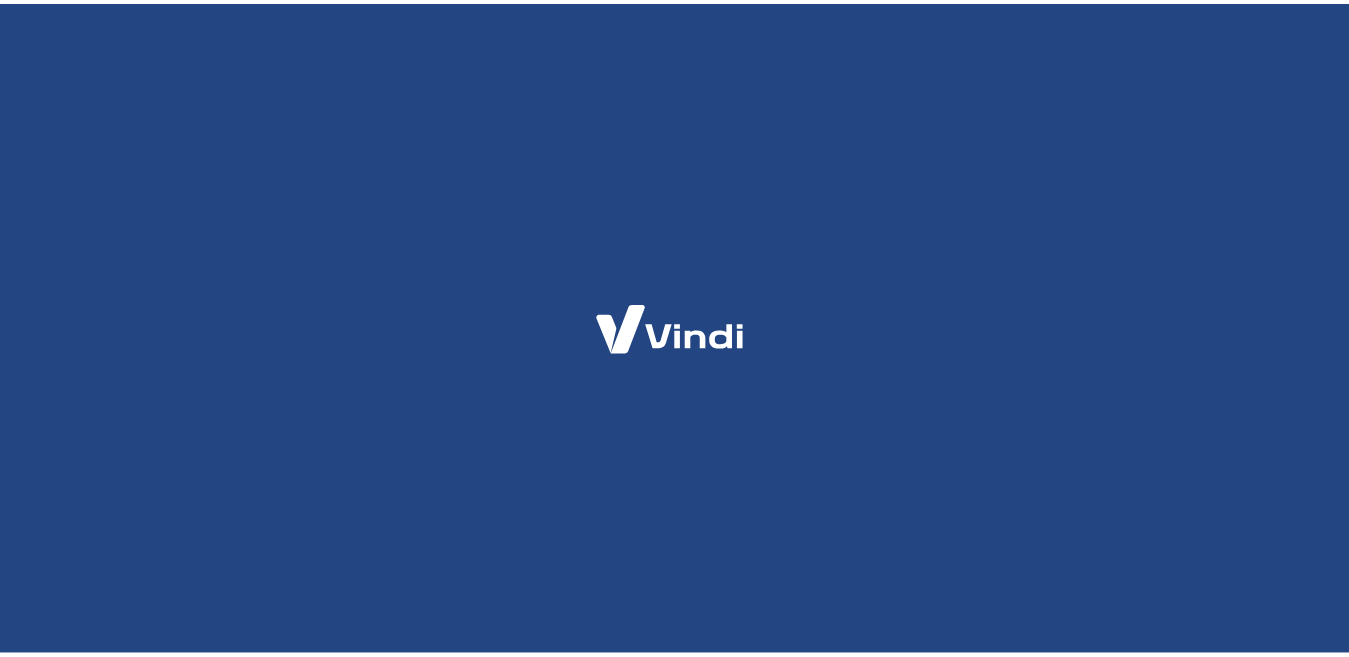 scroll, scrollTop: 0, scrollLeft: 0, axis: both 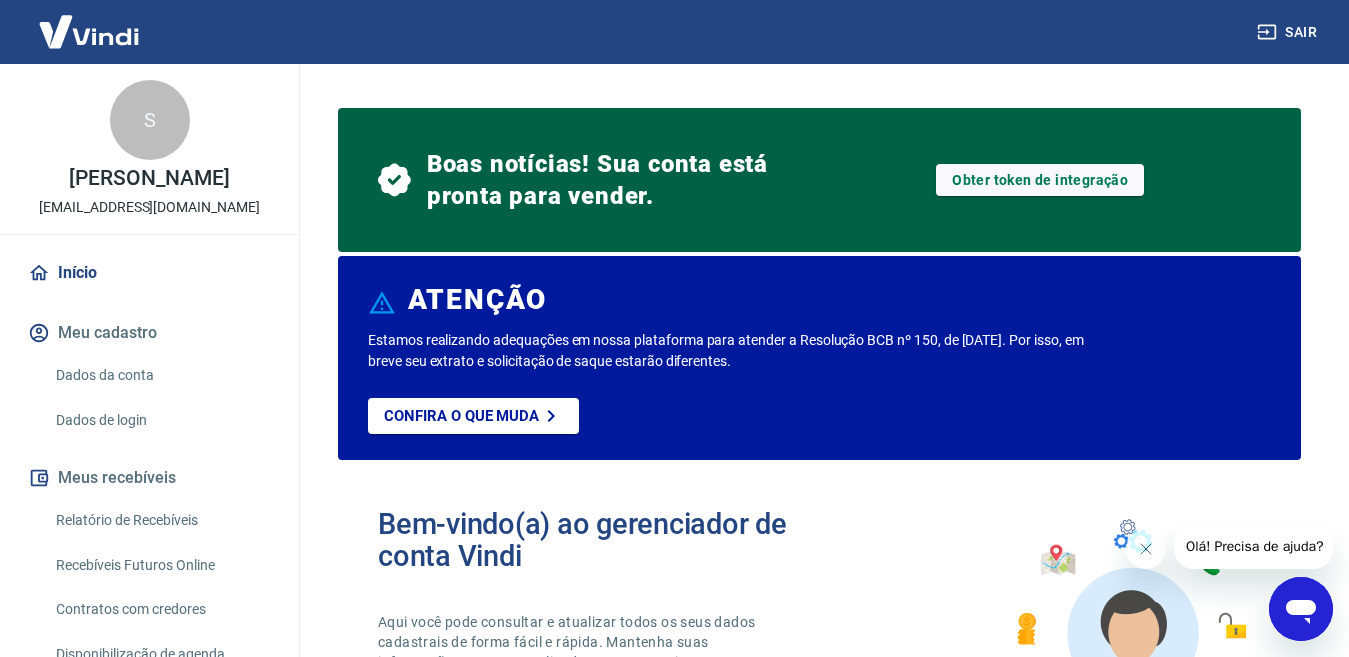 click 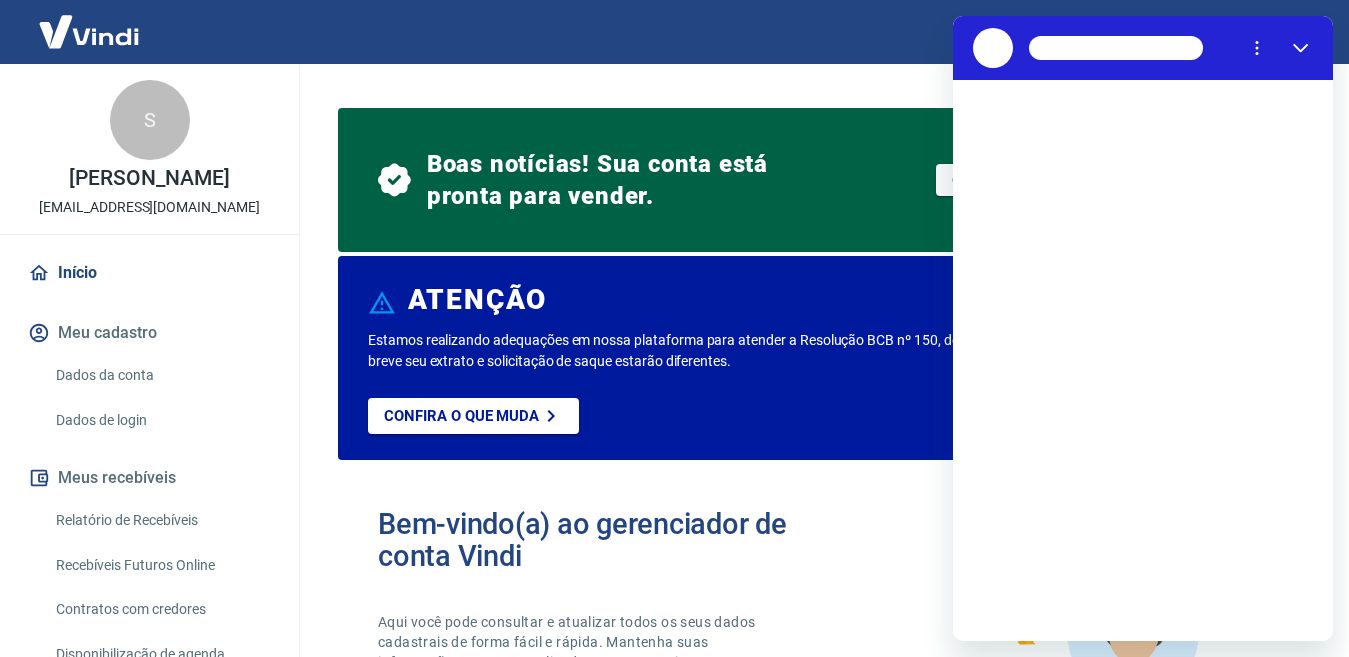 scroll, scrollTop: 0, scrollLeft: 0, axis: both 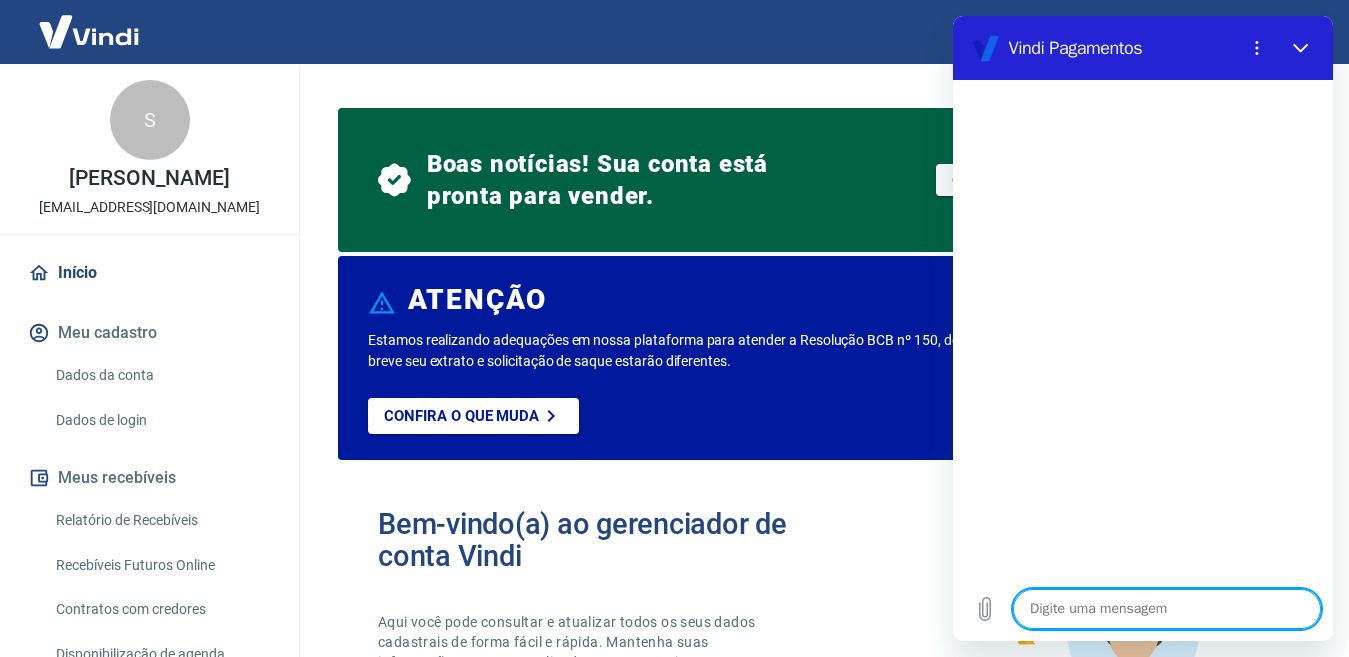 type on "F" 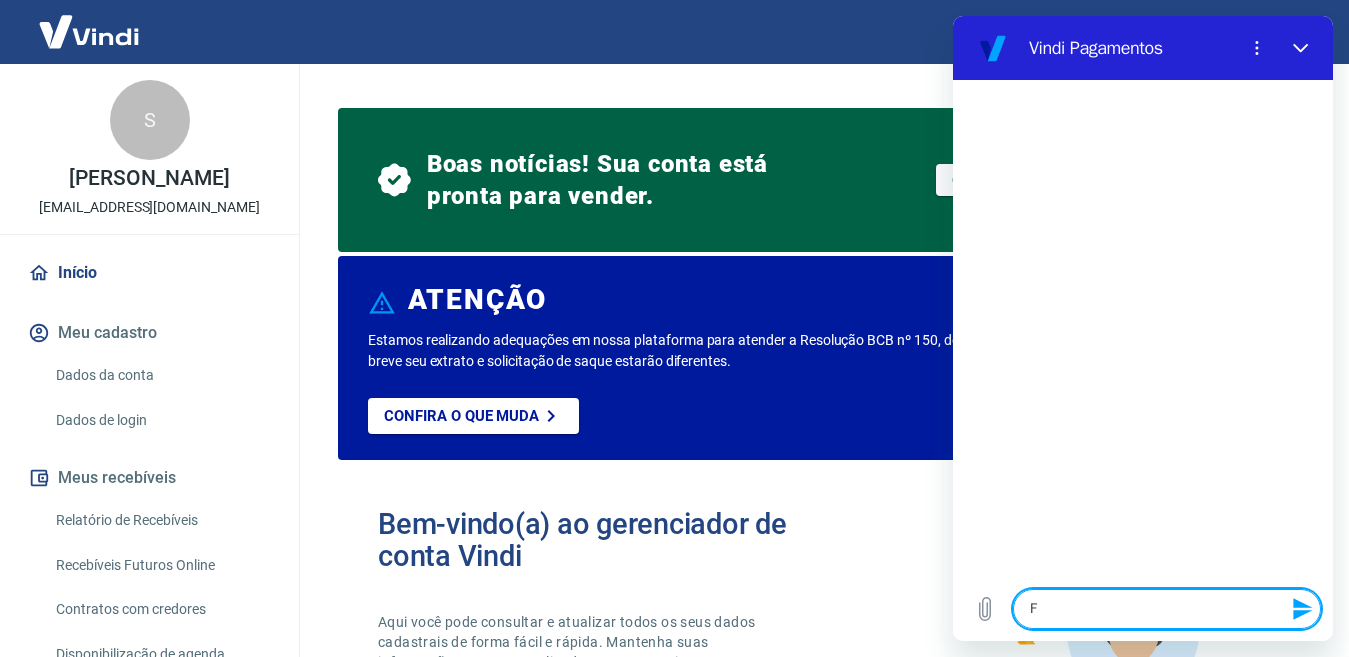 type 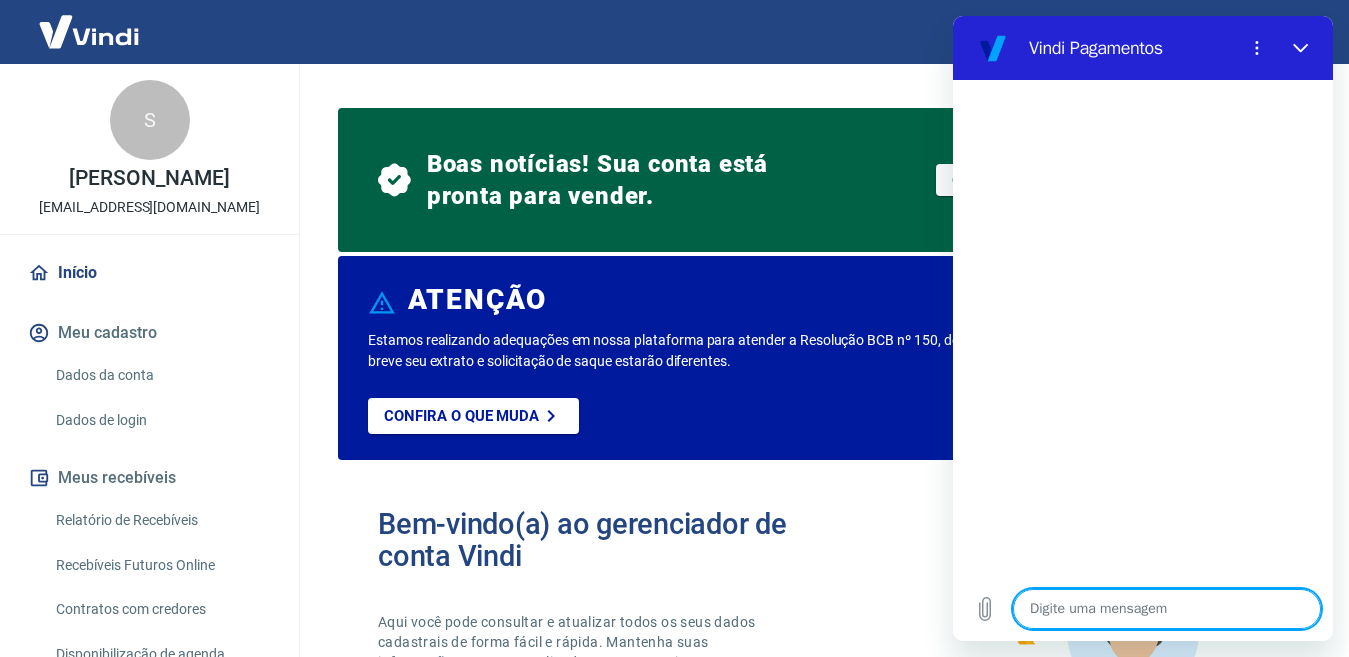 type on "F" 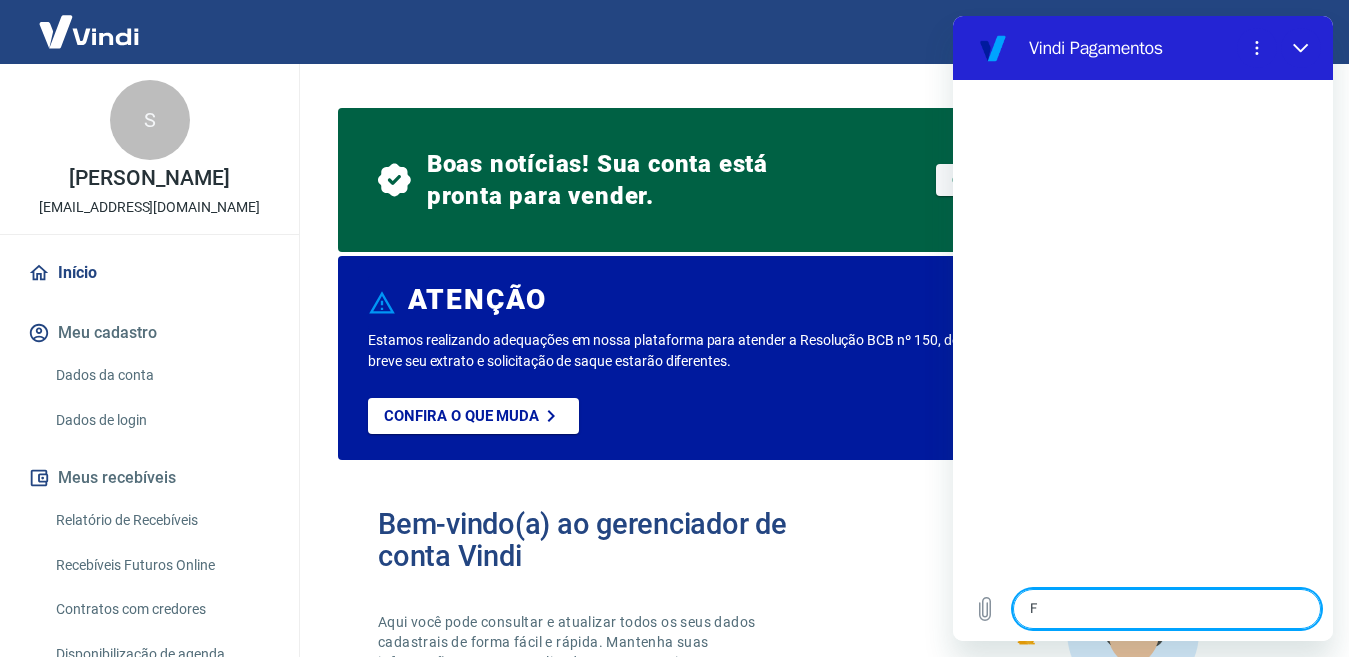 type on "Fa" 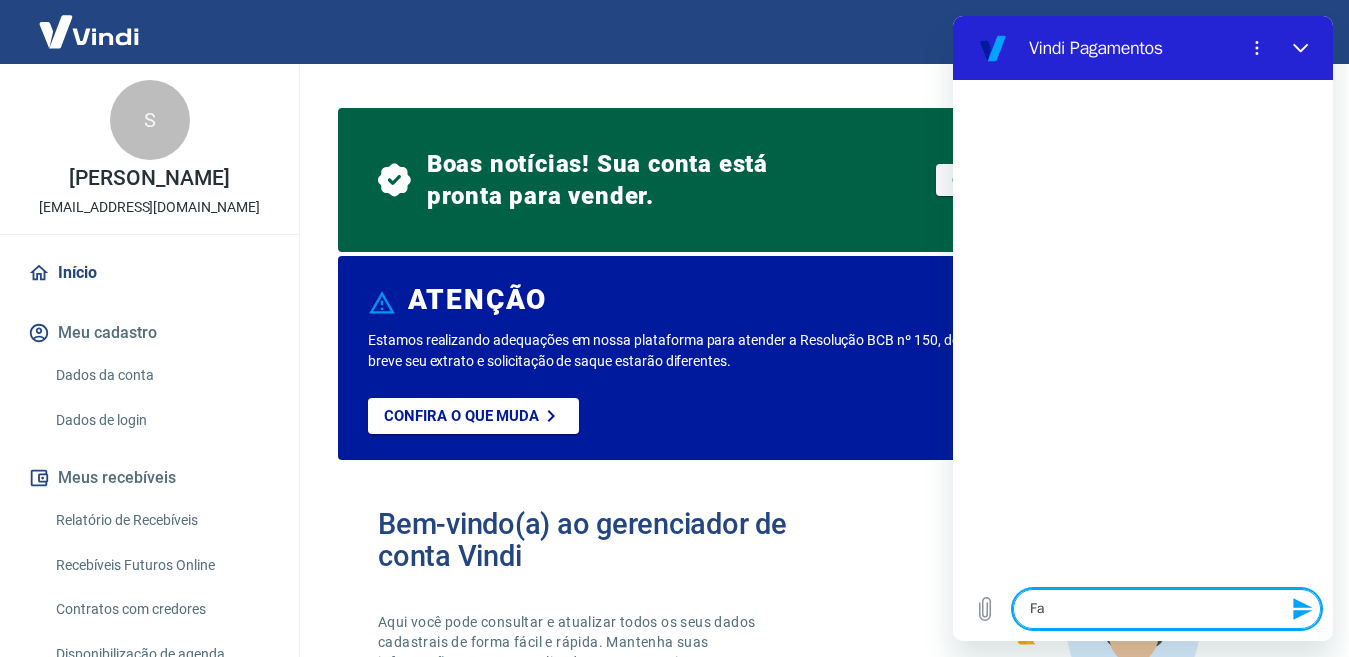type on "Fal" 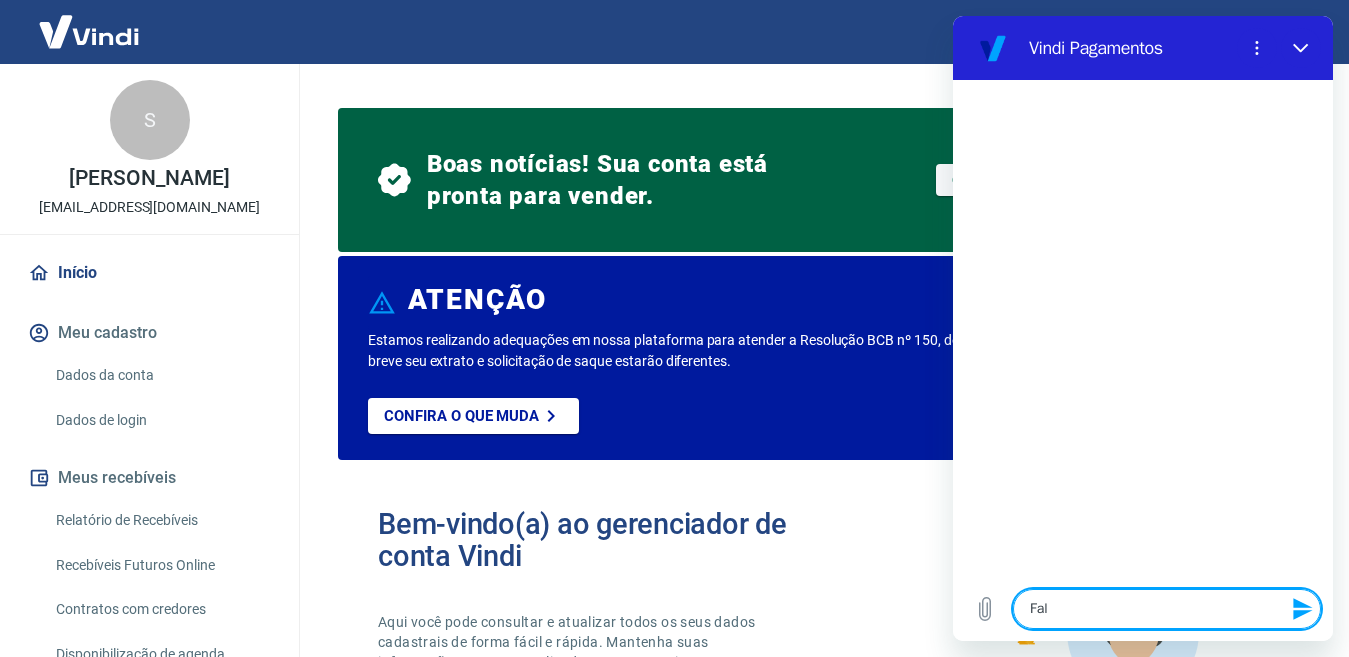 type on "Fala" 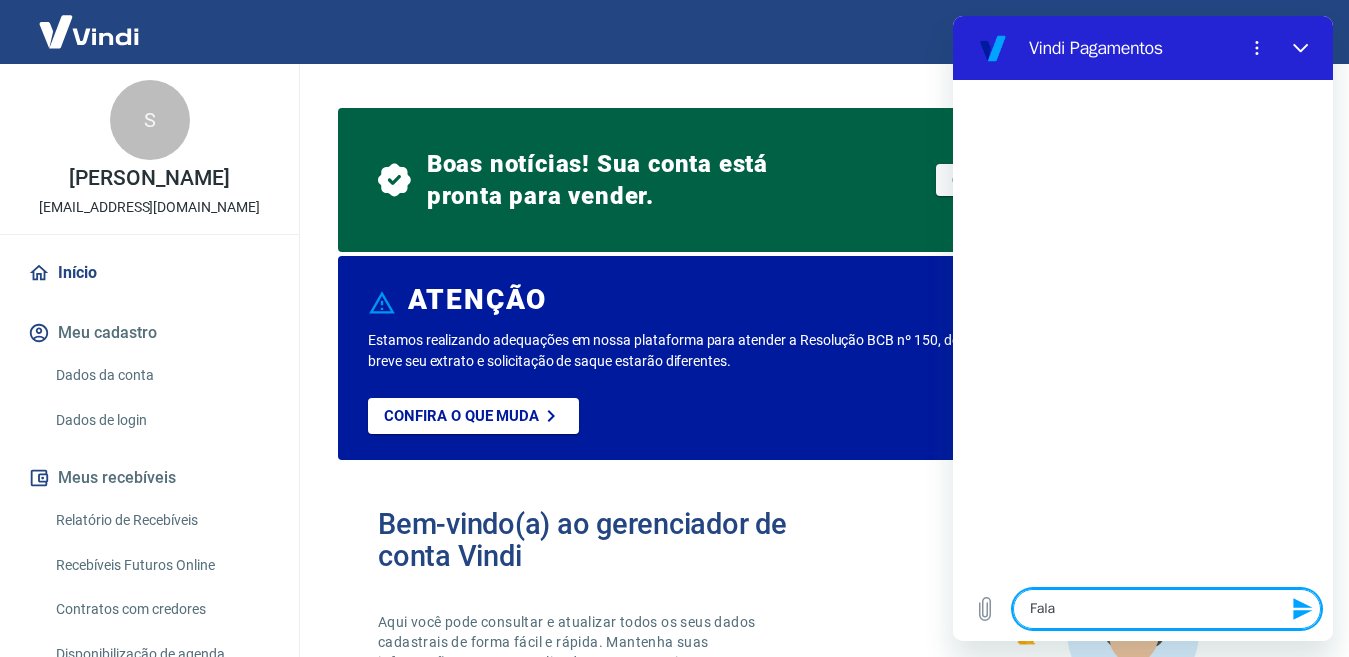 type on "Falar" 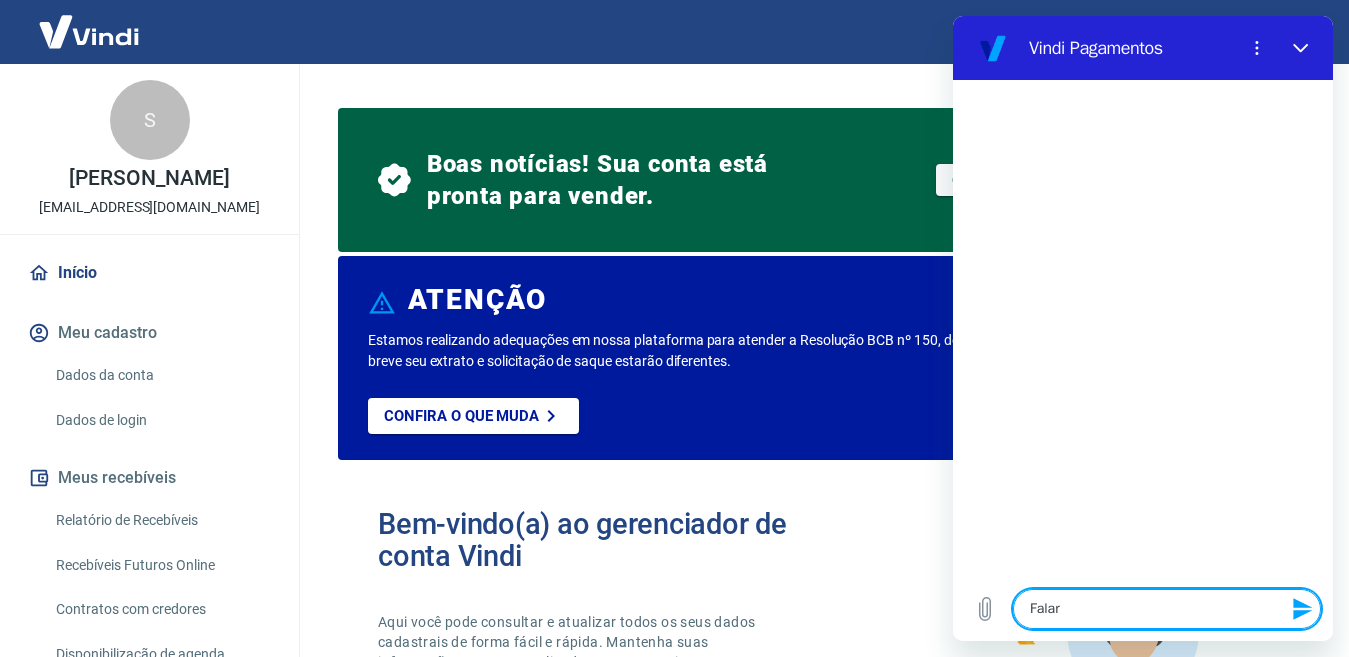 type on "Falar" 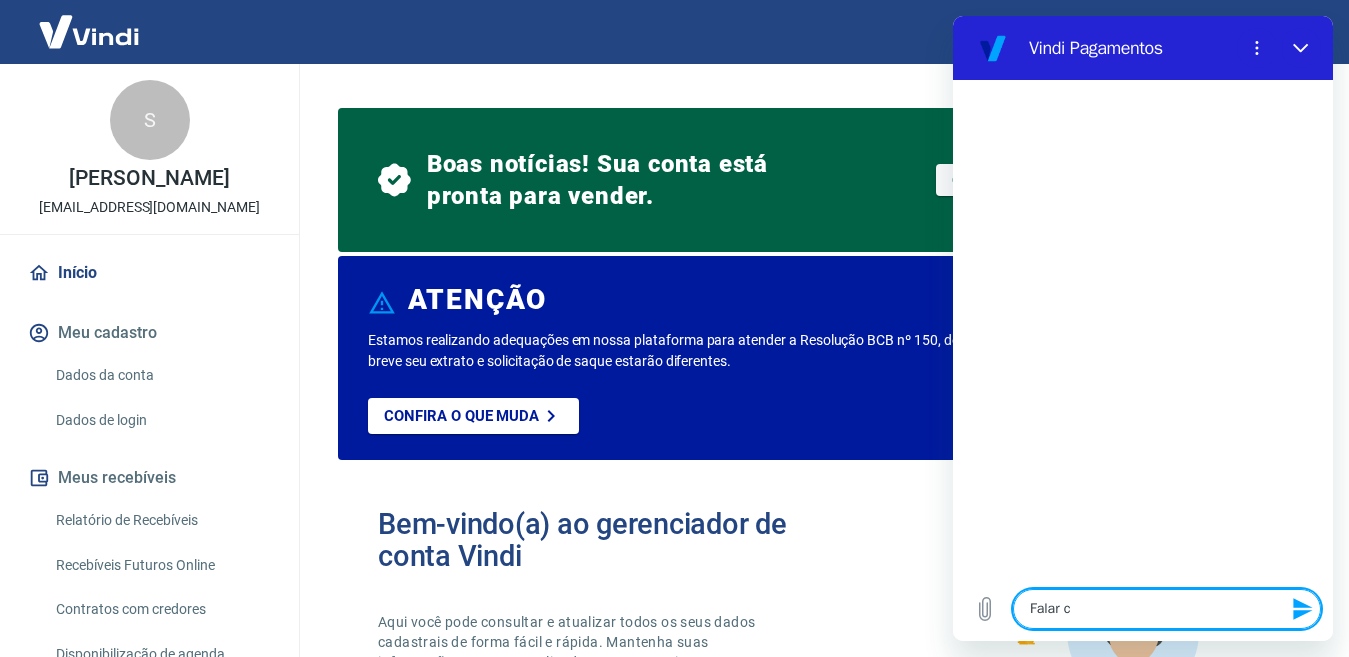 type on "Falar co" 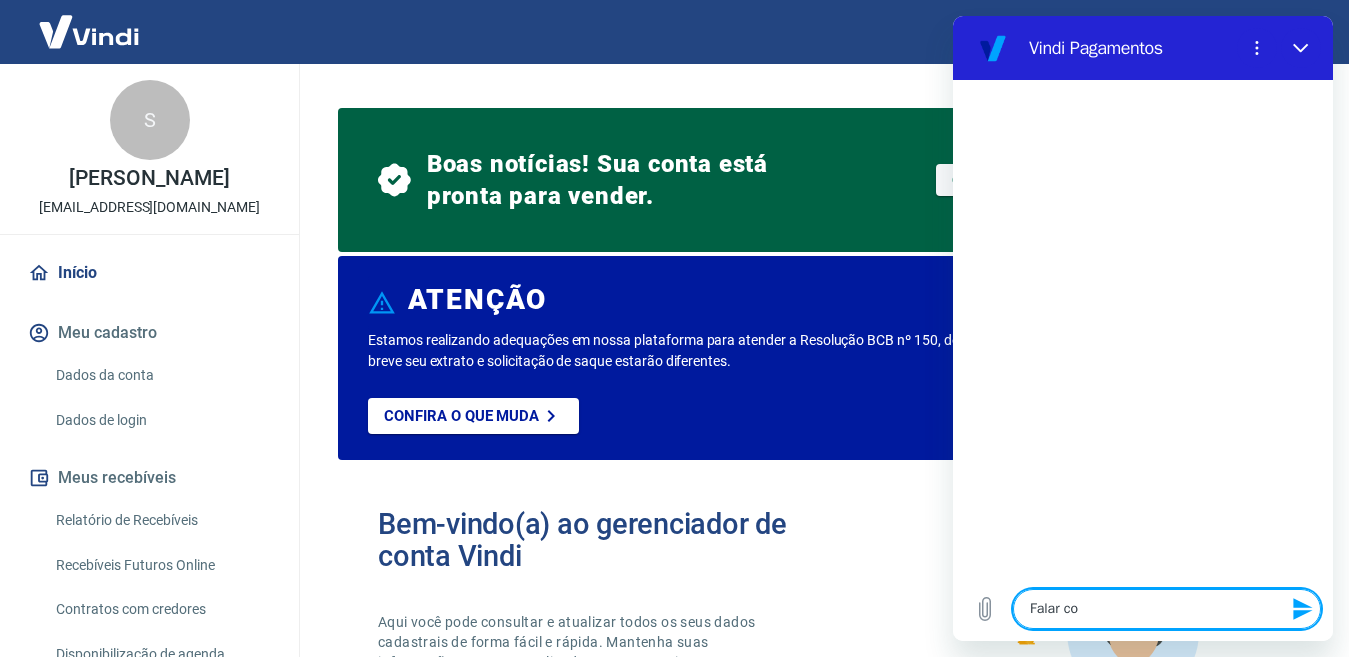 type on "x" 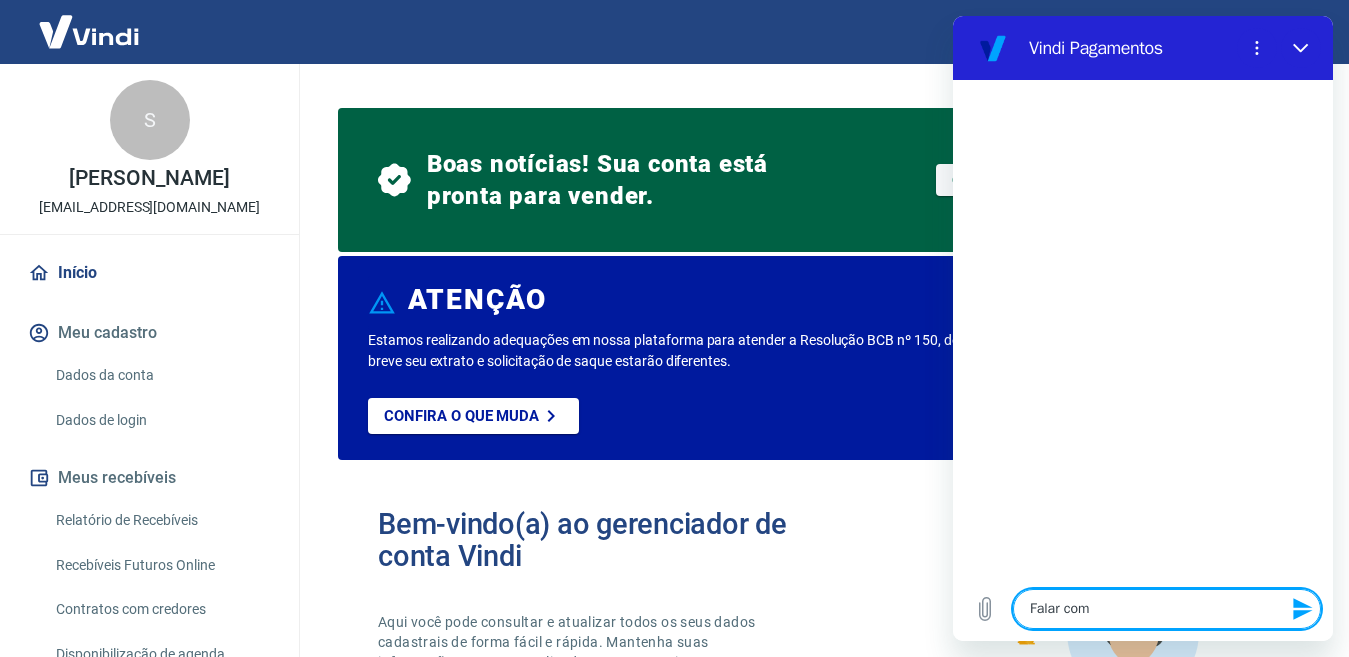 type on "Falar com" 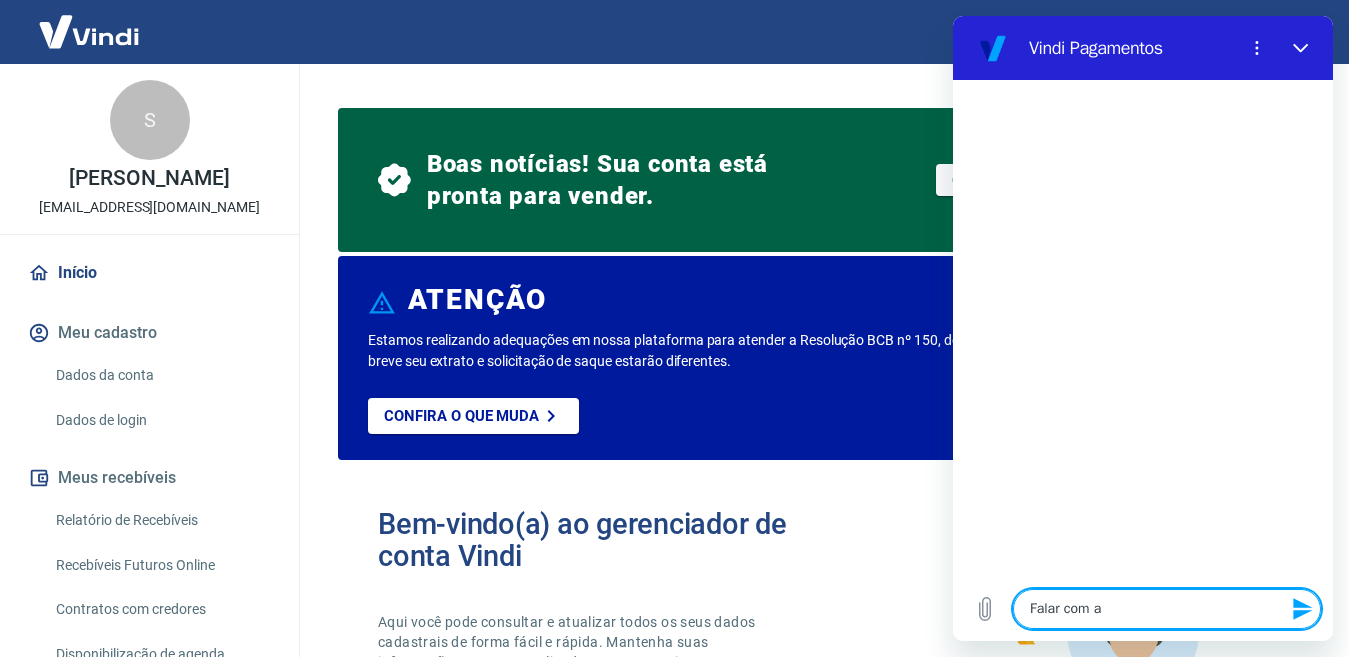 type on "Falar com at" 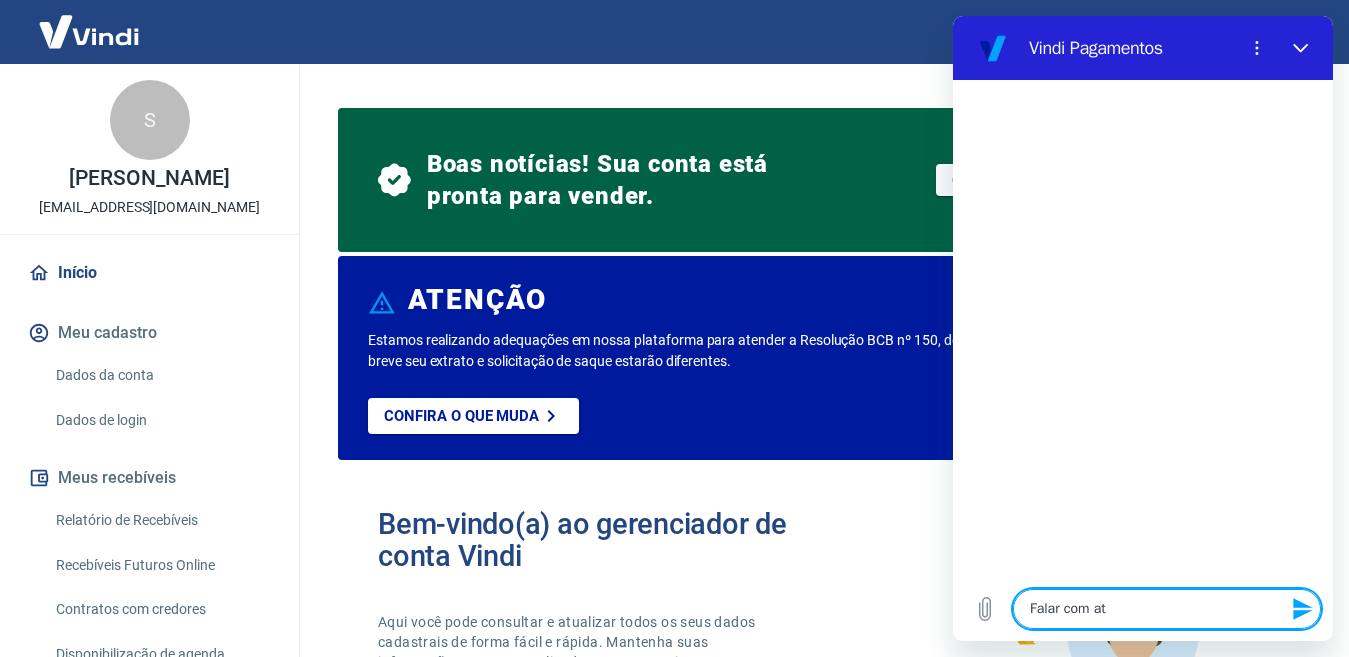 type on "Falar com ate" 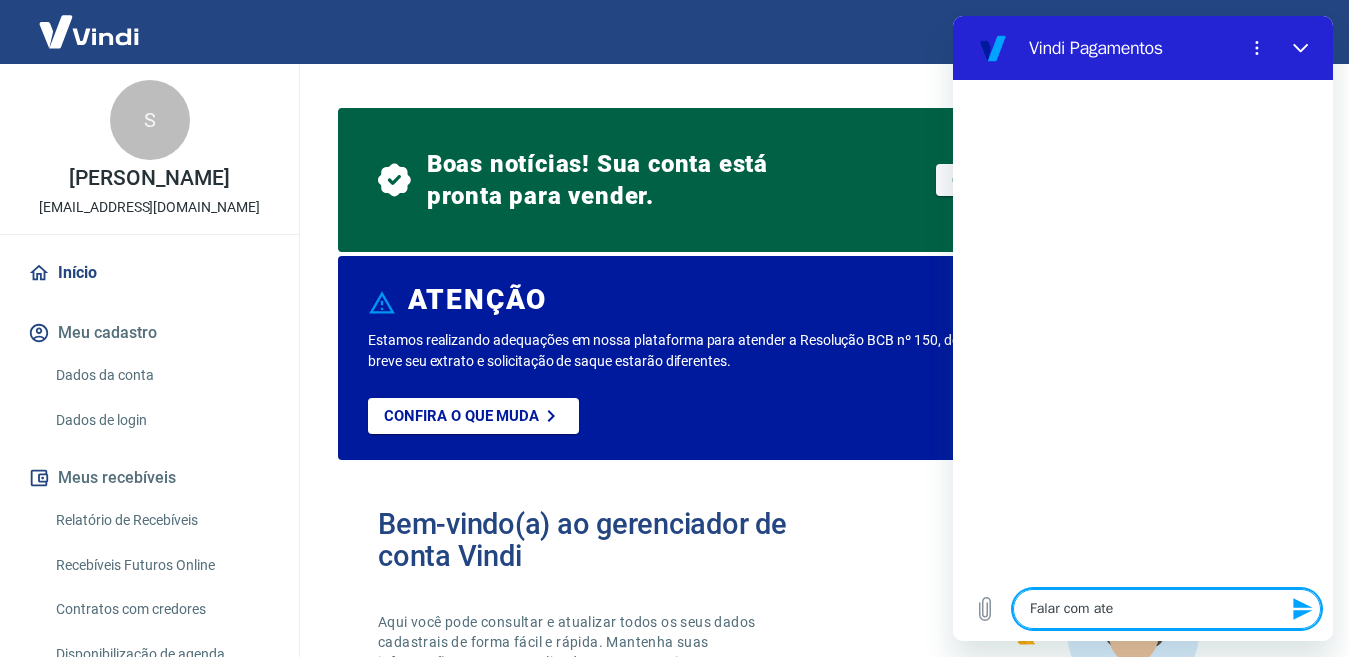 type on "x" 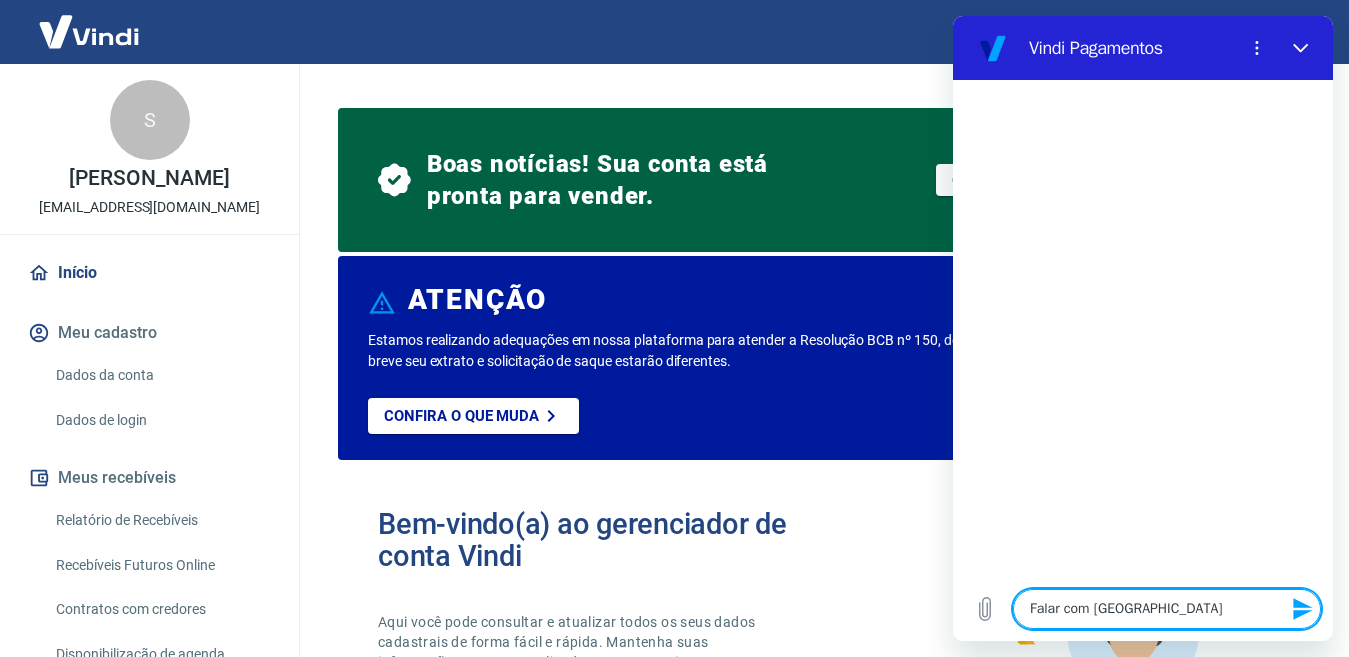 type on "x" 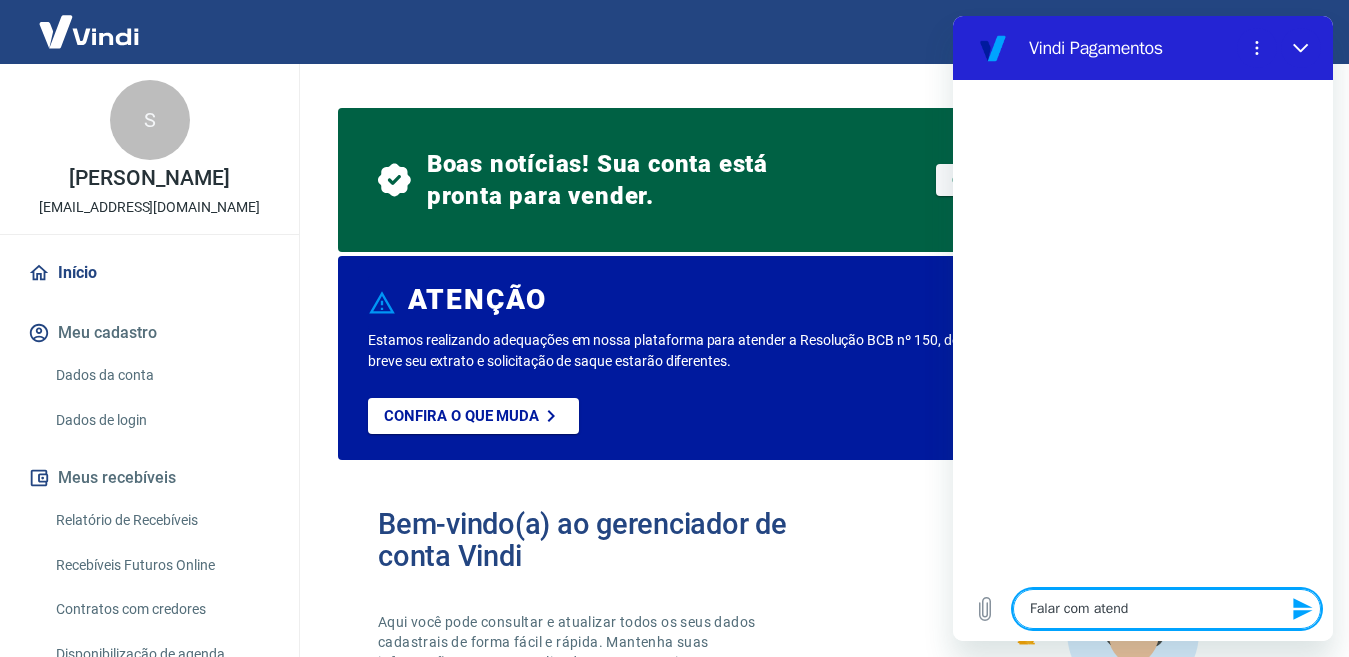 type on "Falar com atende" 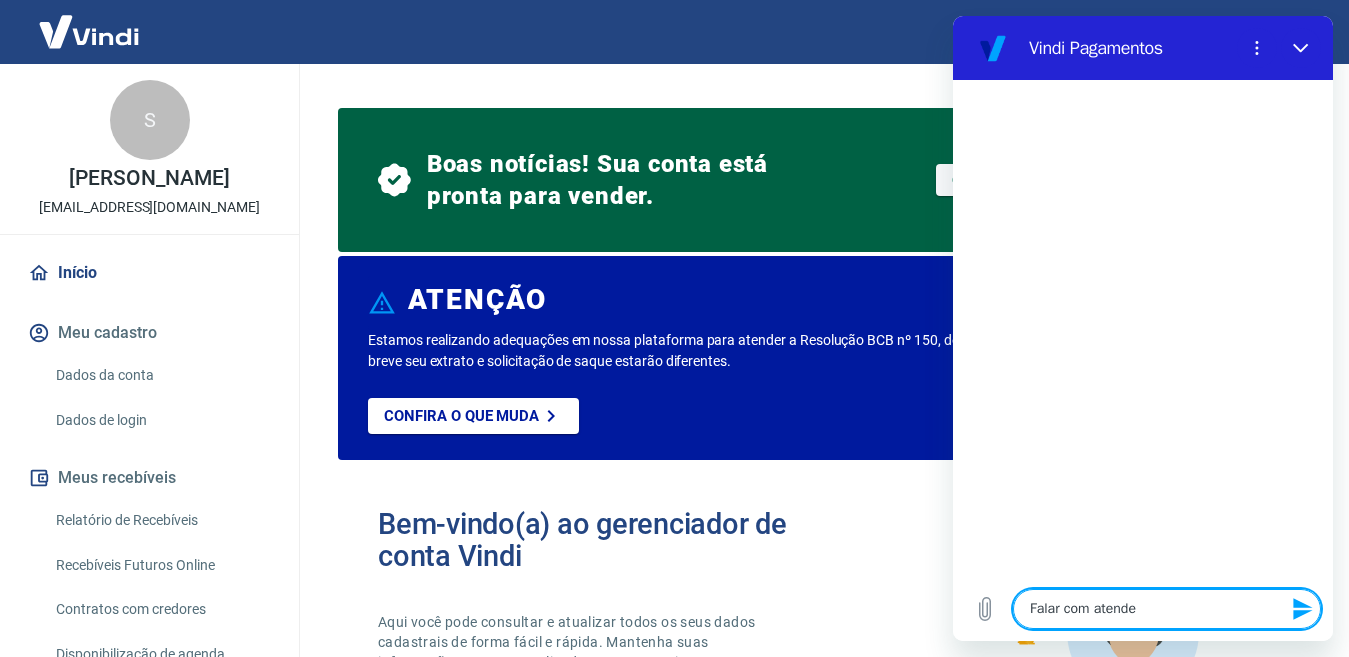 type on "Falar com atenden" 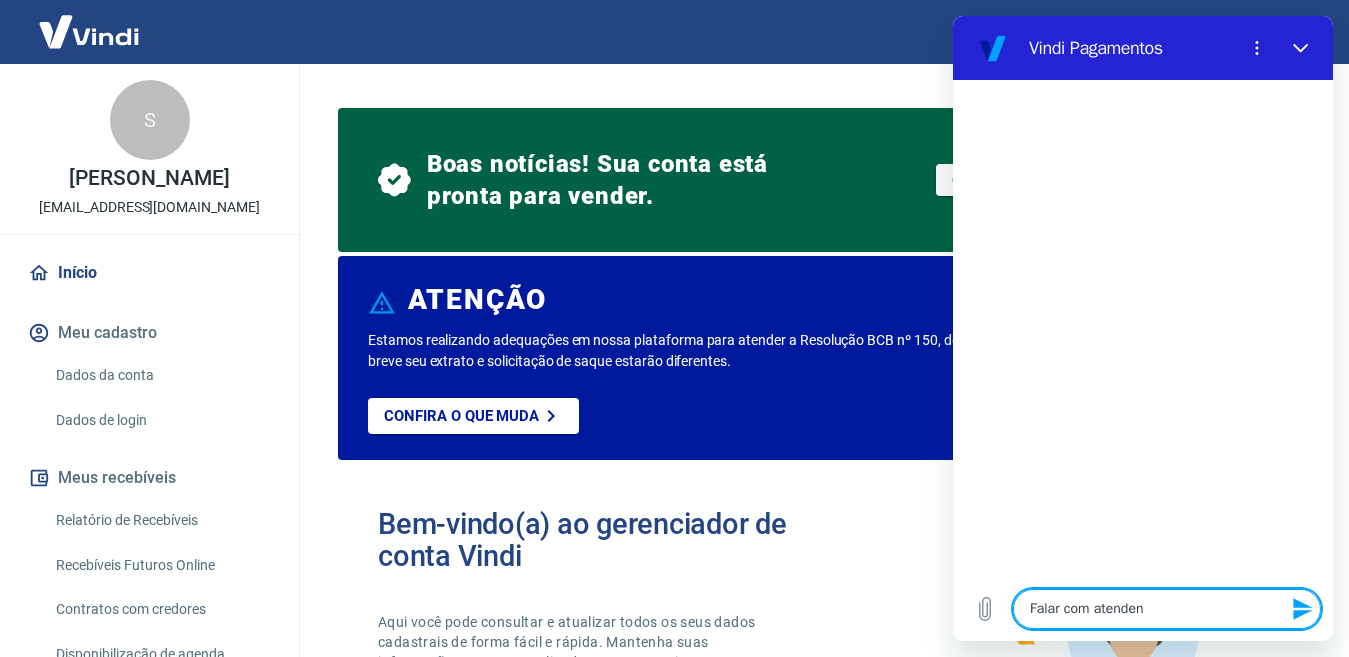 type on "Falar com atendent" 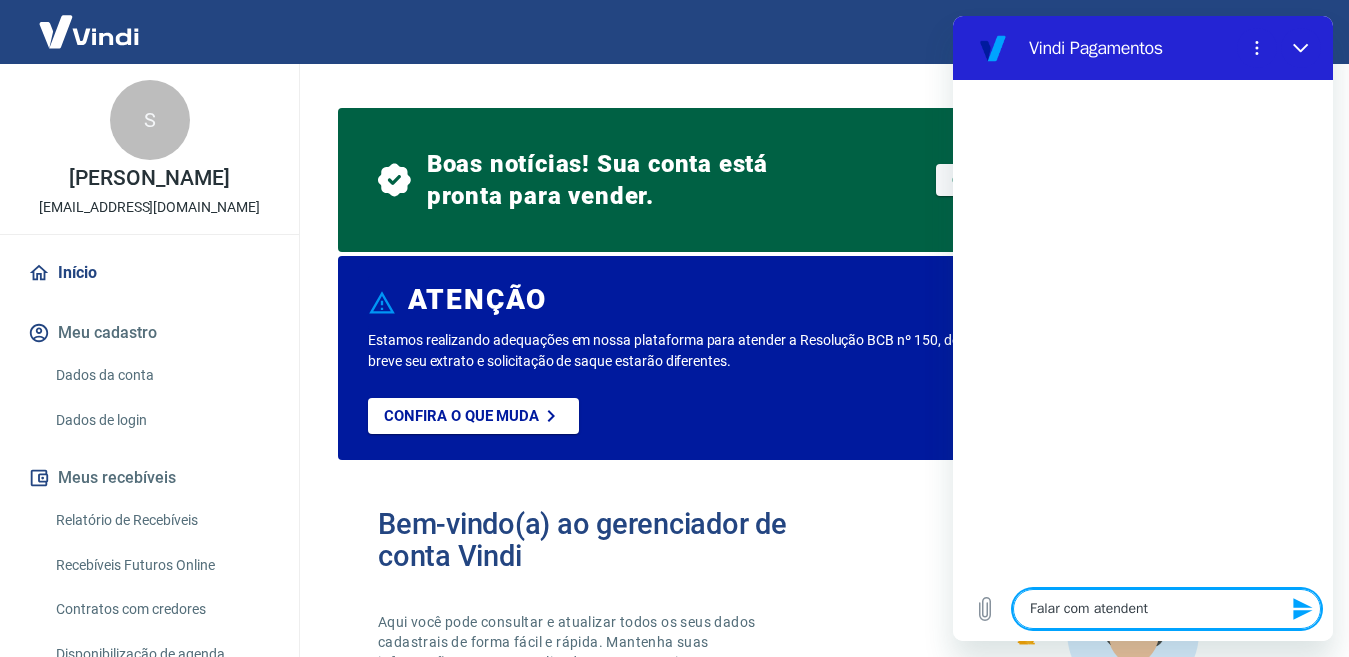 type on "Falar com atendente" 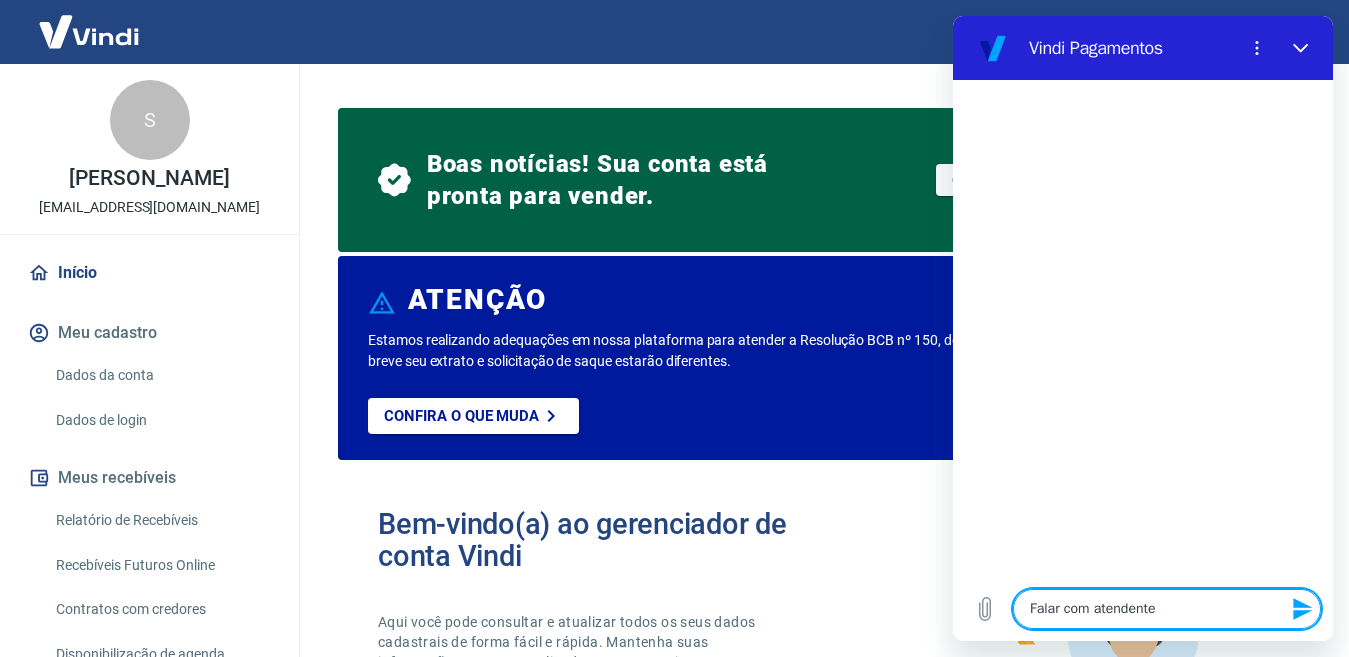 type 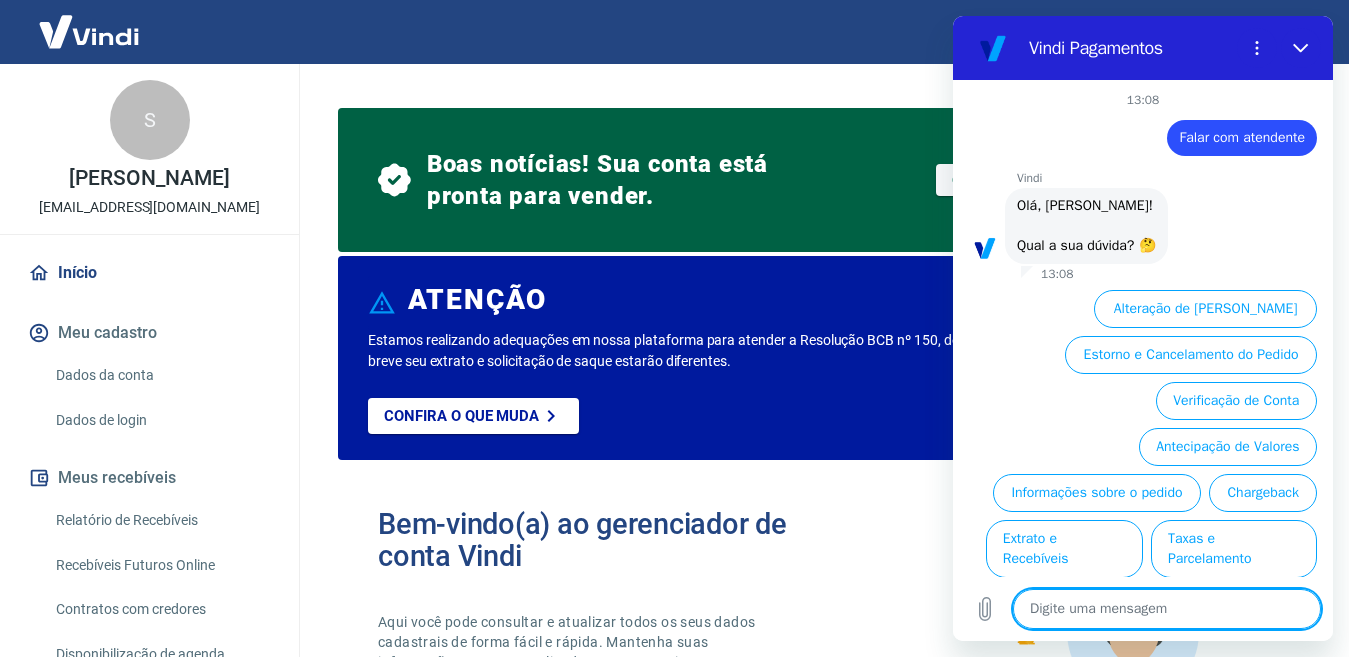 type on "x" 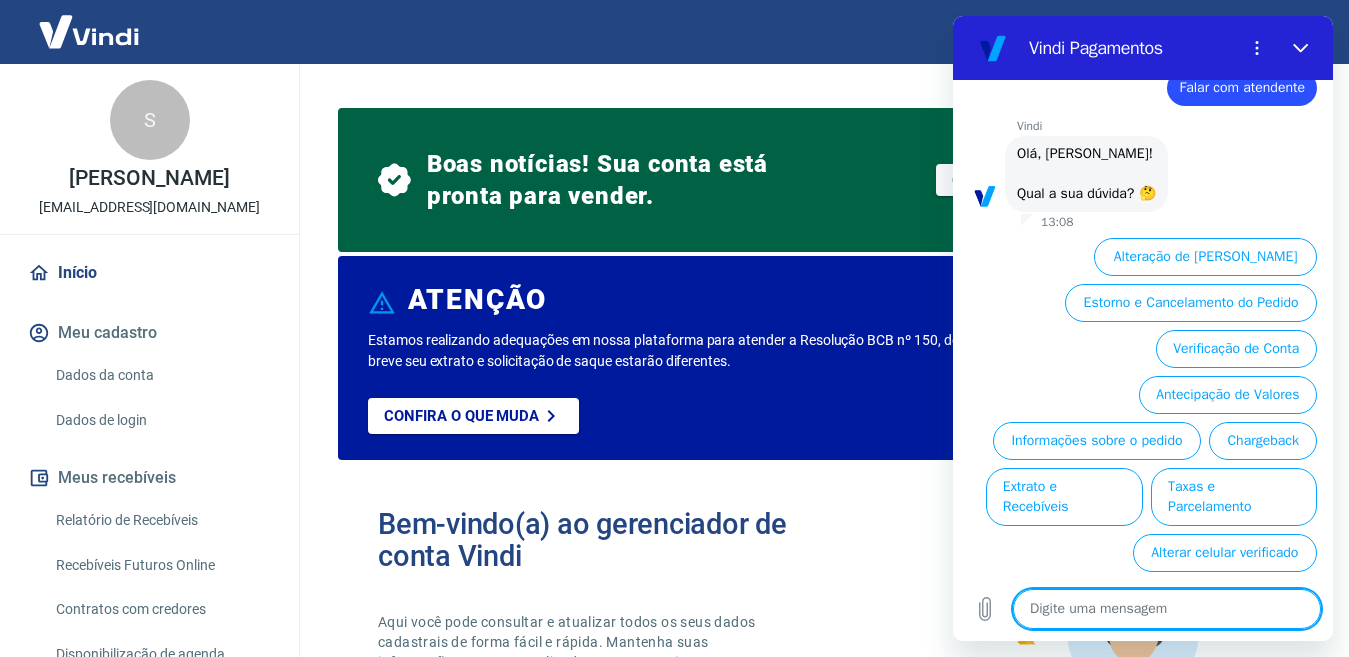 type on "F" 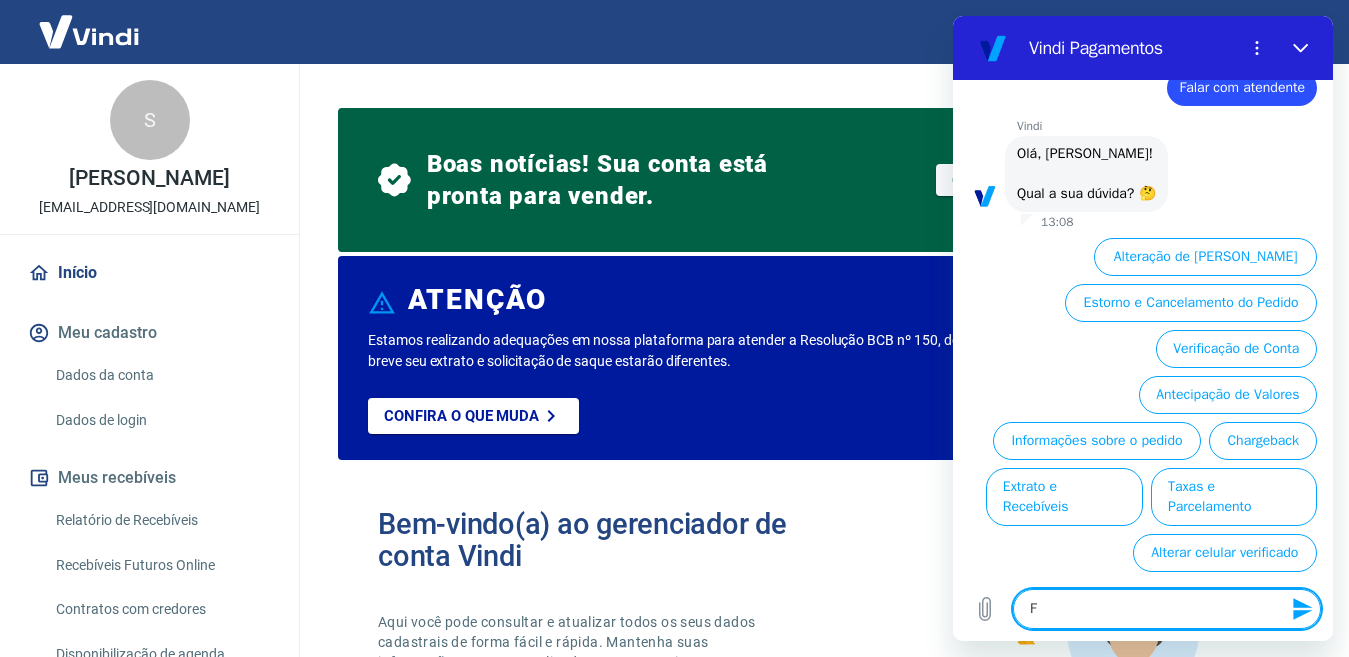 type on "Fa" 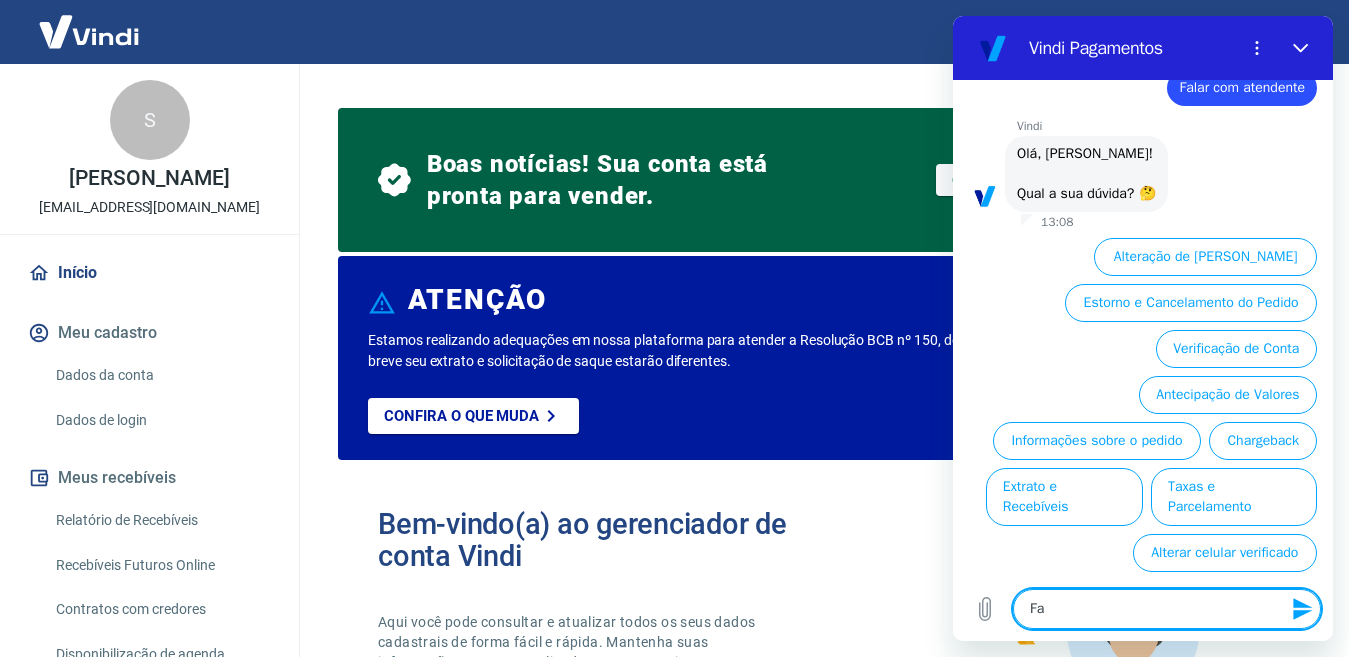 type on "Fal" 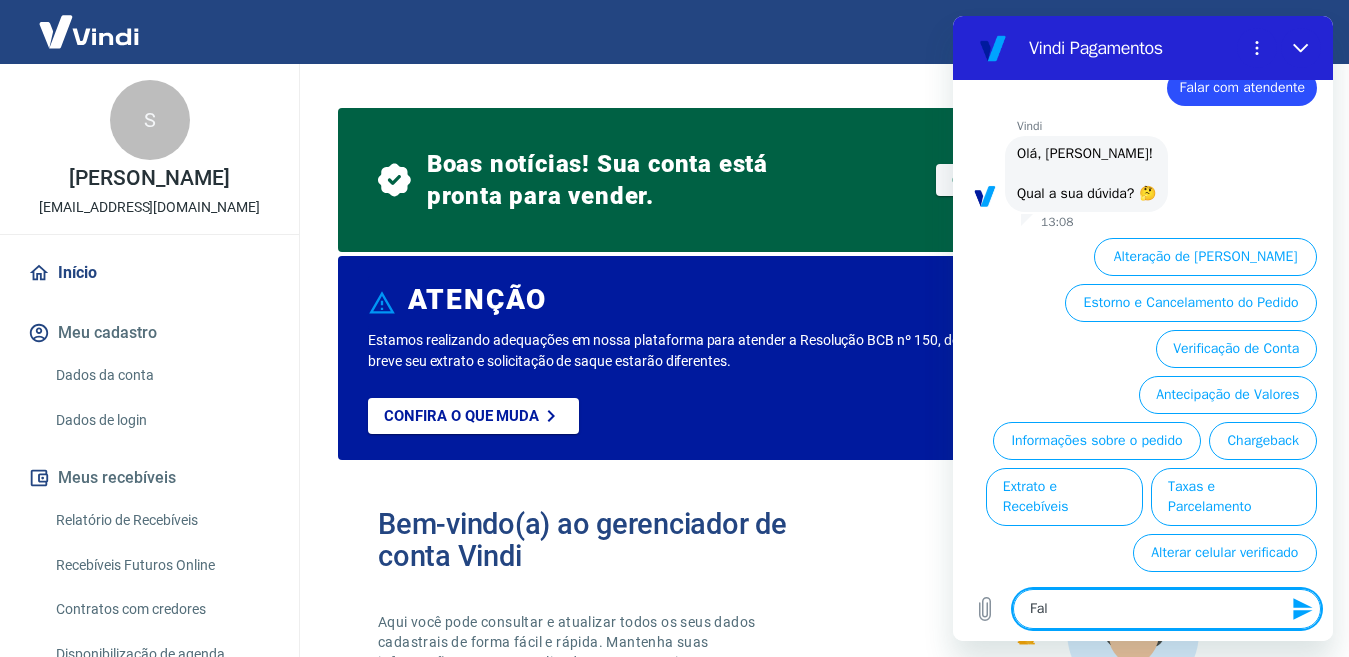 type on "Fala" 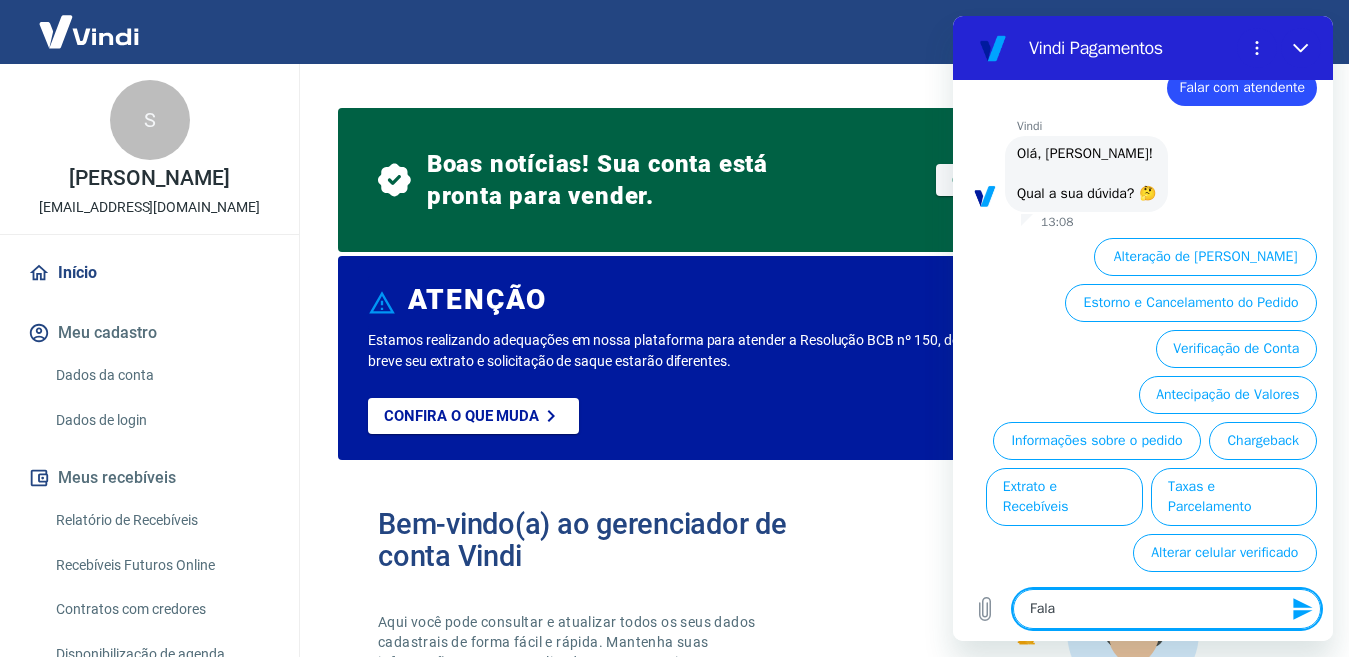 type on "Falar" 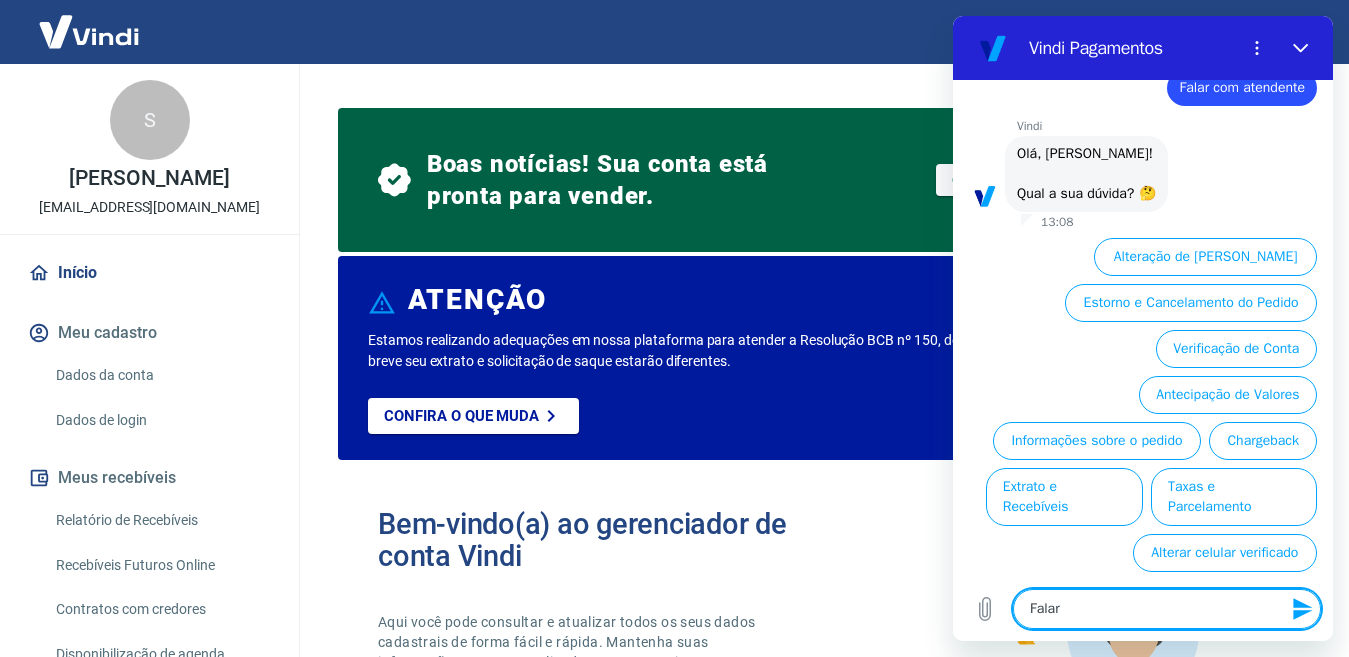 type on "Falar" 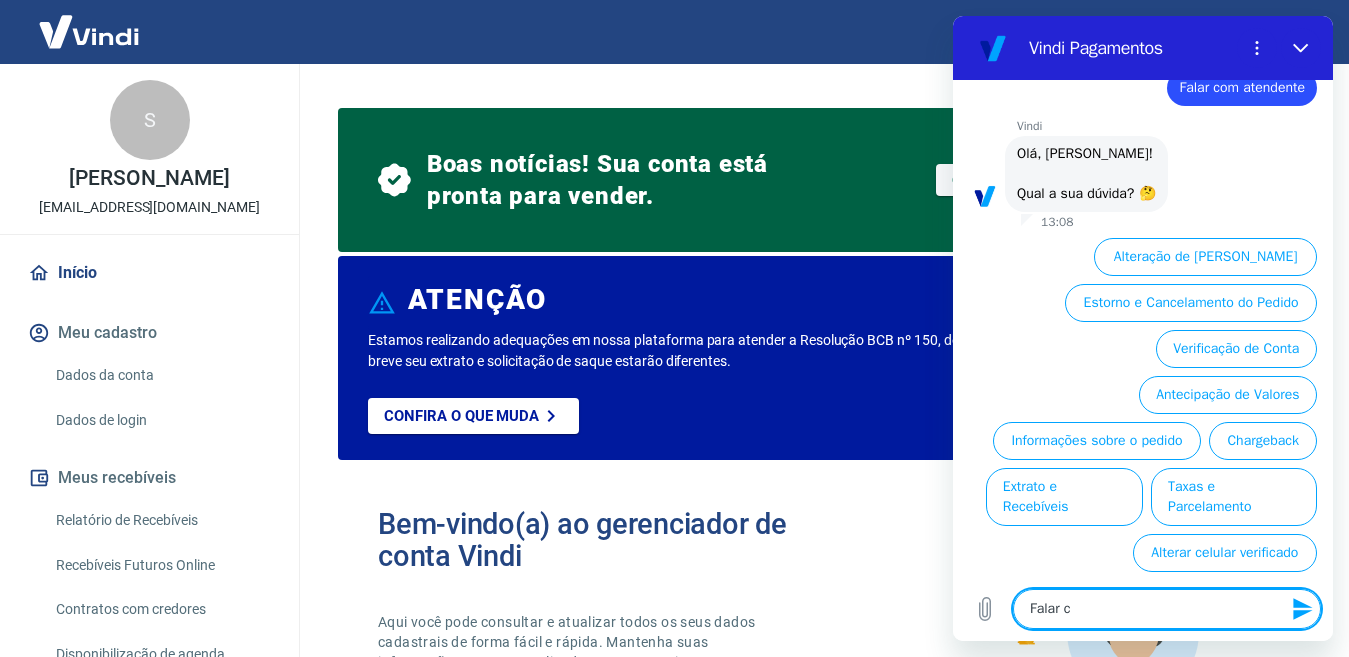 type on "Falar co" 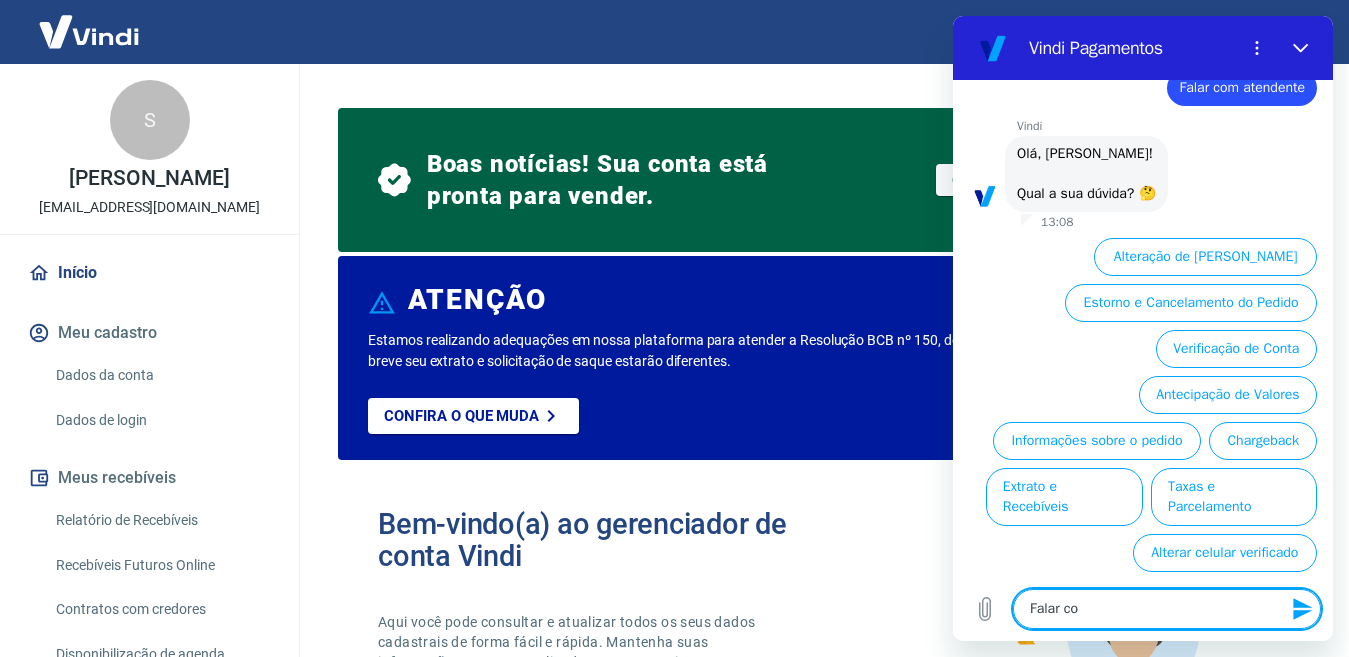 type on "Falar com" 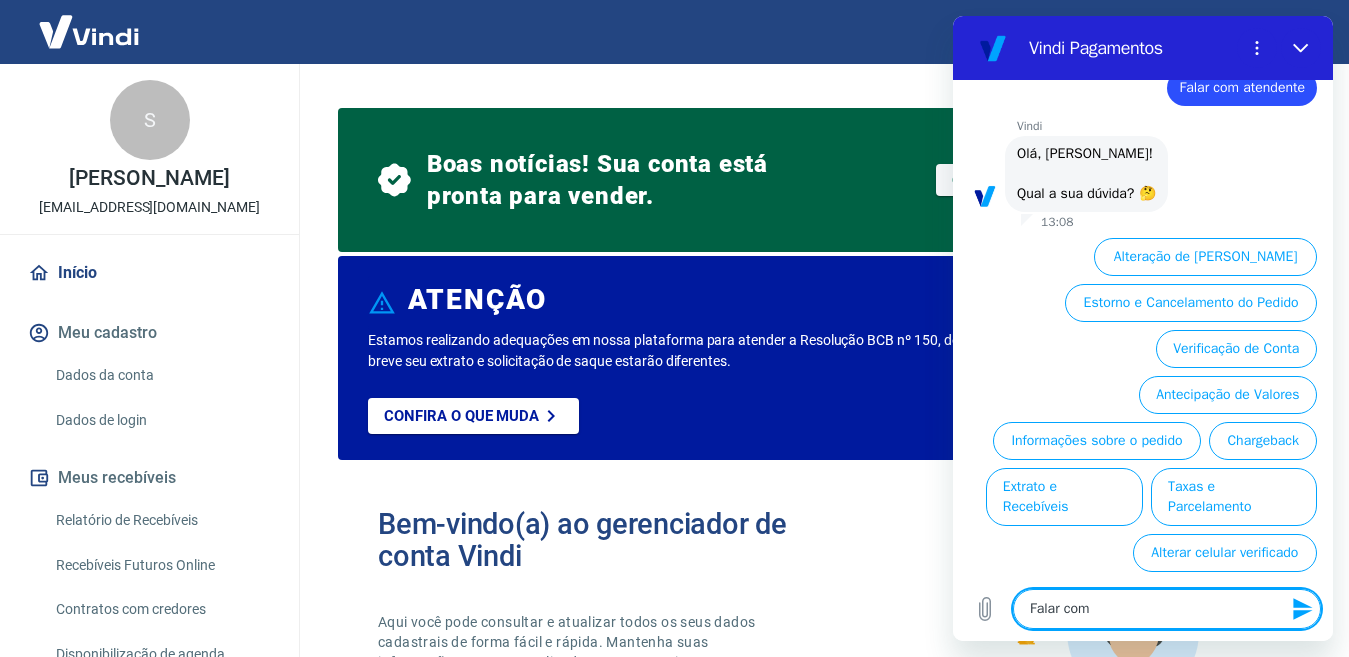 type on "Falar com" 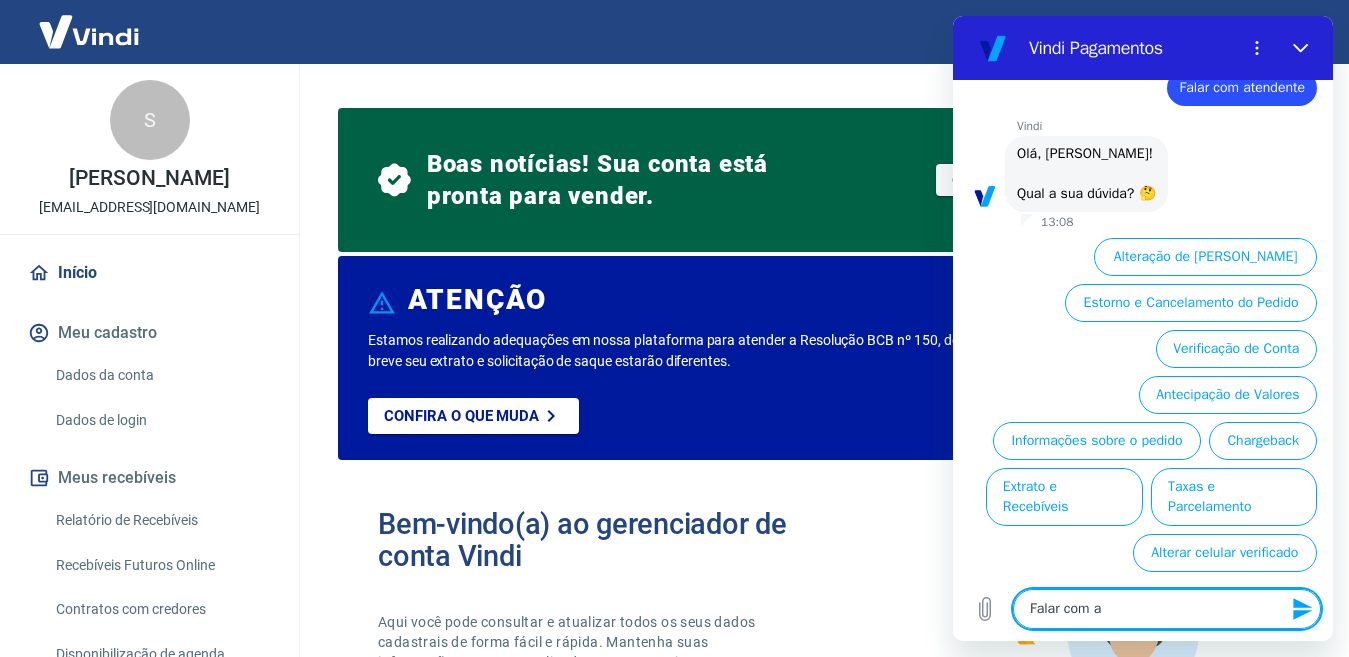type on "Falar com" 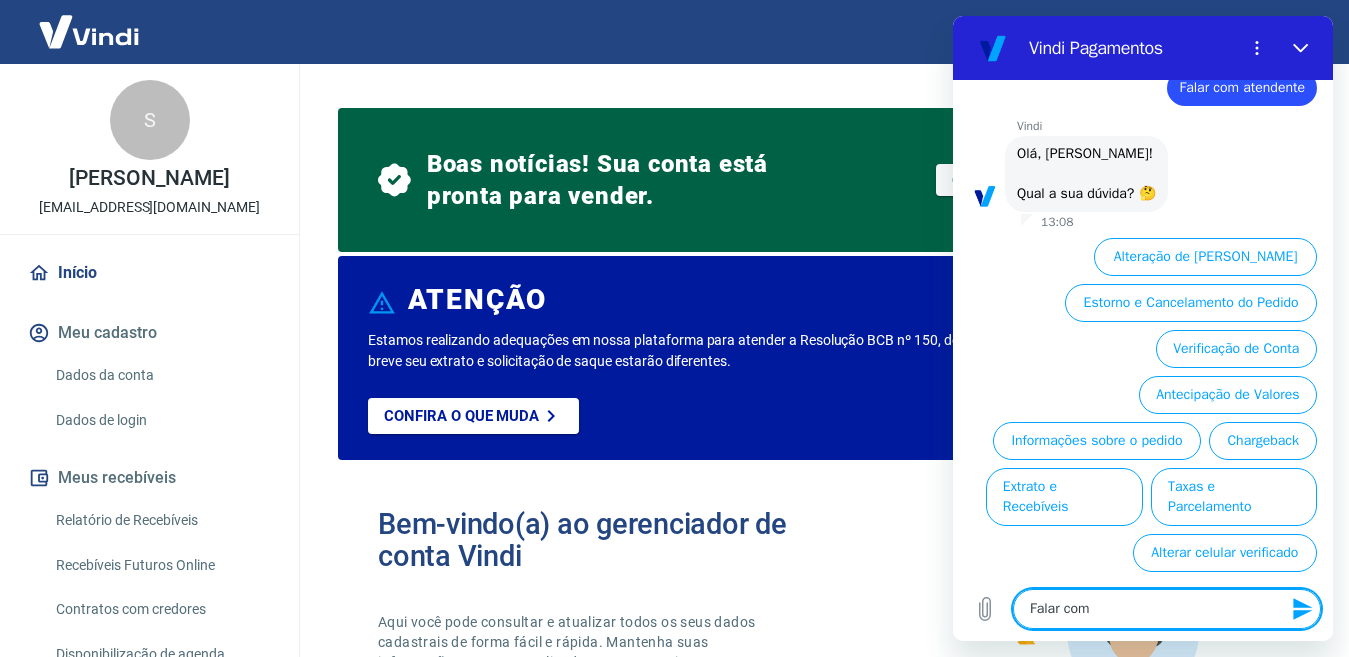 type on "Falar com" 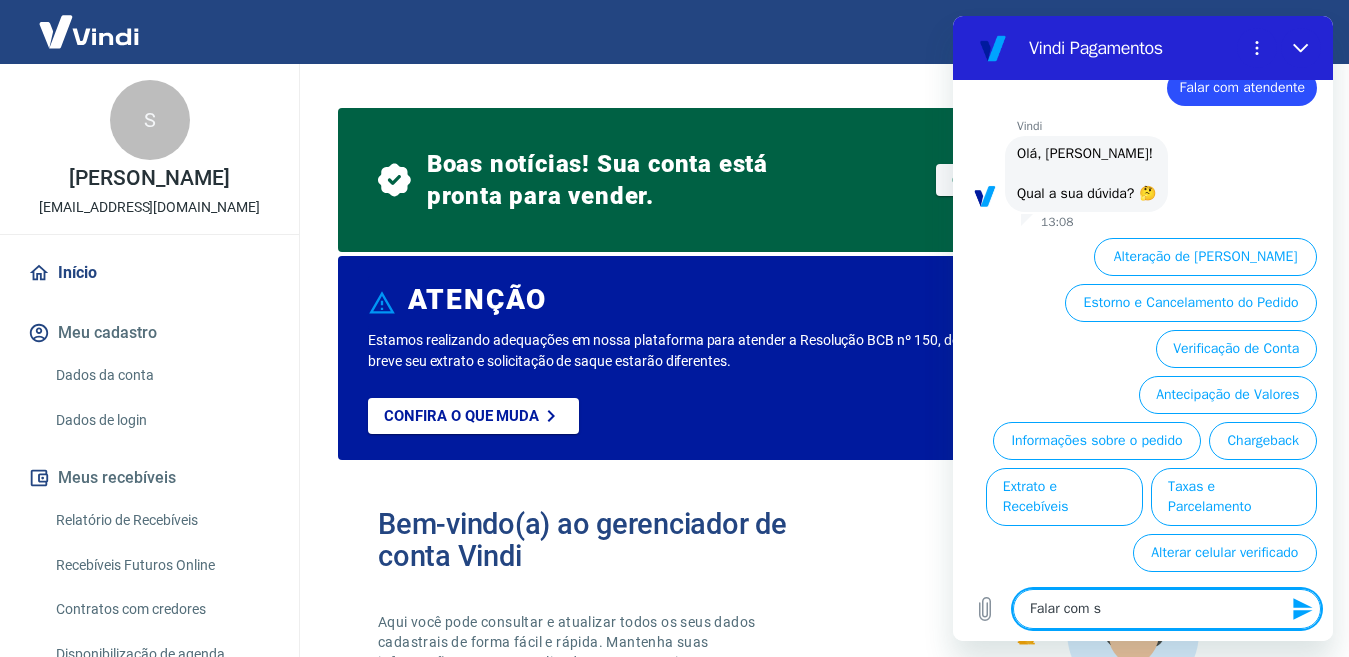 type on "Falar com su" 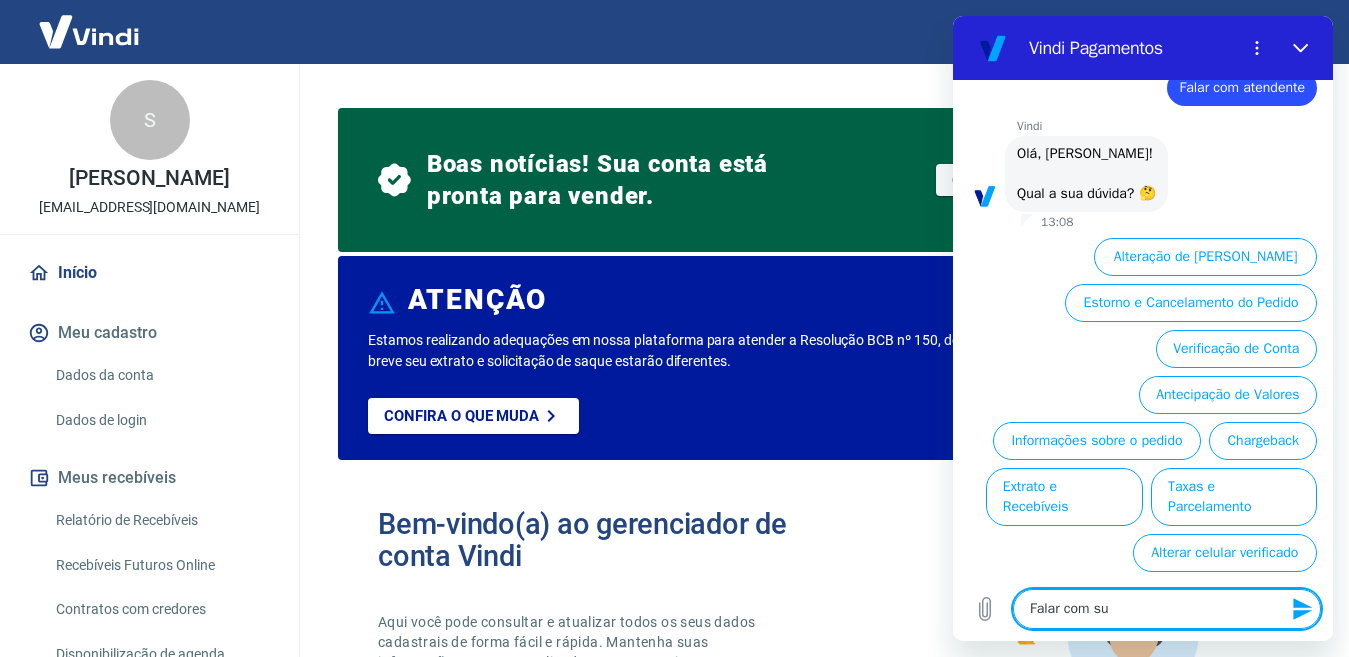 type on "Falar com sup" 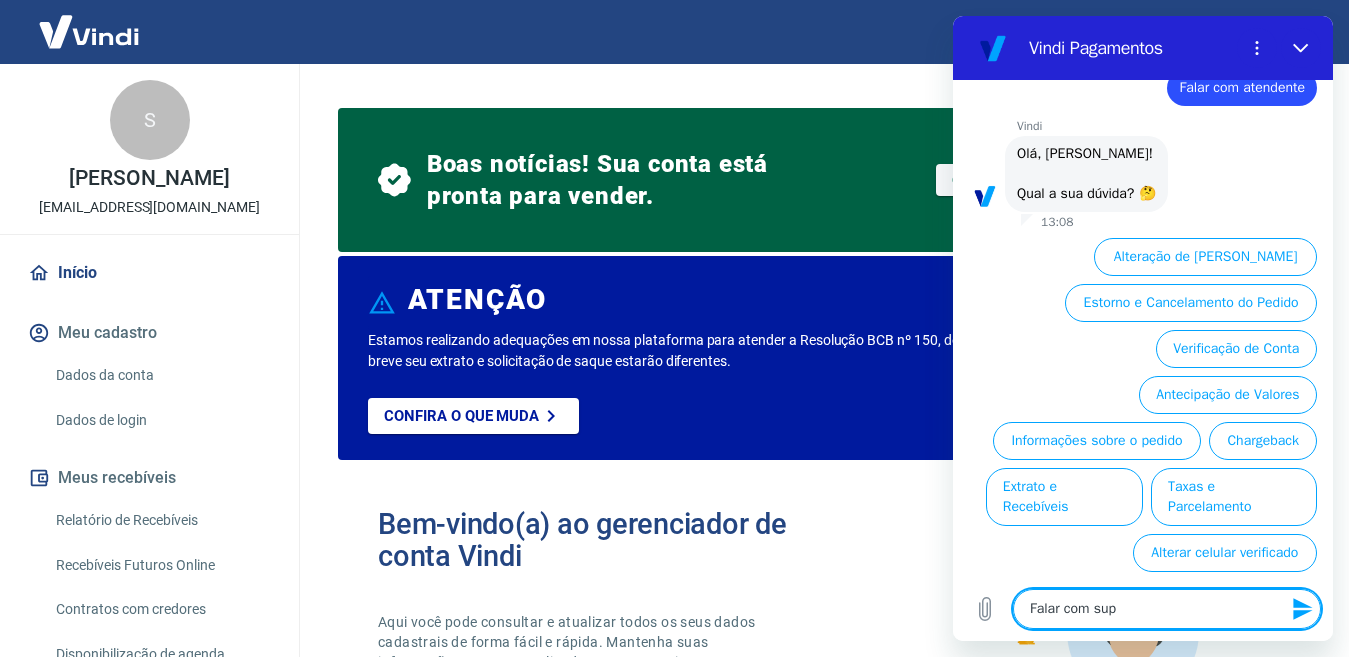 type on "Falar com supo" 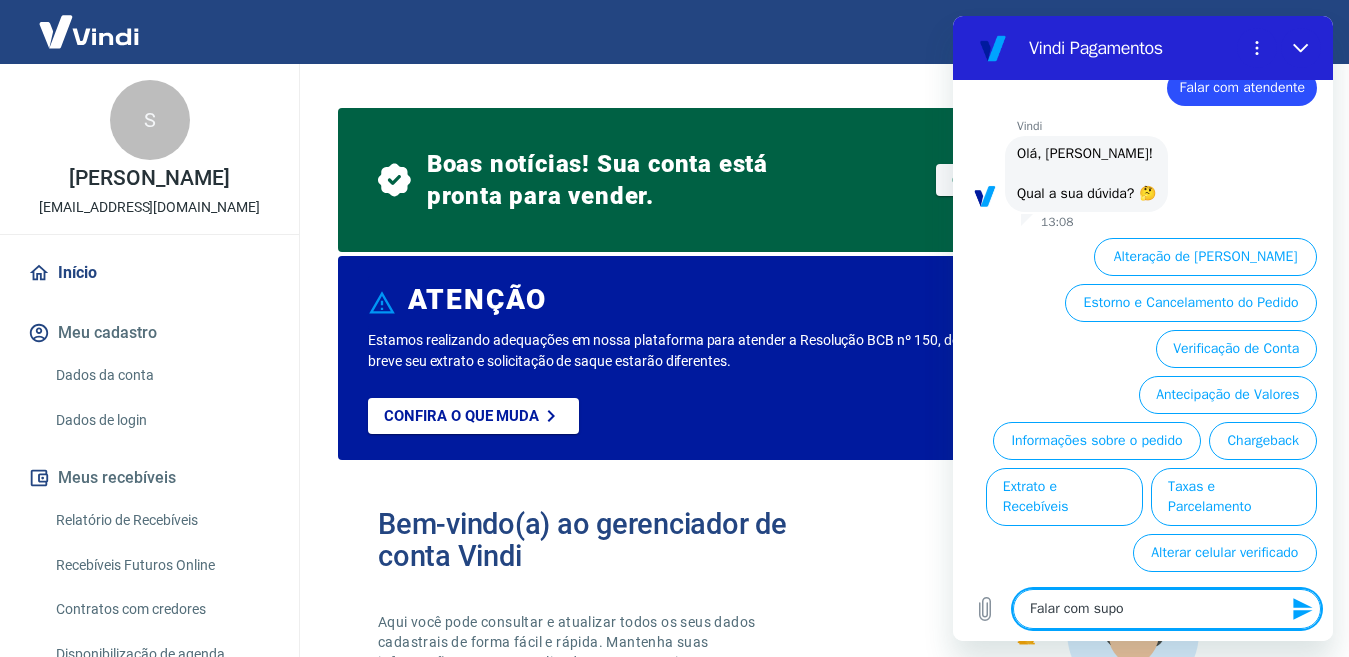 type on "Falar com supor" 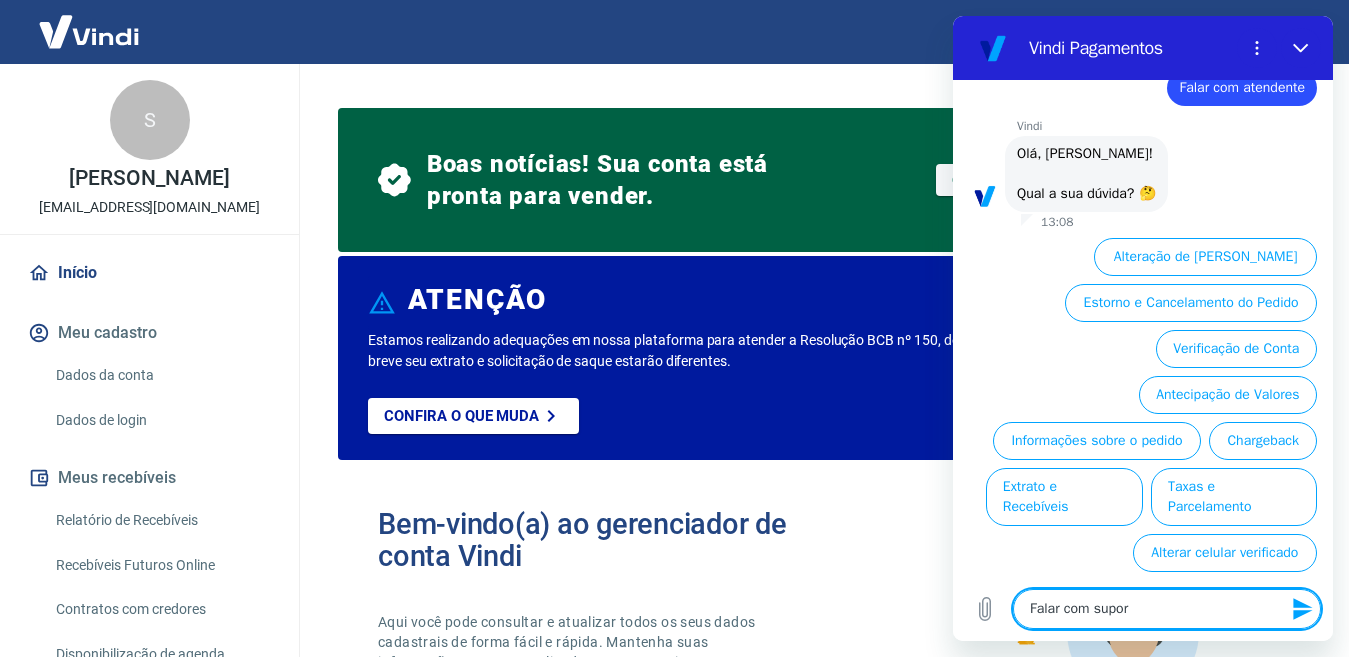 type on "Falar com suport" 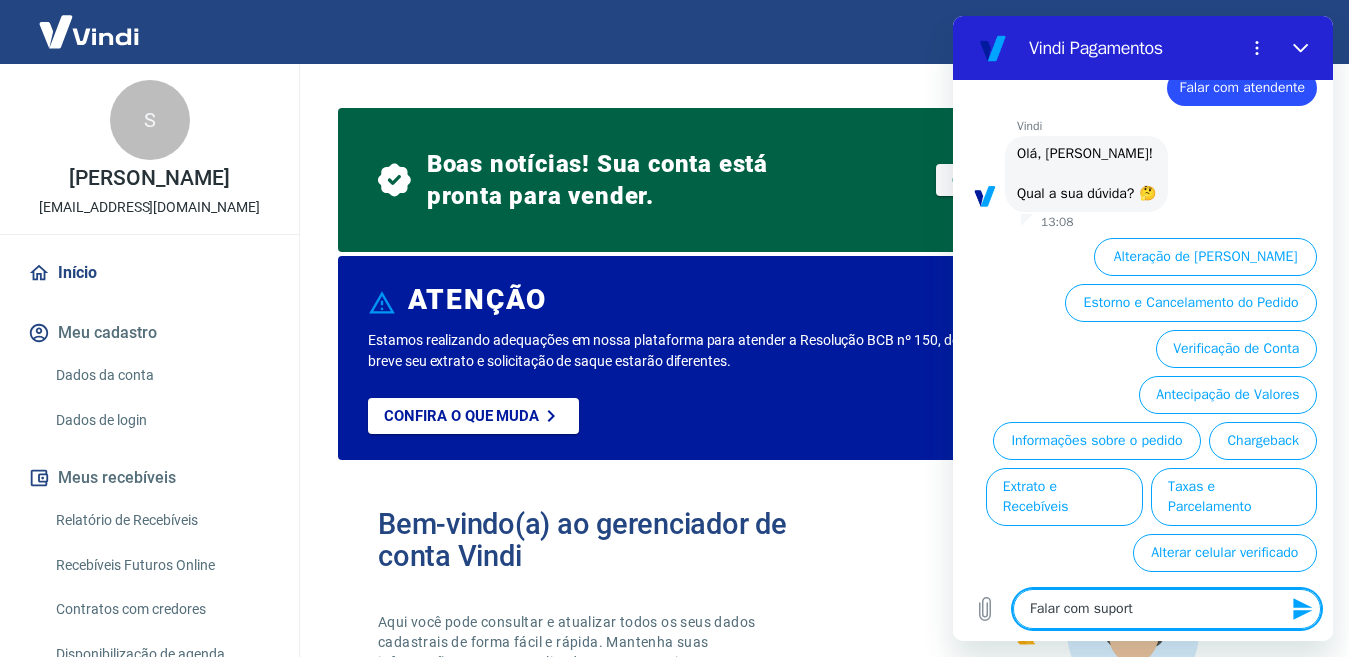 type on "Falar com suporte" 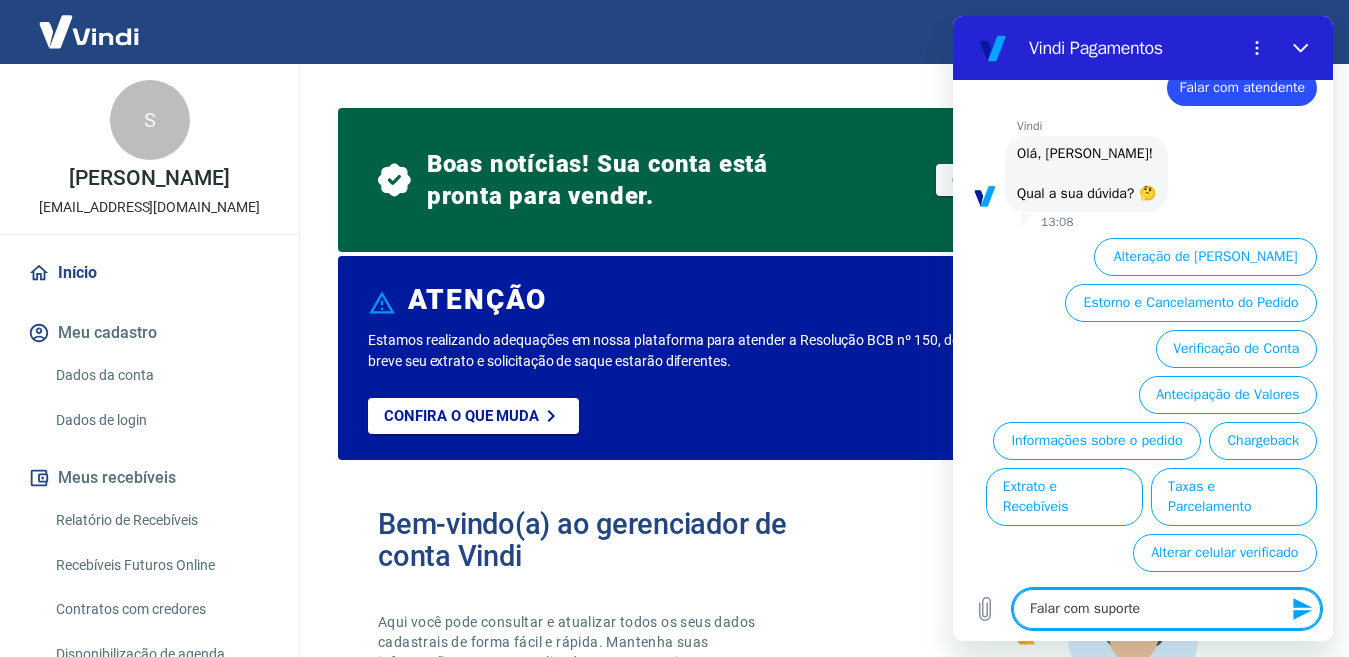 type 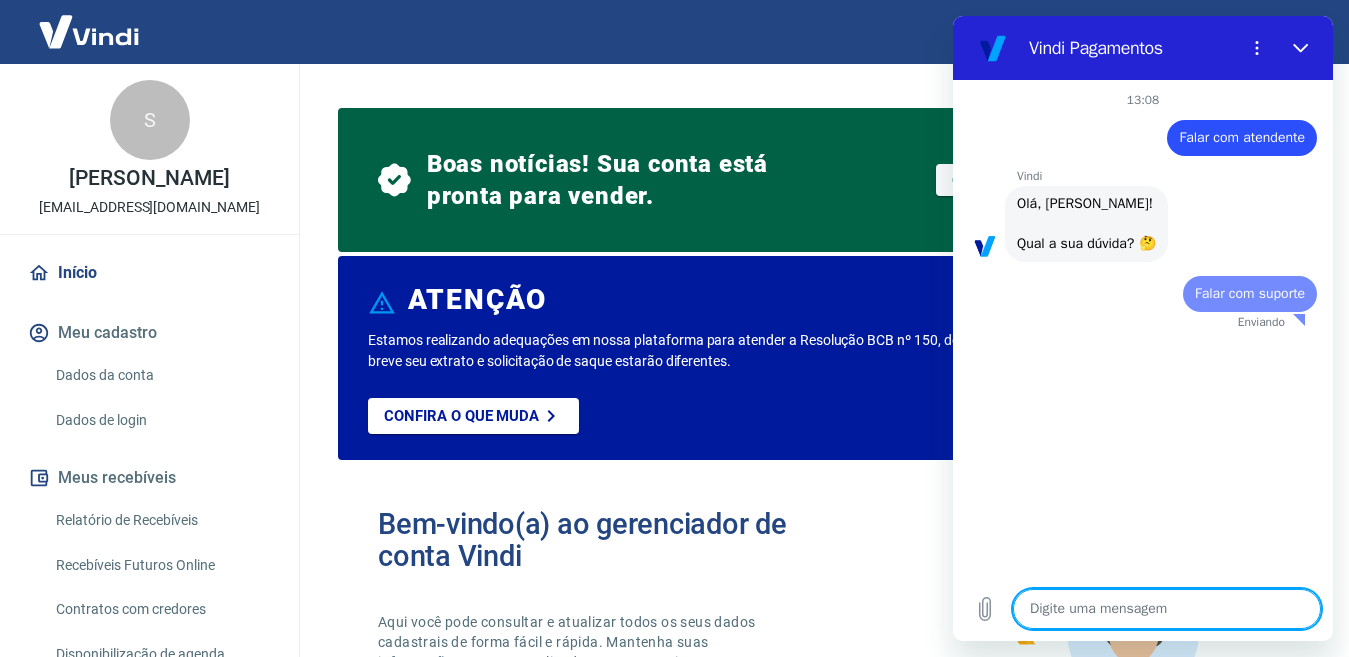 scroll, scrollTop: 0, scrollLeft: 0, axis: both 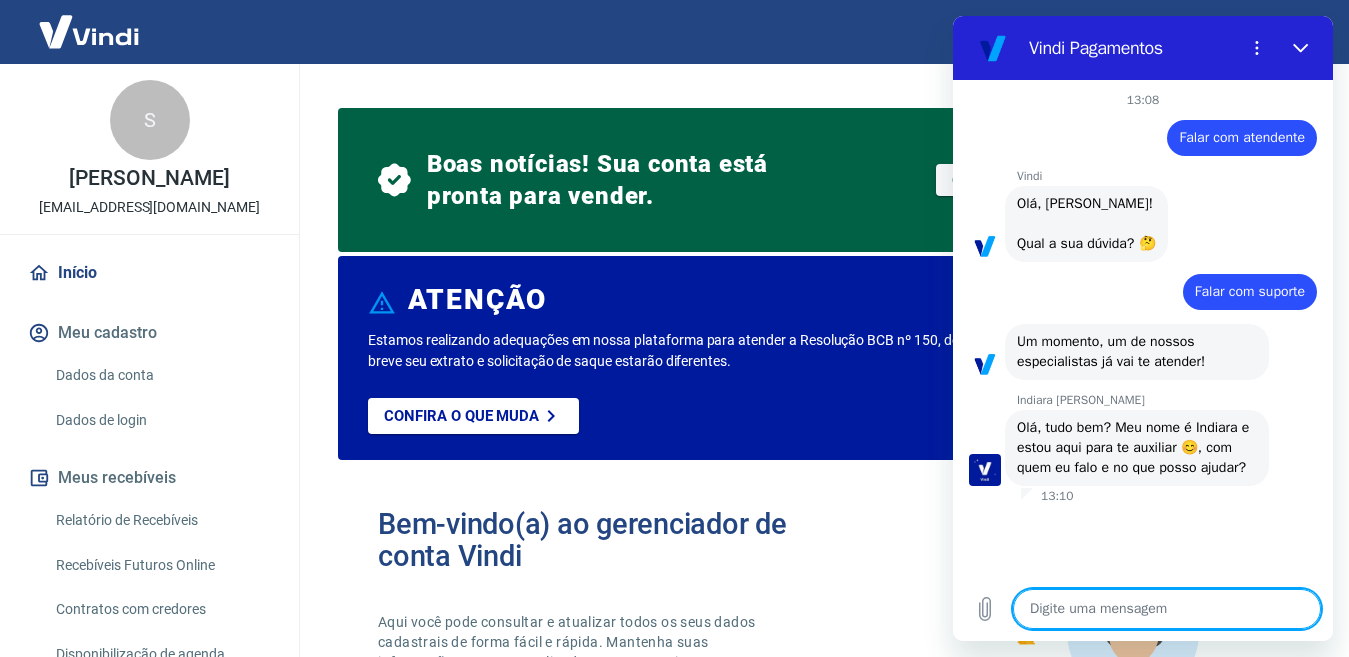 type on "x" 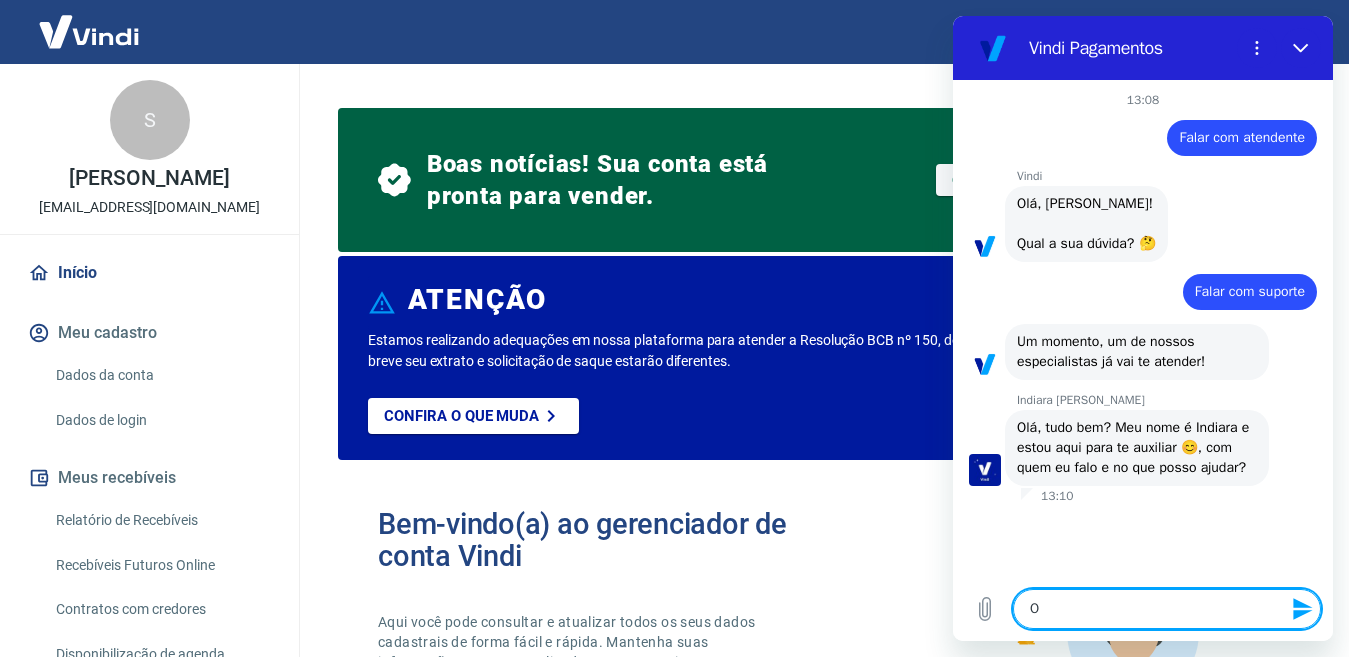 type on "Ol" 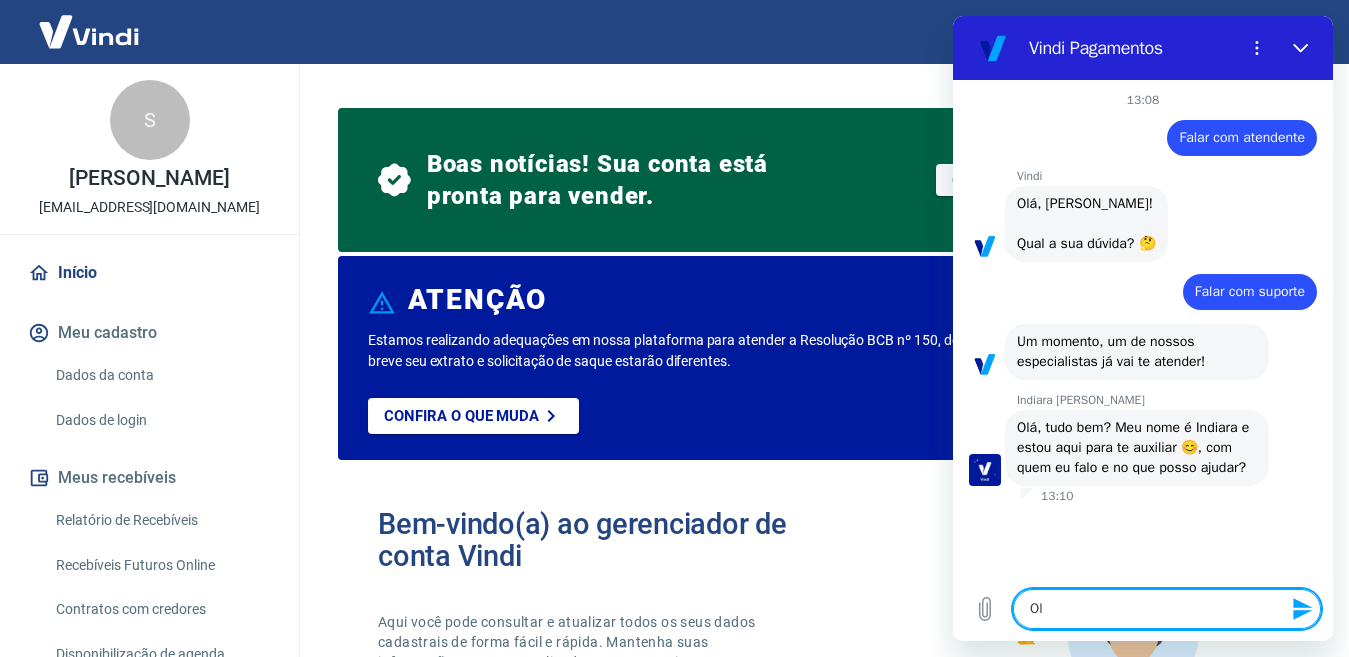 type on "Olá" 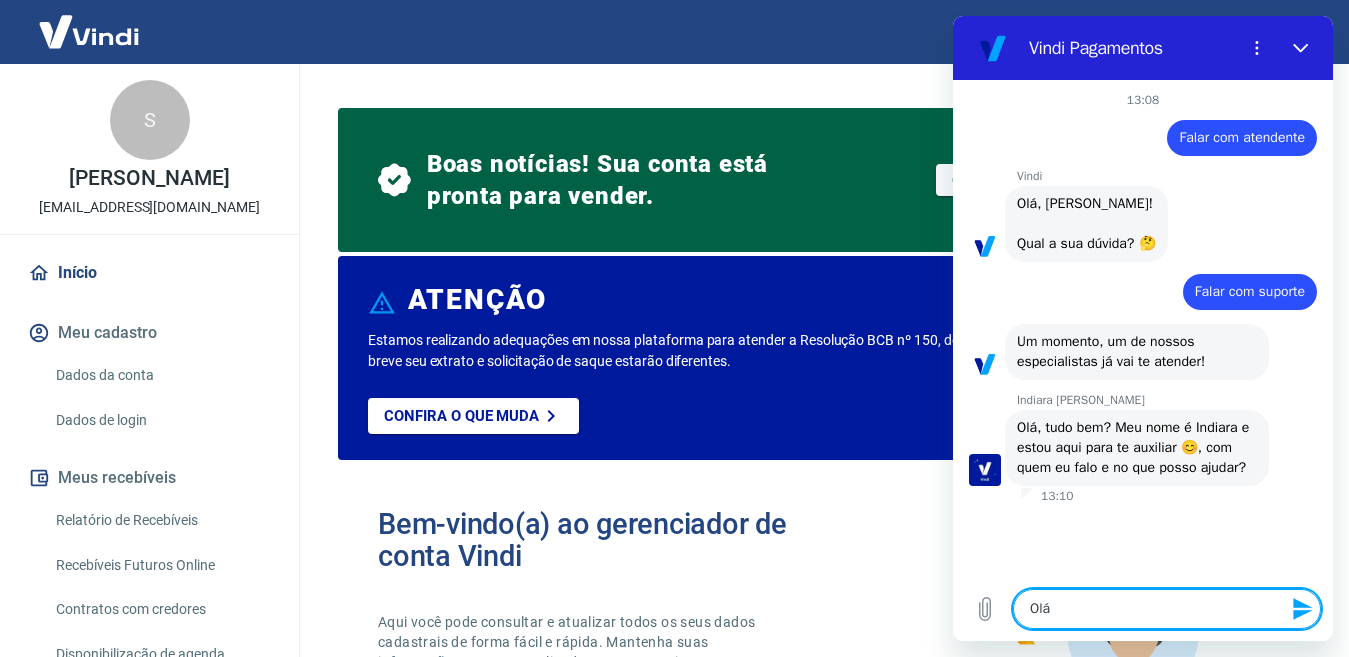 type on "Olá" 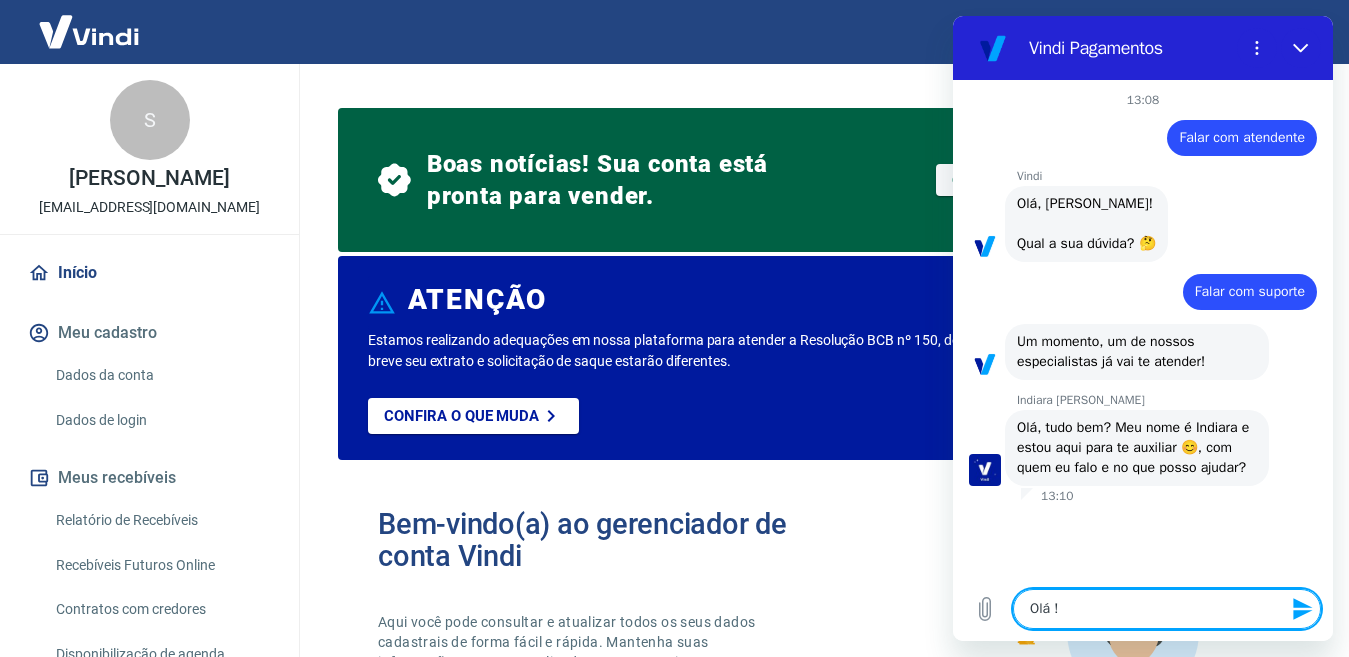 type on "Olá !" 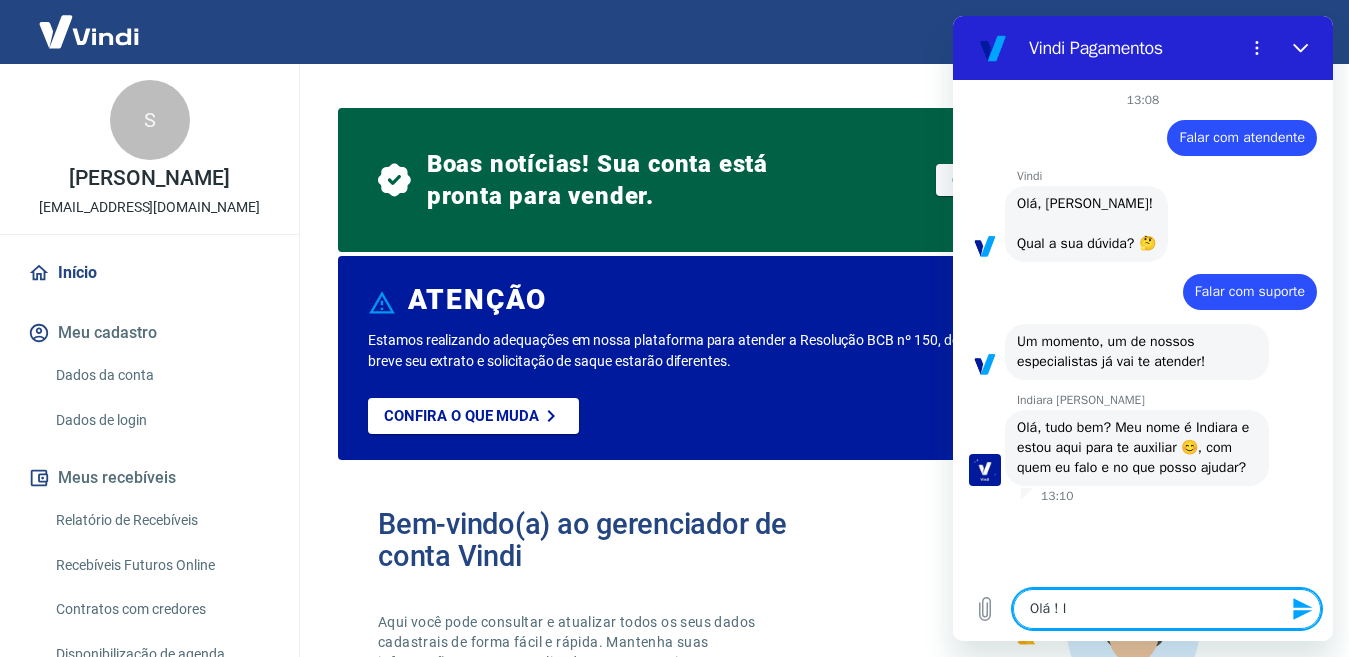 type on "Olá ! In" 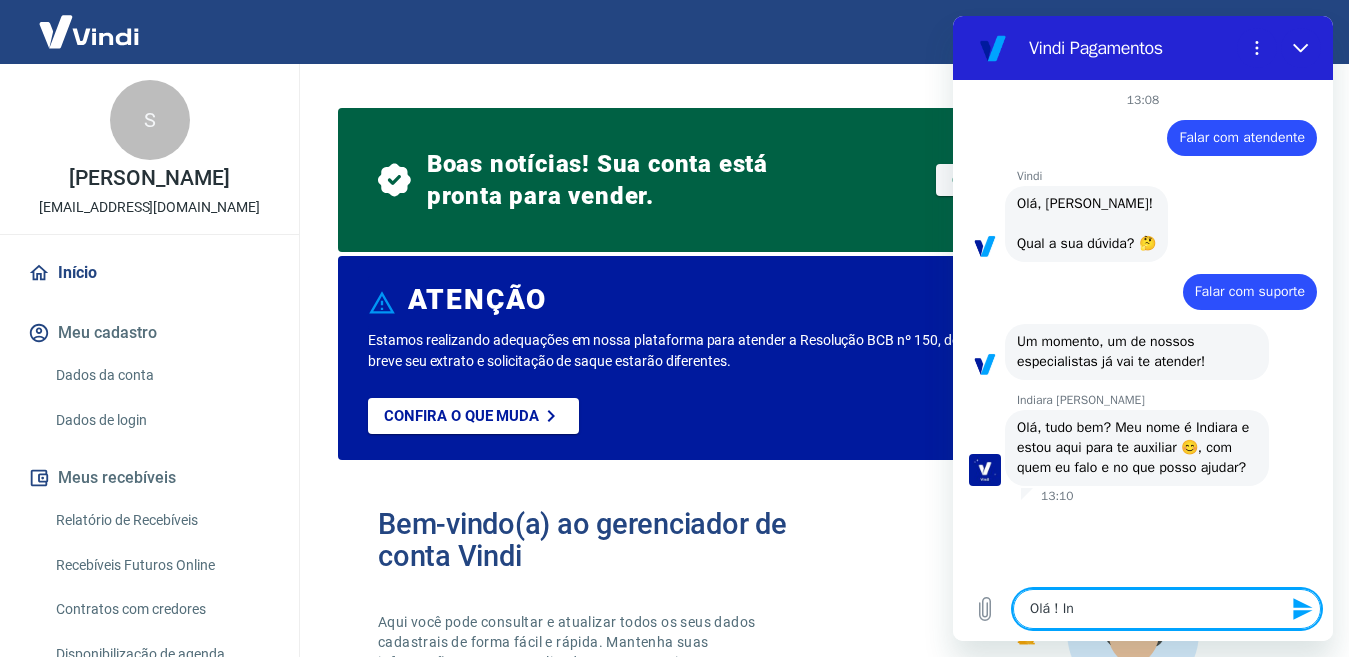 type on "Olá ! Ind" 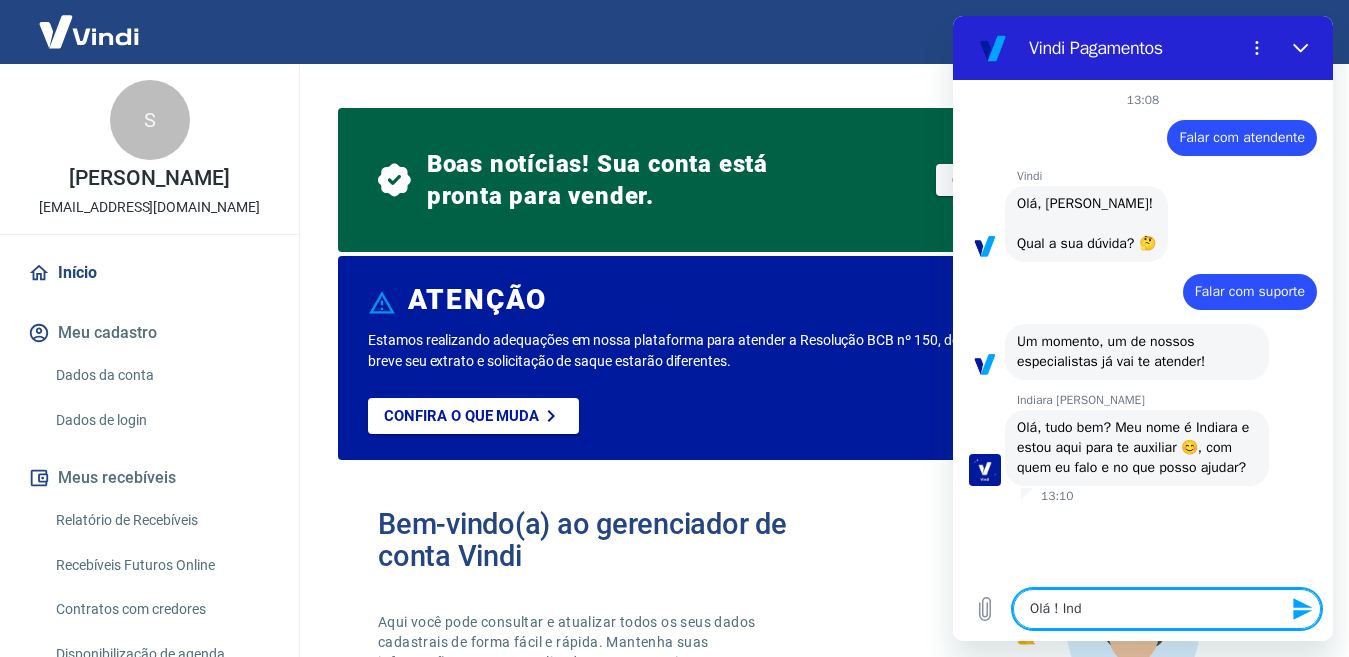 type on "Olá ! Indi" 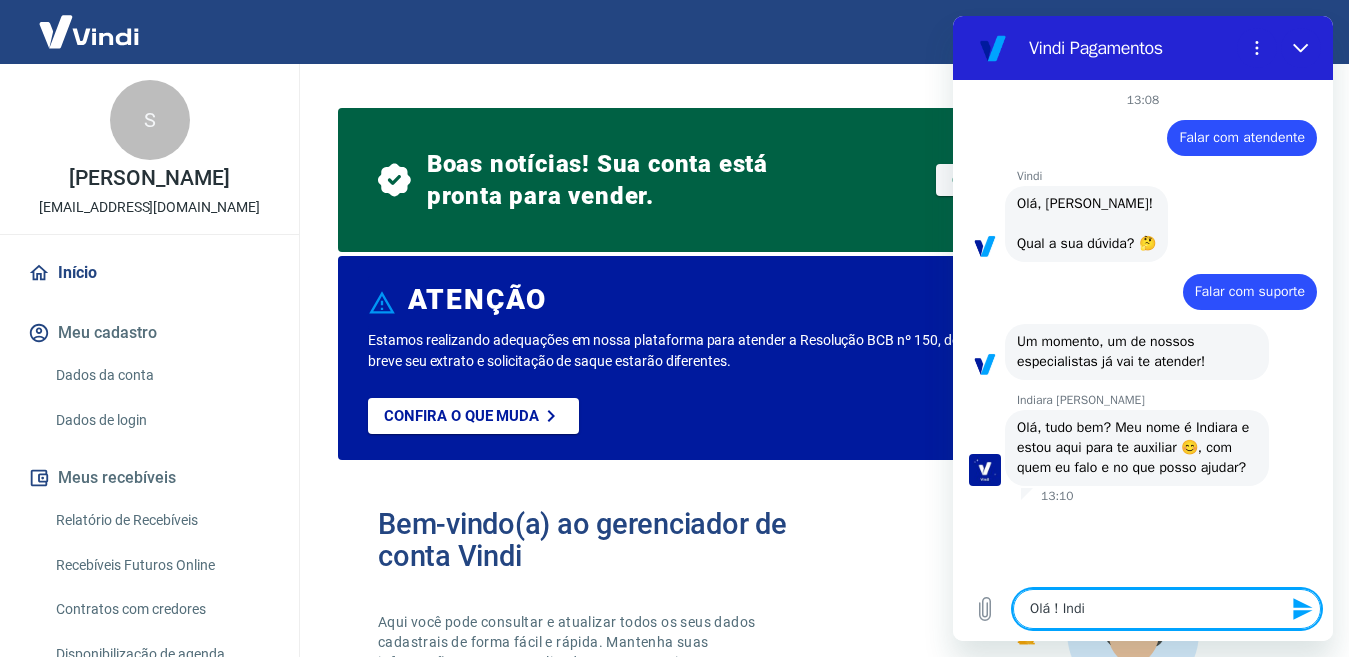 type on "Olá ! [GEOGRAPHIC_DATA]" 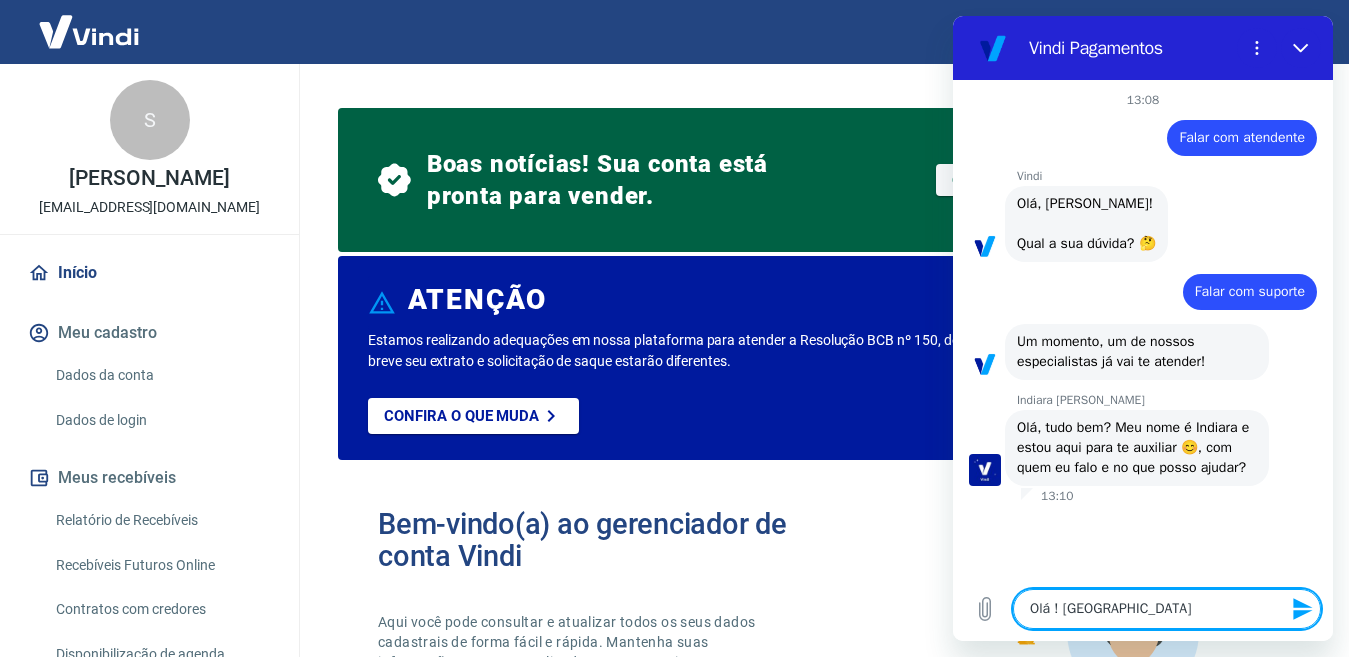 type on "x" 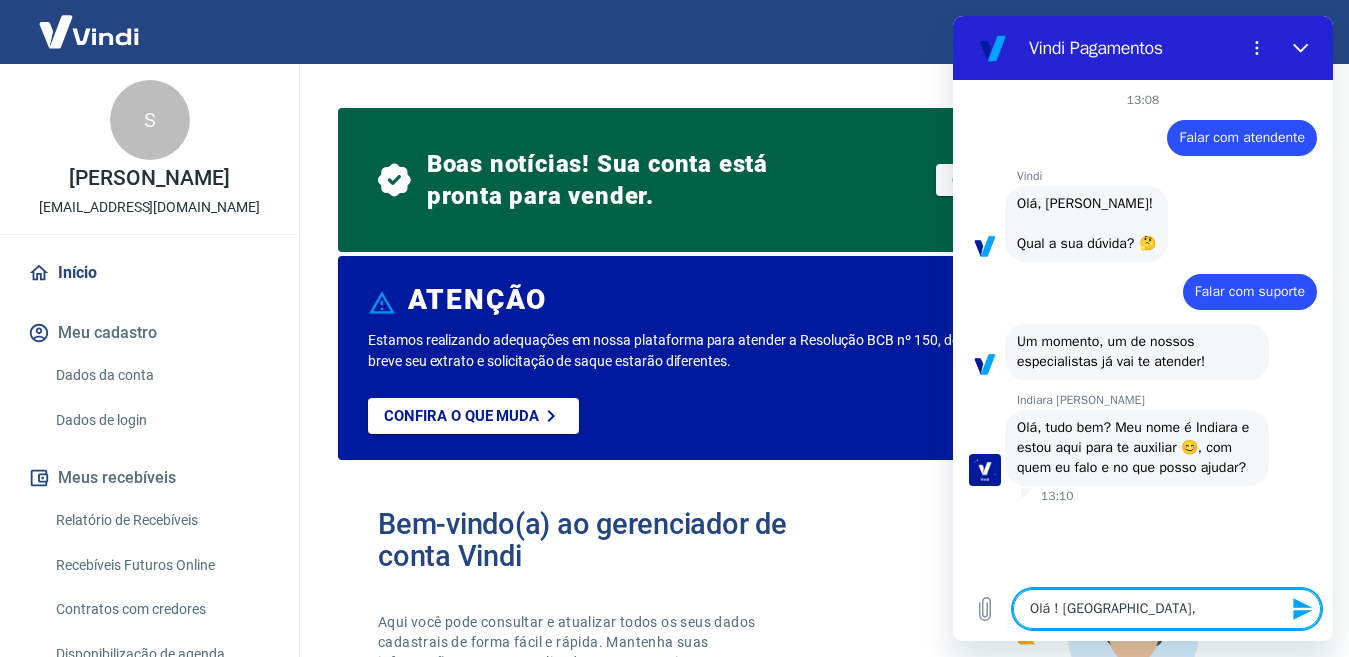 type on "Olá ! [GEOGRAPHIC_DATA]," 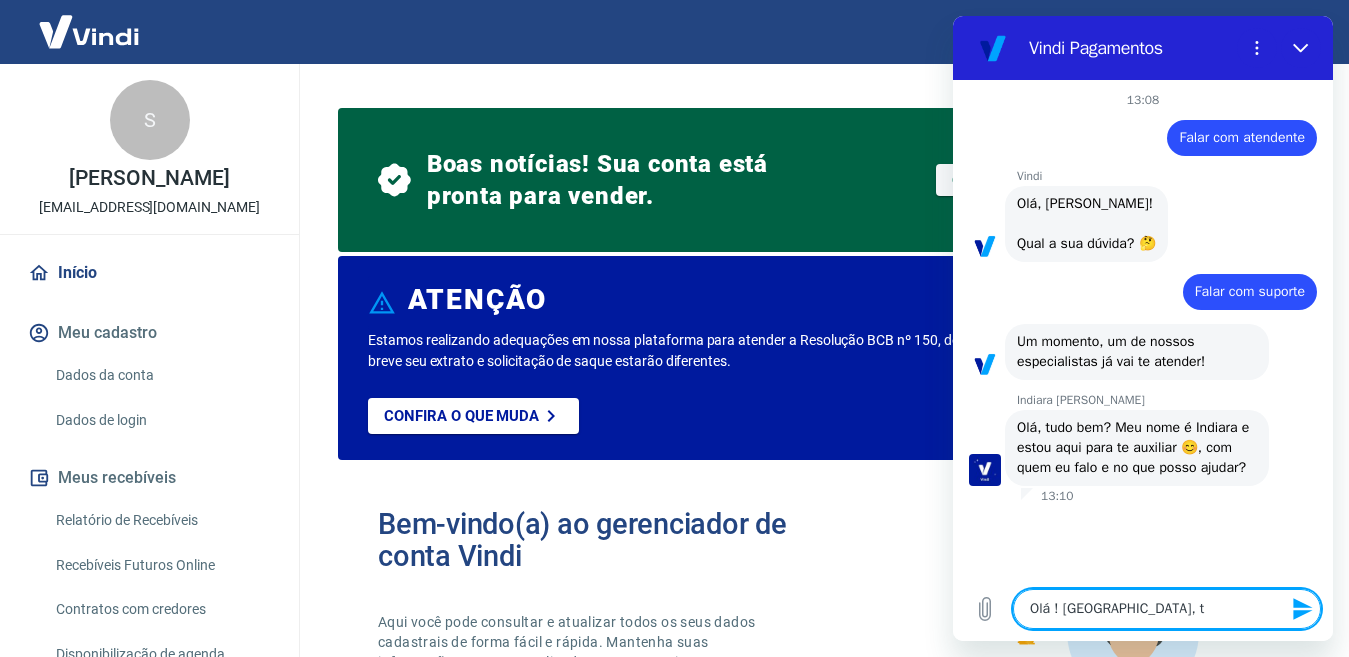 type on "Olá ! [GEOGRAPHIC_DATA], tu" 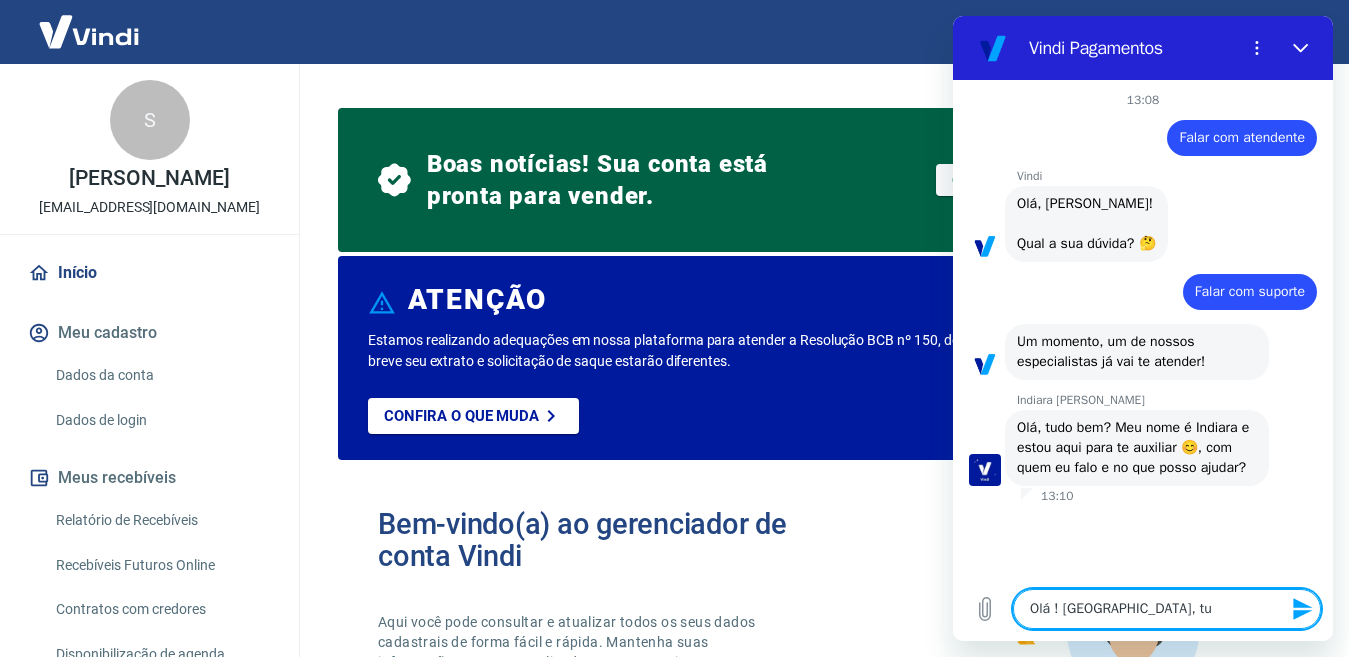 type on "Olá ! [GEOGRAPHIC_DATA], tud" 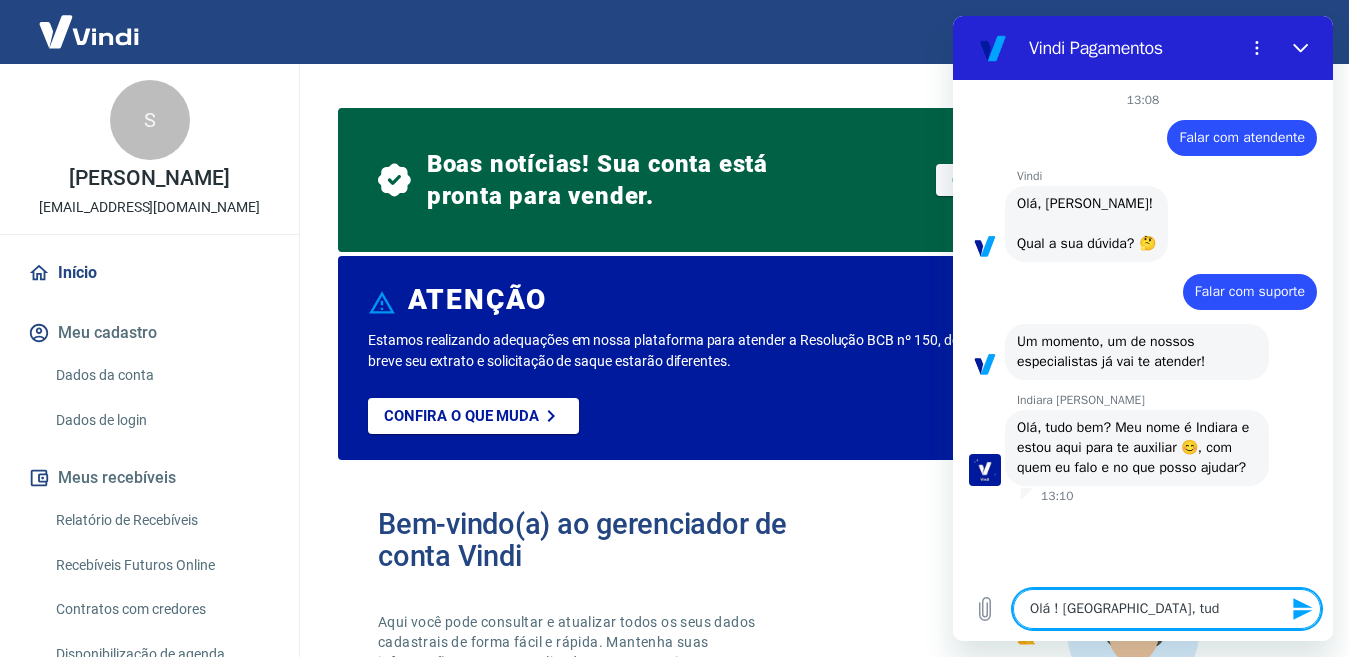 type on "Olá ! Indiara, tudo" 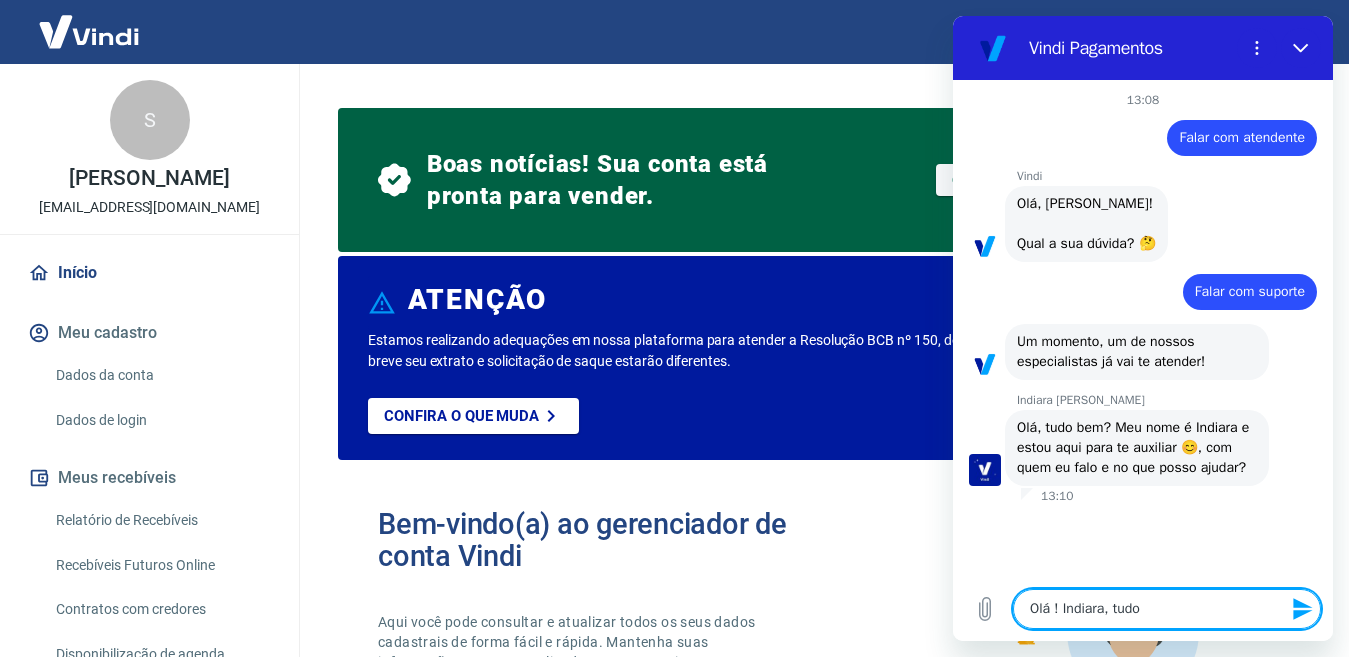 type on "Olá ! Indiara, tudo" 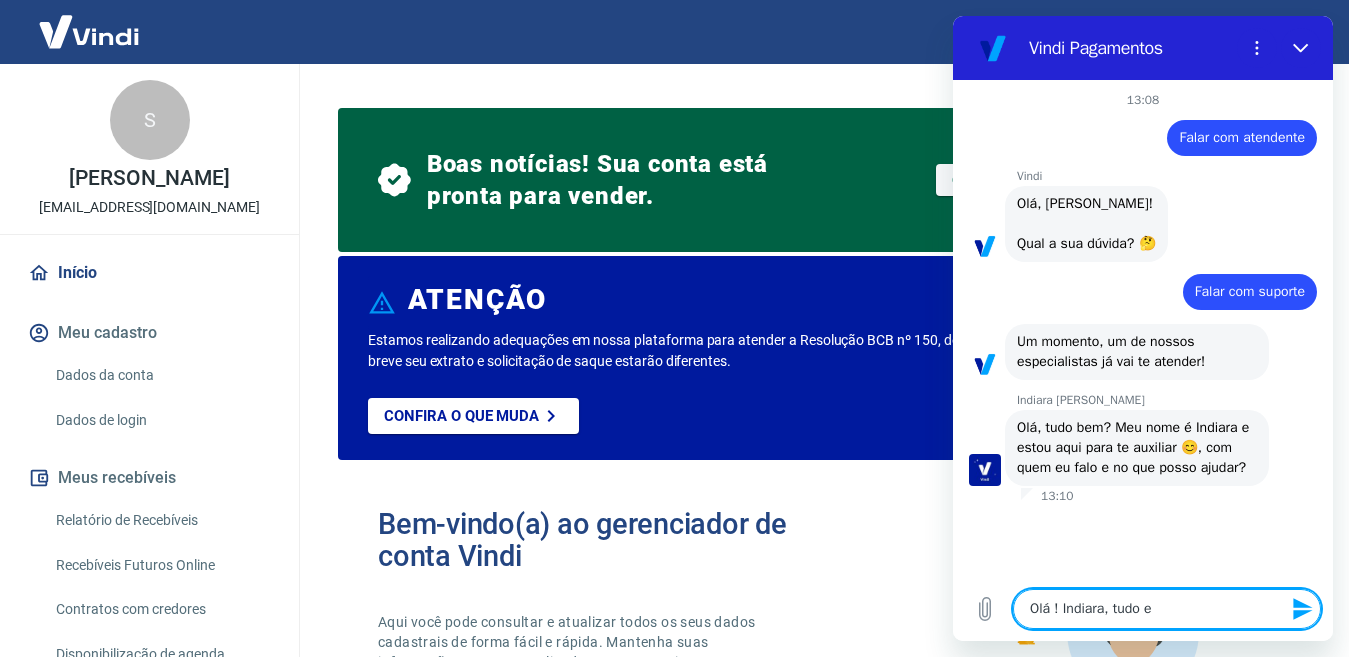 type on "Olá ! Indiara, tudo" 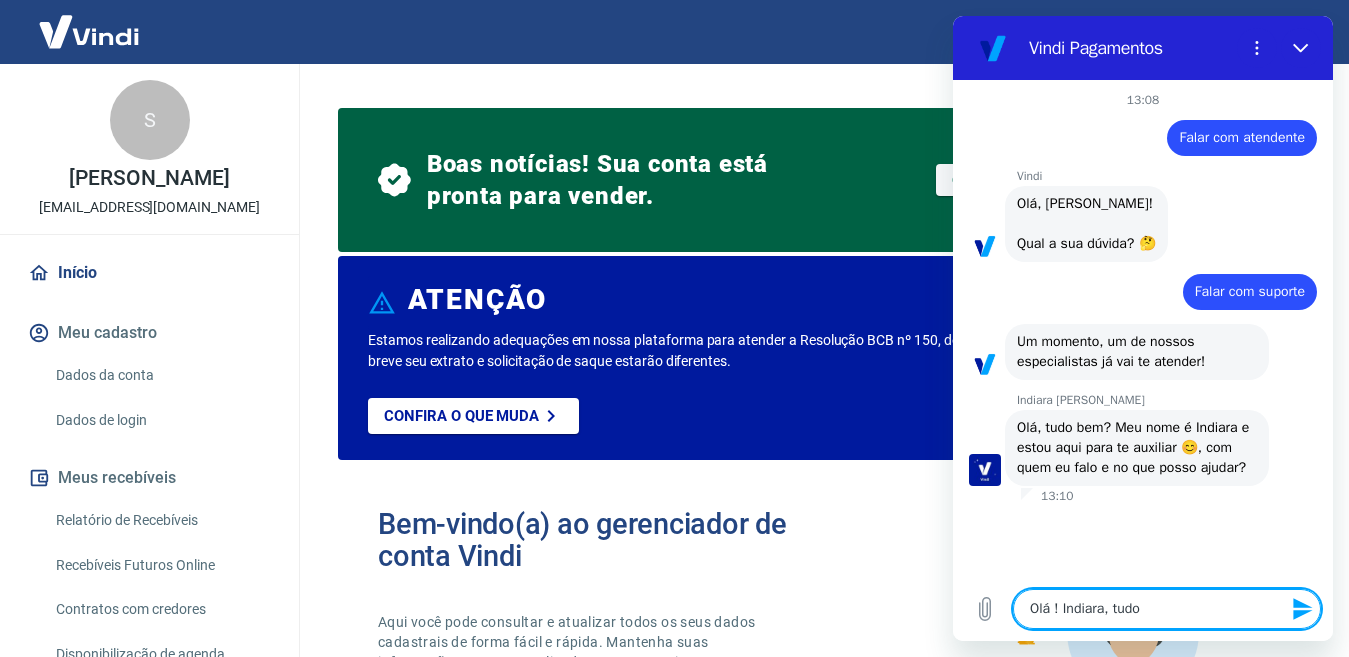 type on "Olá ! Indiara, tudo b" 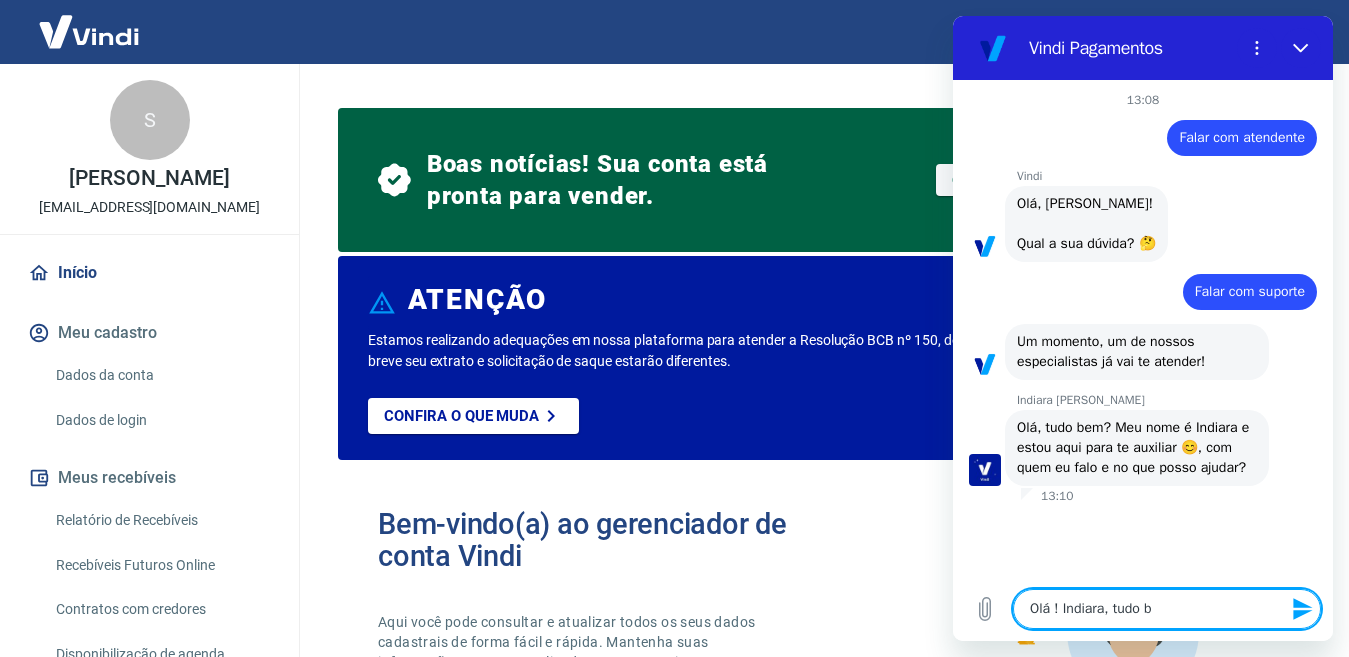 type on "Olá ! Indiara, tudo be" 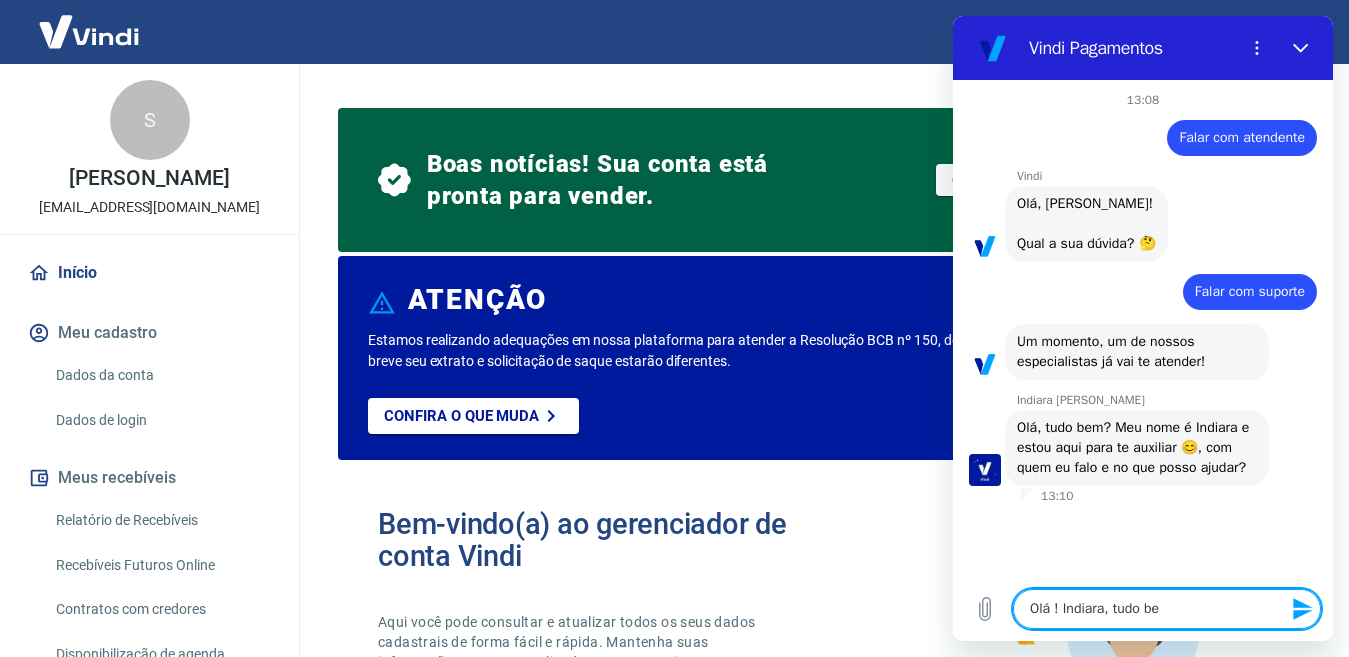 type on "Olá ! Indiara, tudo bem" 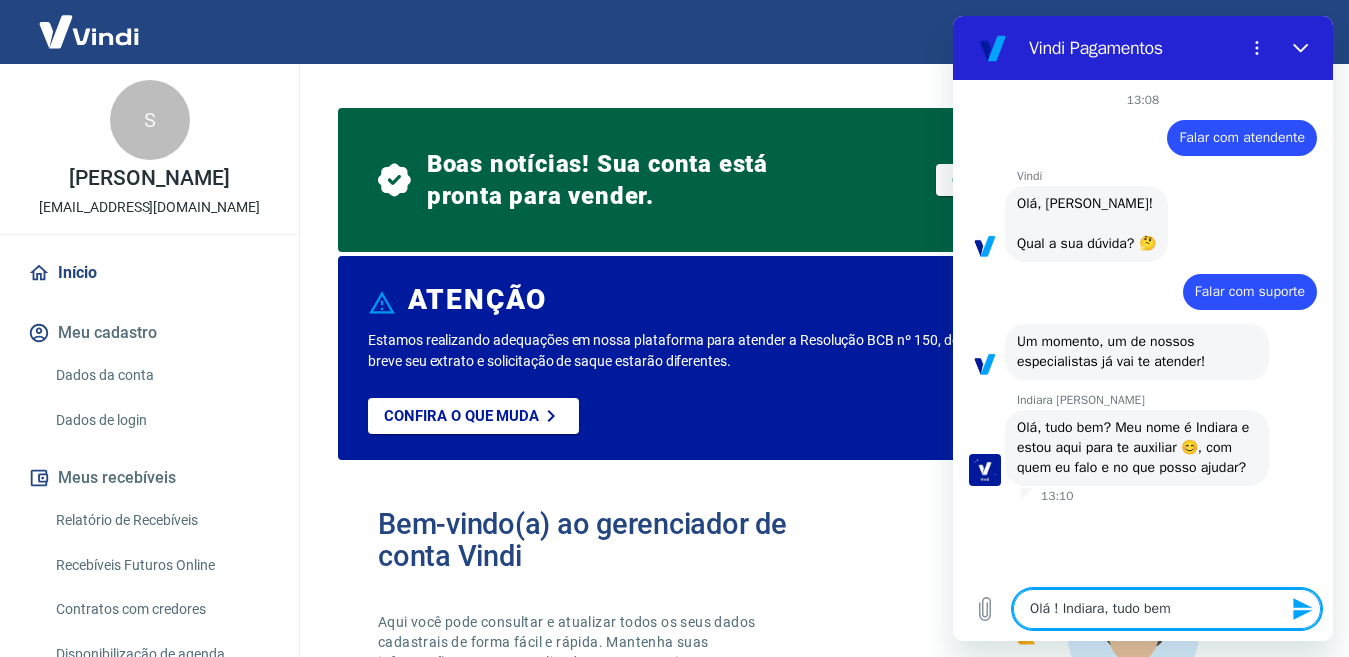 type on "Olá ! Indiara, tudo bem" 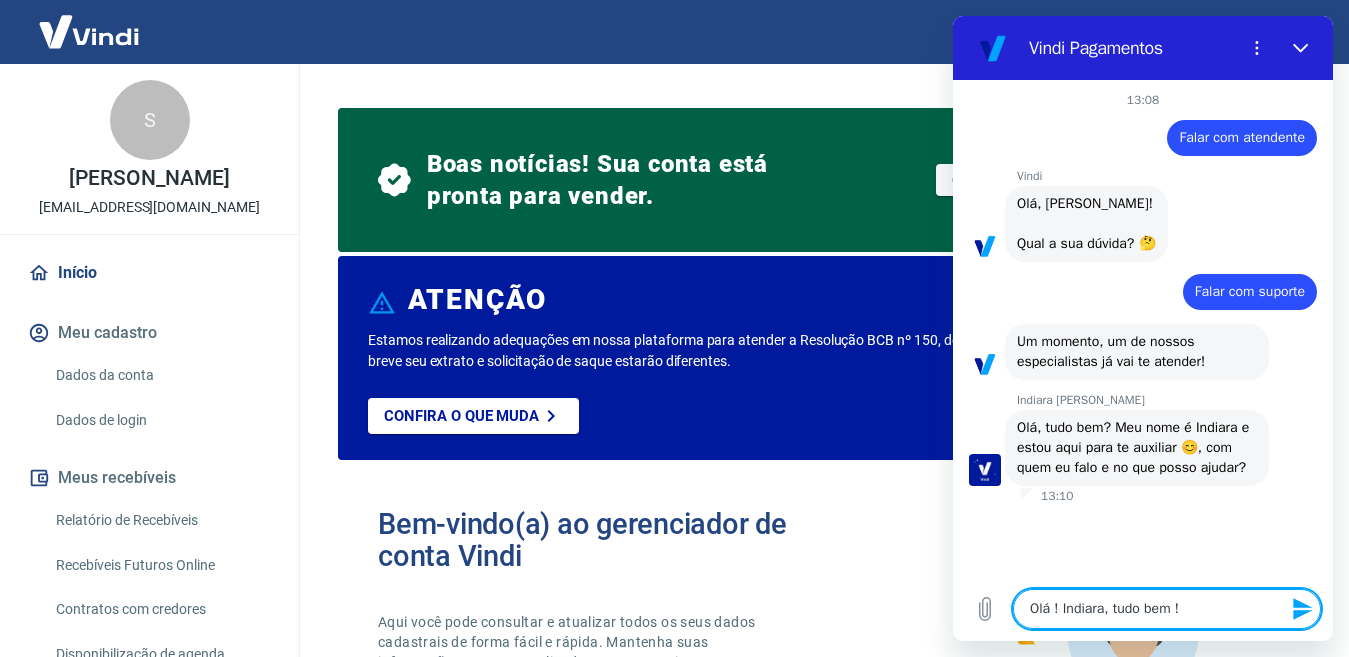 type on "Olá ! Indiara, tudo bem !E" 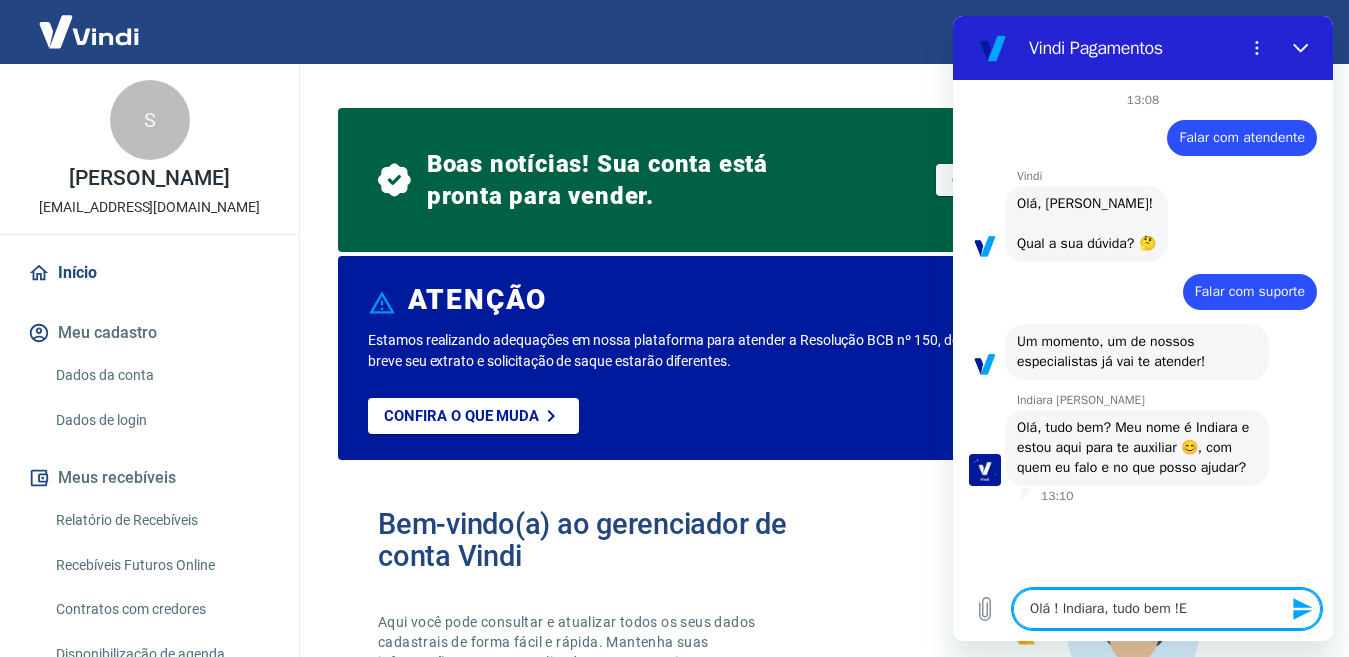 type on "Olá ! Indiara, tudo bem !" 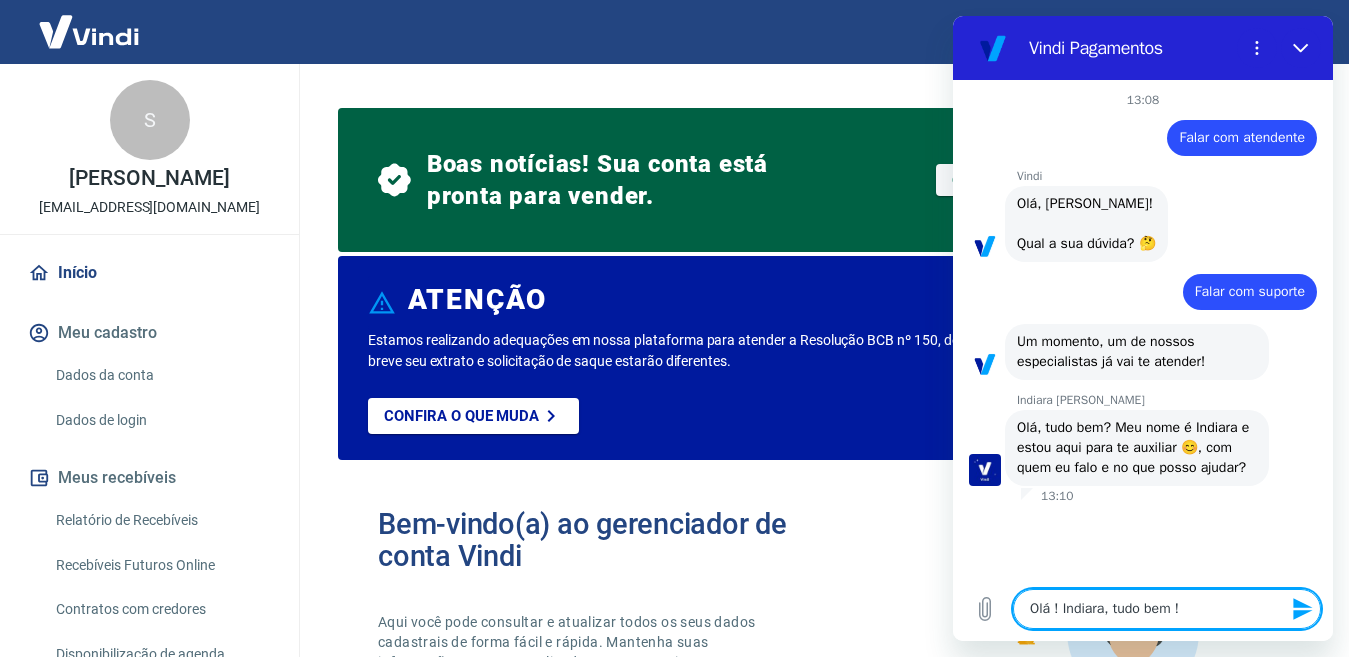 type on "Olá ! Indiara, tudo bem !" 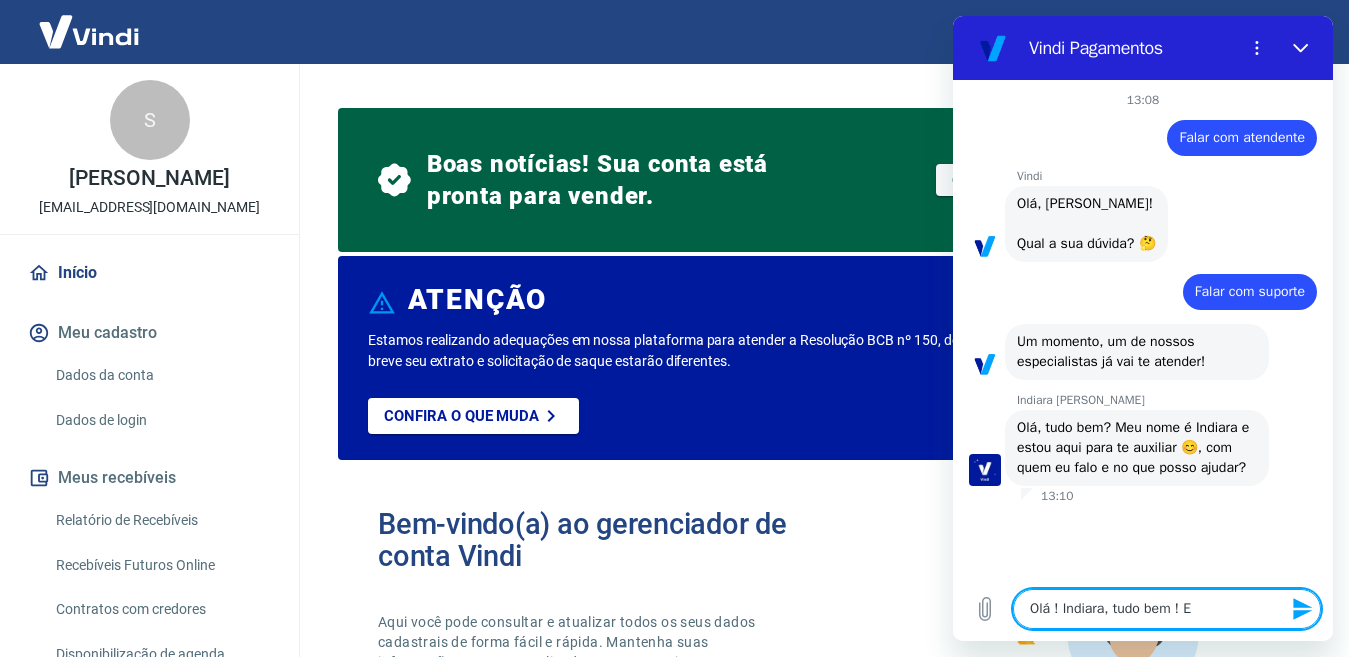 type on "Olá ! Indiara, tudo bem ! E" 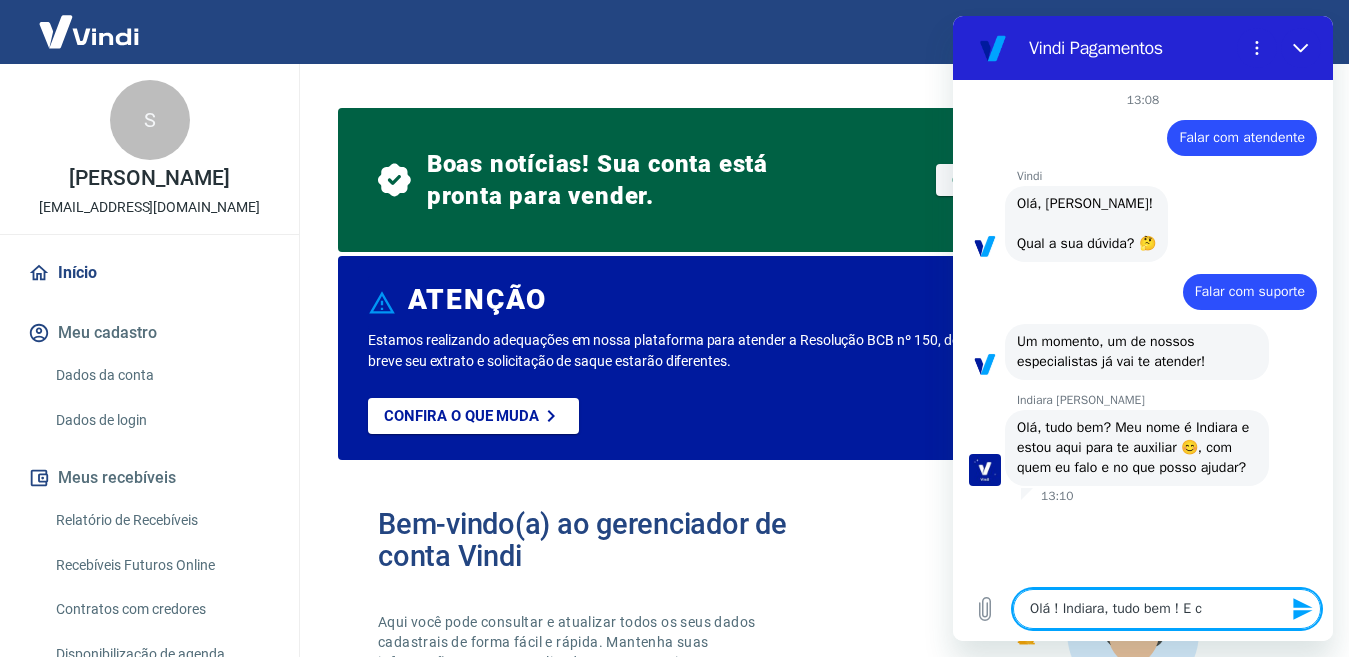 type on "Olá ! Indiara, tudo bem ! E co" 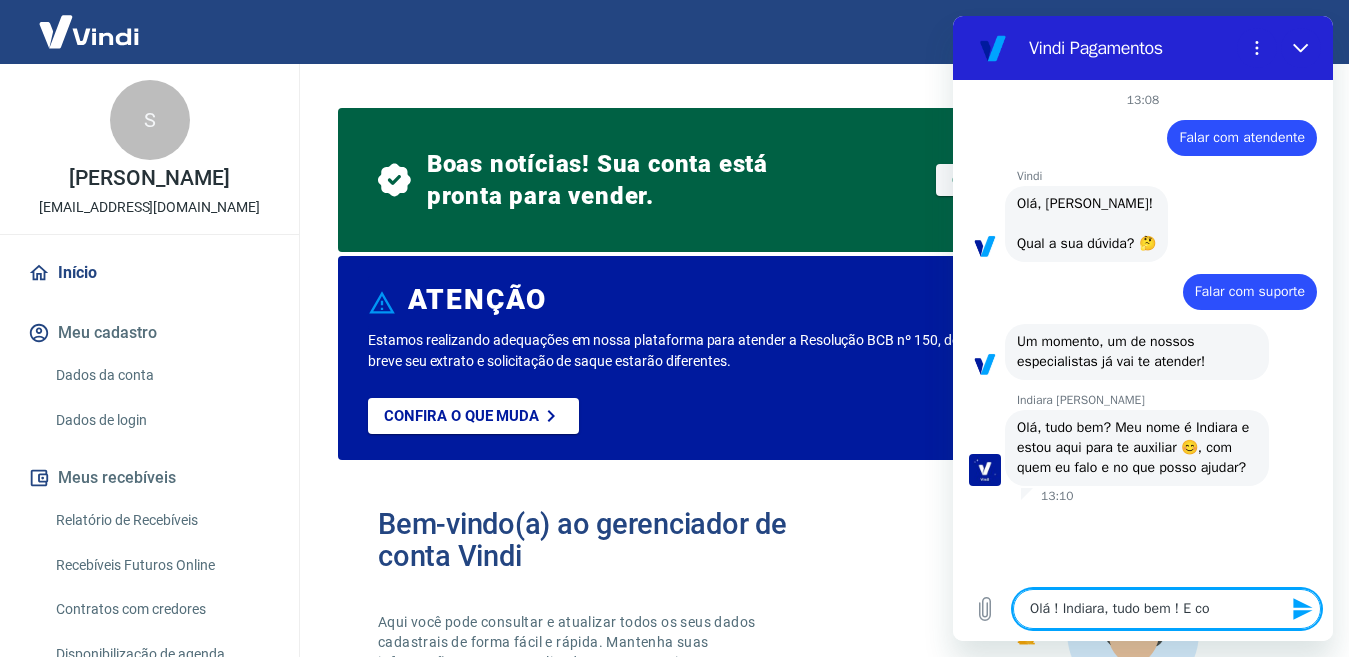type on "Olá ! Indiara, tudo bem ! E com" 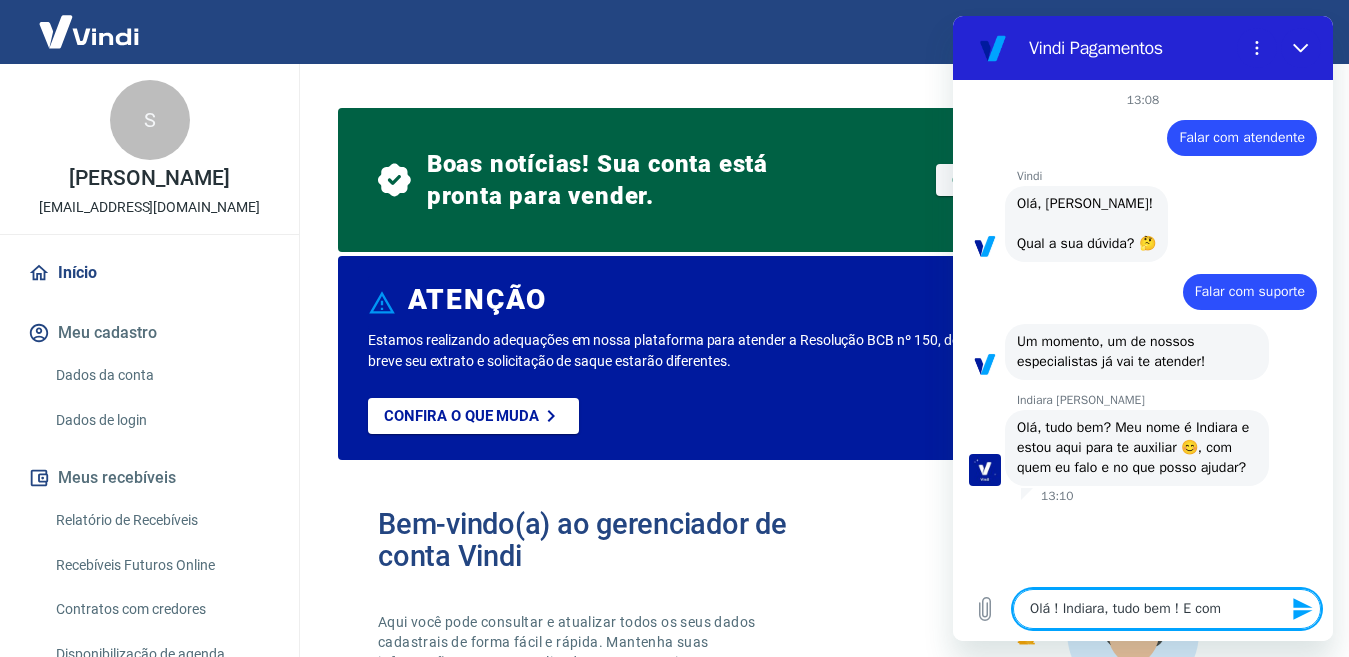 type on "Olá ! Indiara, tudo bem ! E com" 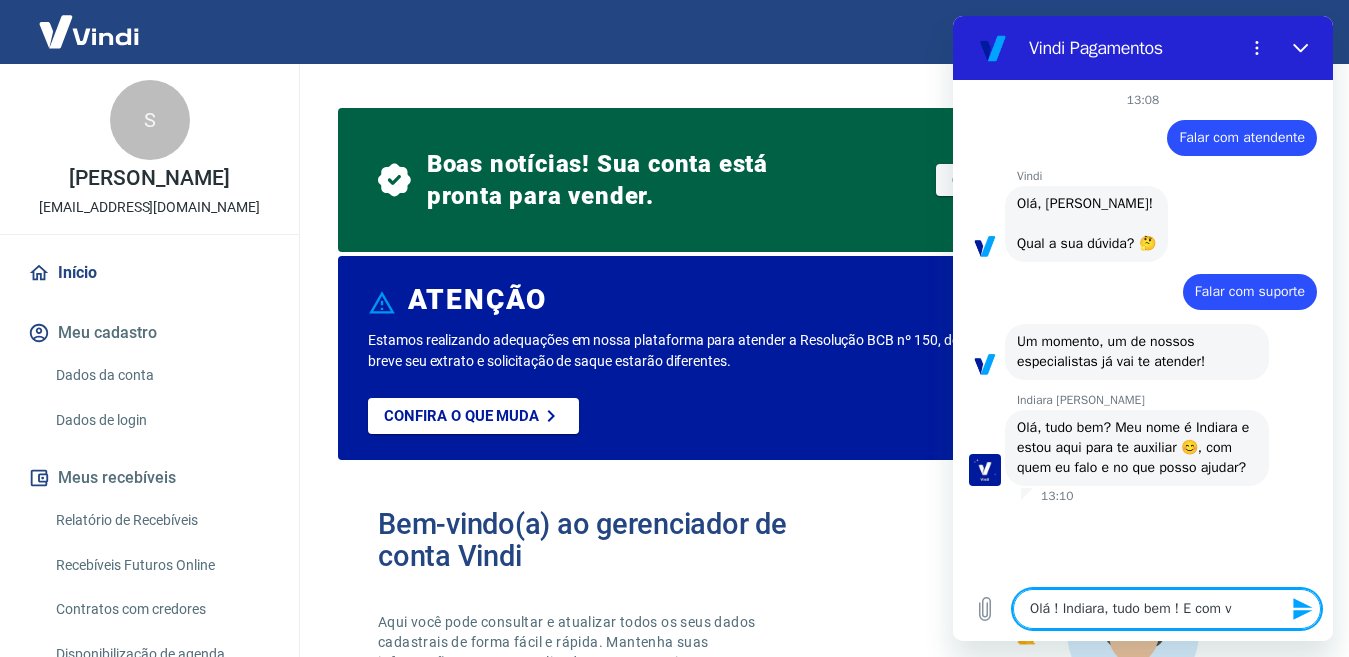 type on "Olá ! Indiara, tudo bem ! E com vo" 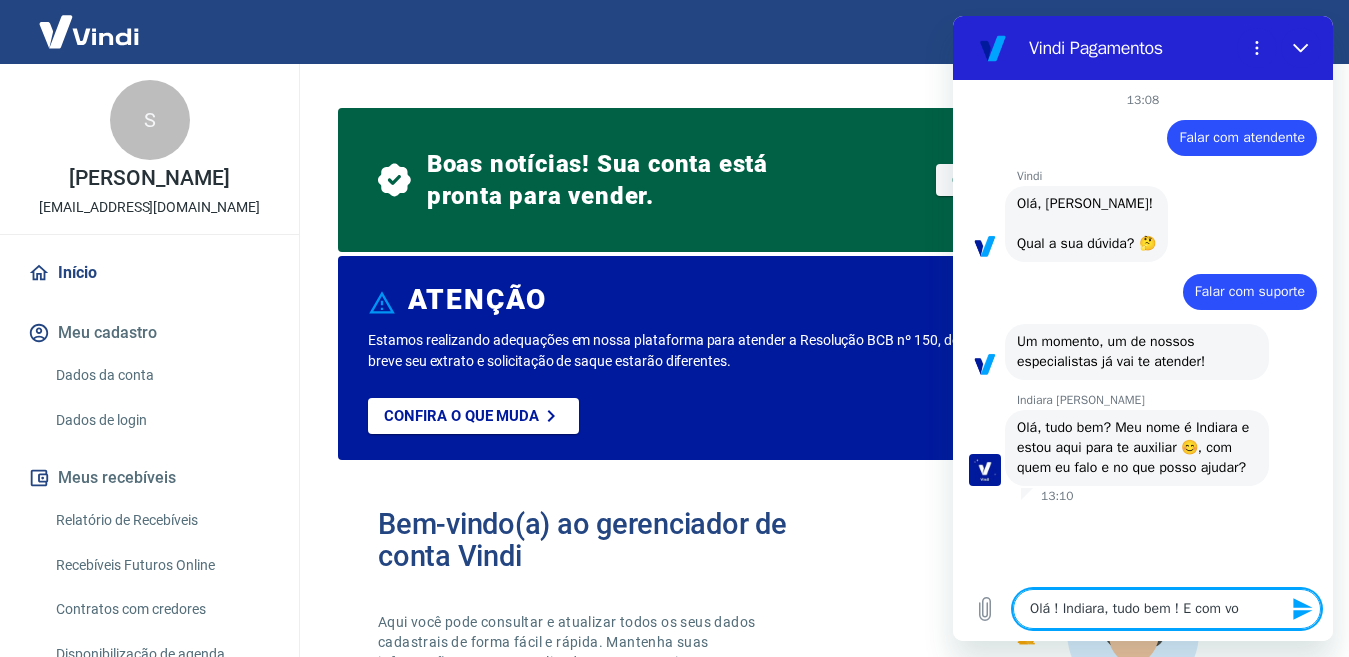 type on "Olá ! Indiara, tudo bem ! E com voc" 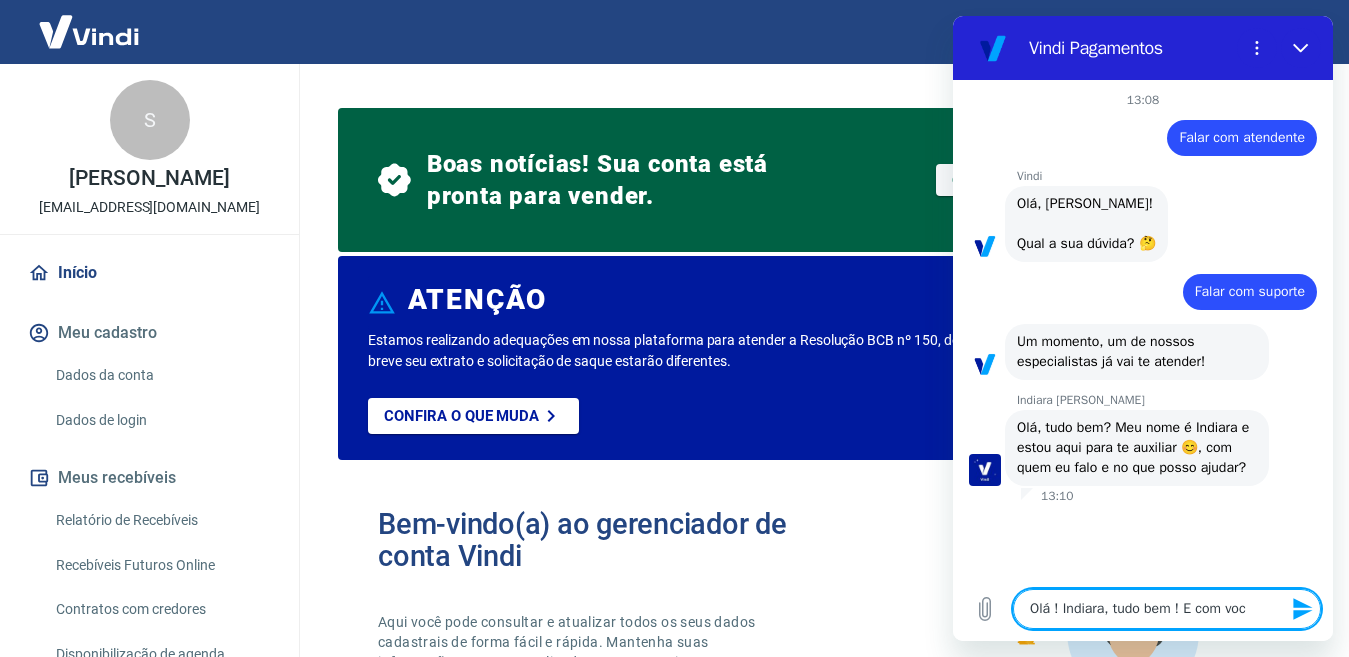 type on "Olá ! Indiara, tudo bem ! E com você" 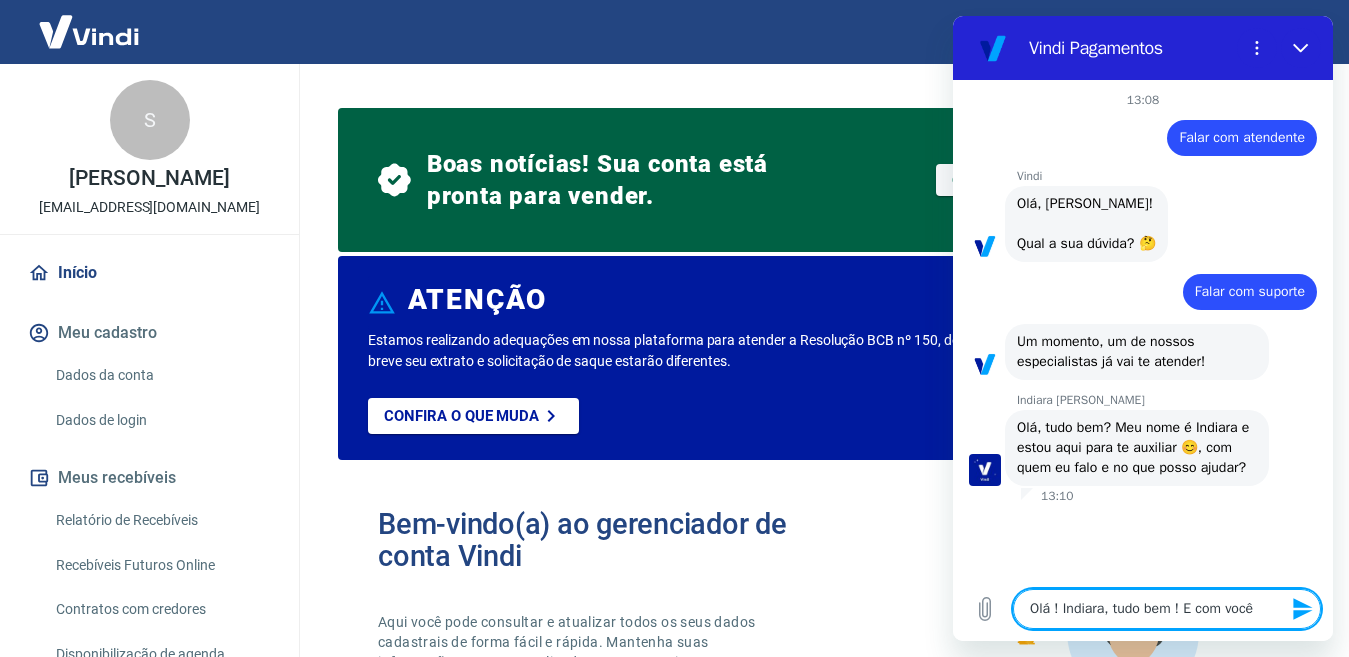 type on "Olá ! Indiara, tudo bem ! E com você" 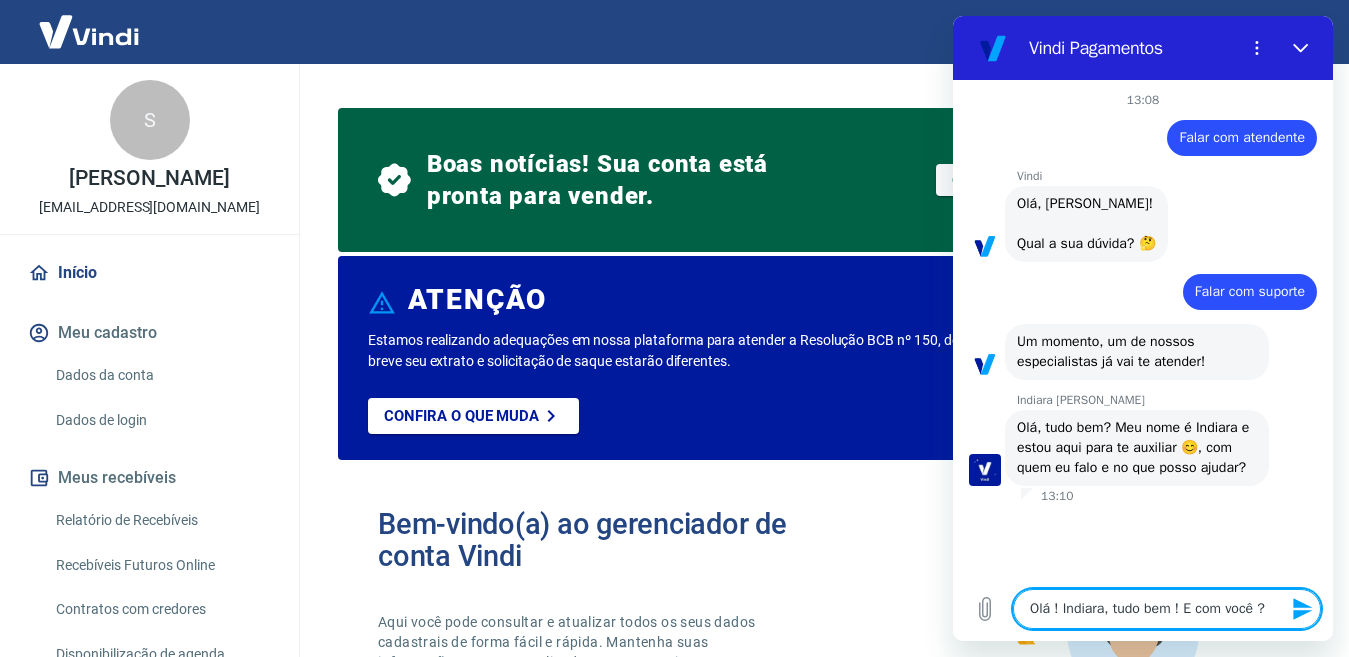 type 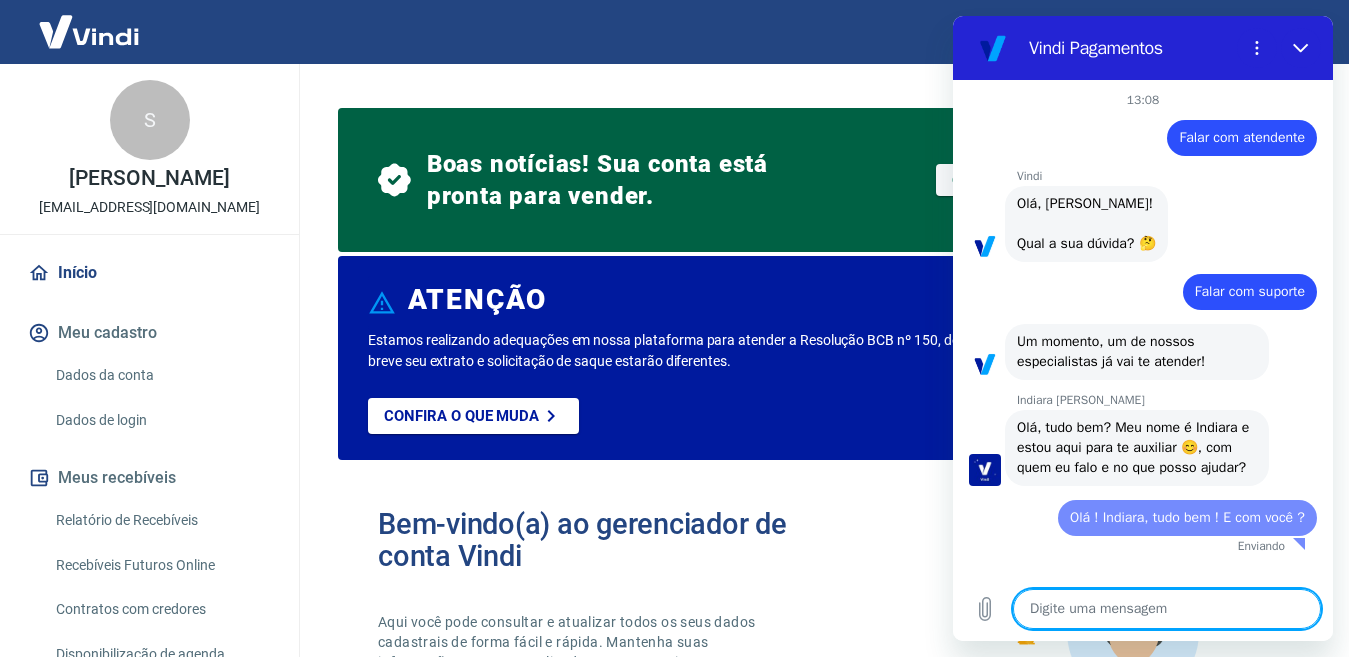 type on "x" 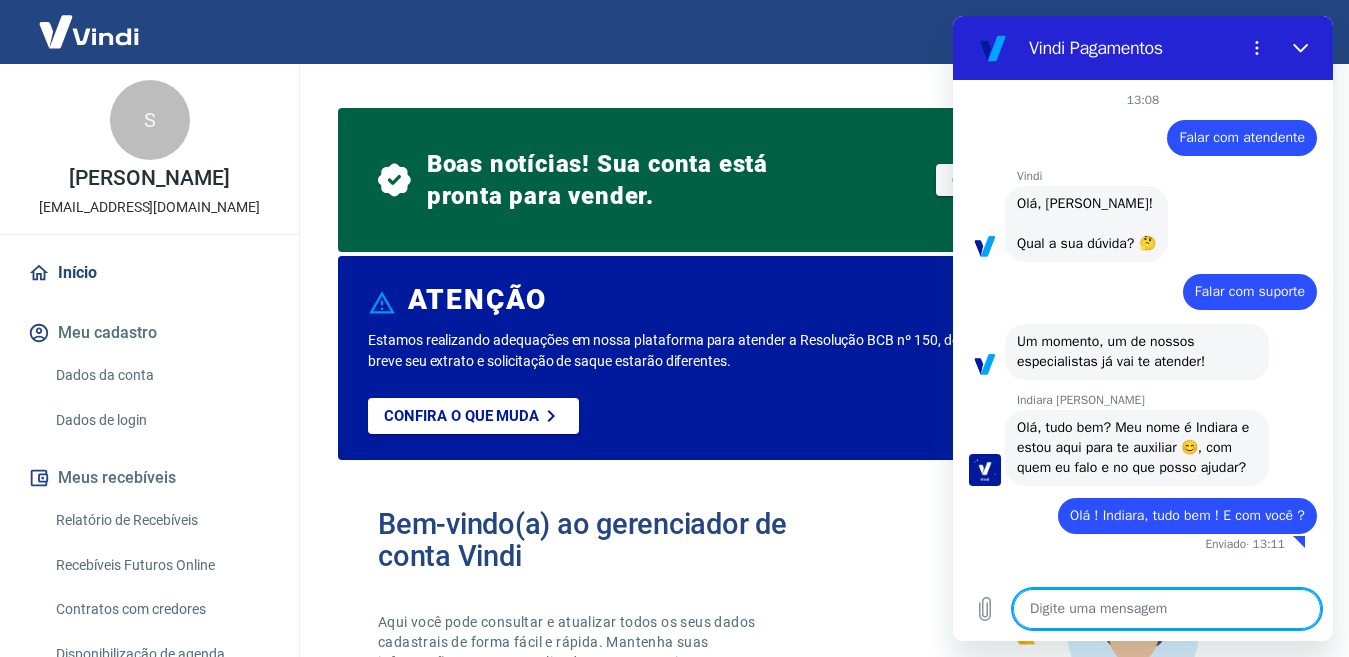 type on "P" 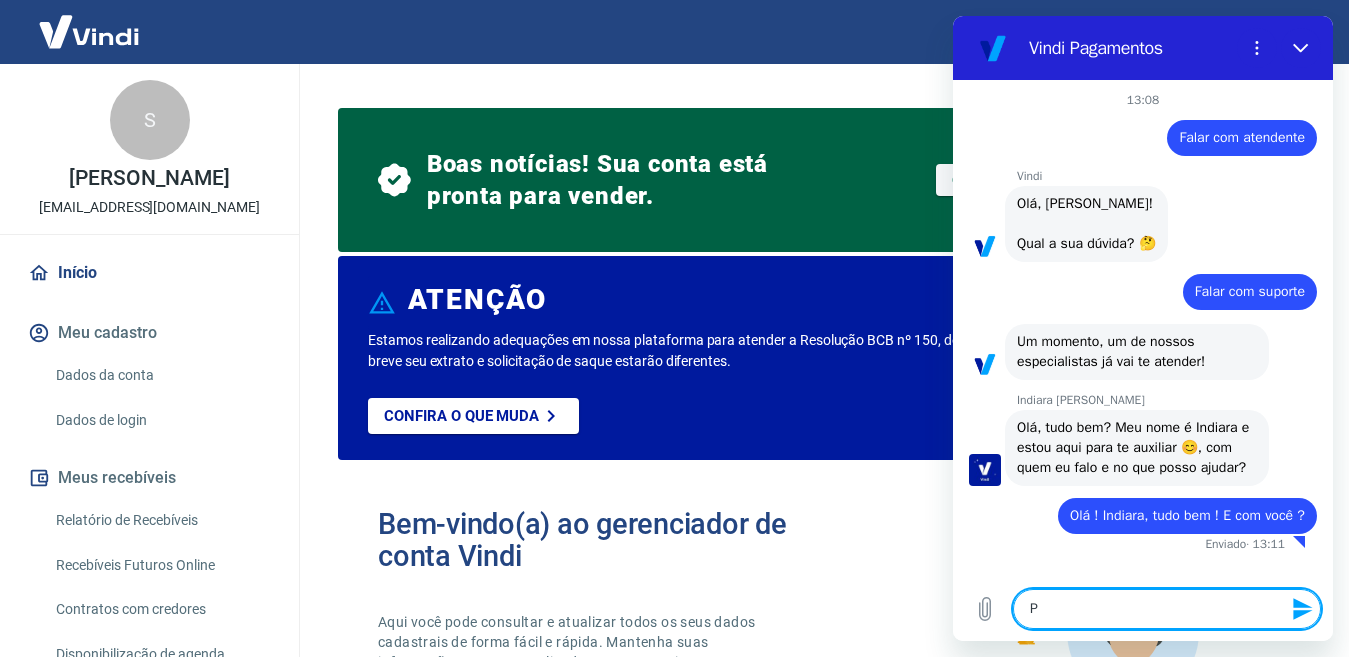 type on "Pr" 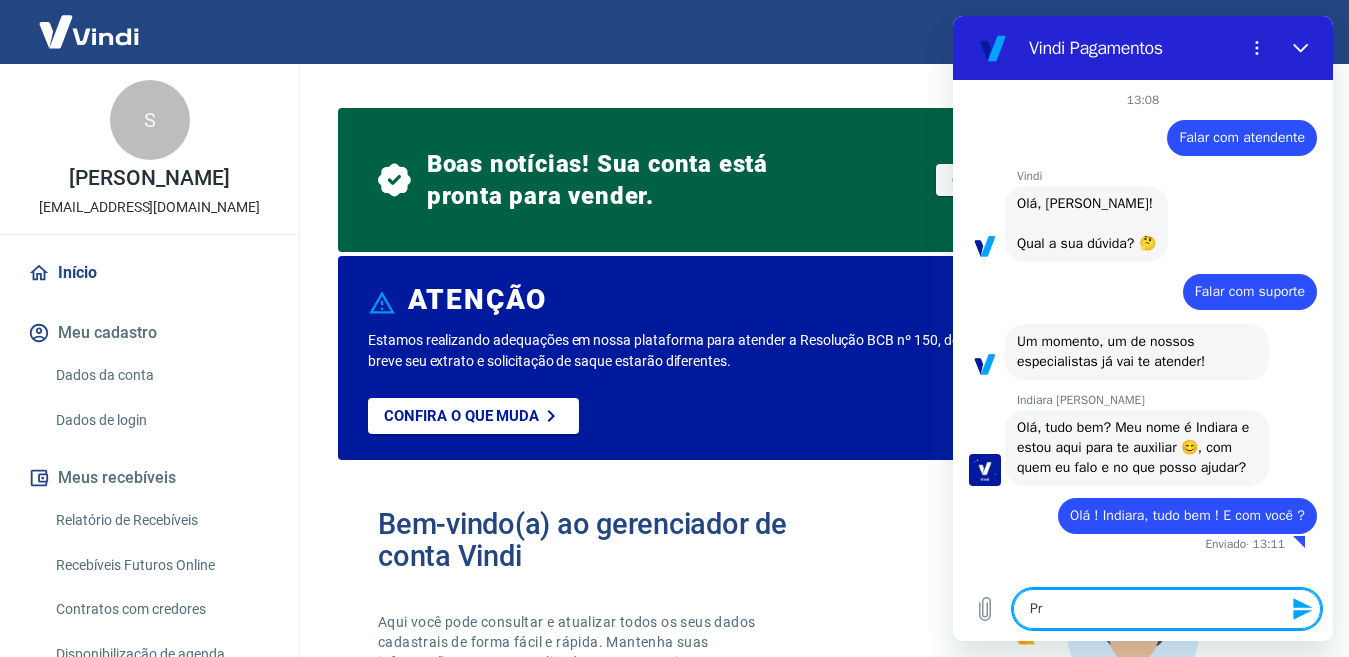 type on "Pre" 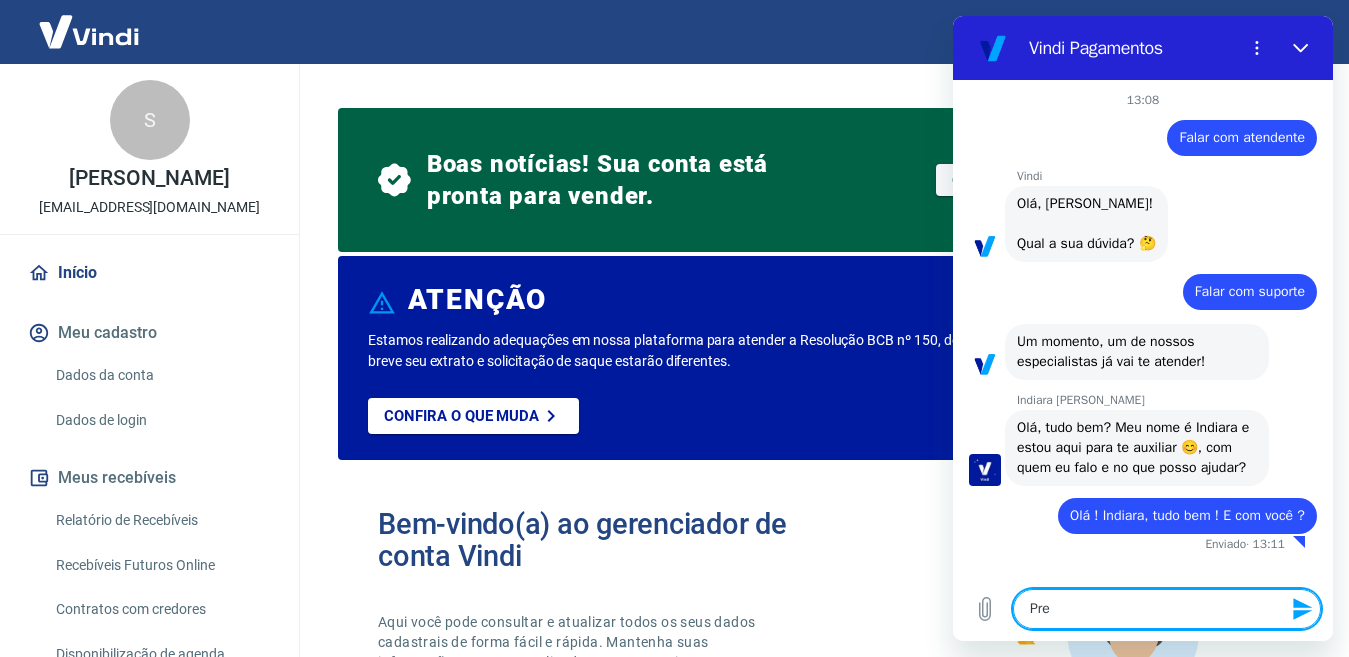 type on "Prec" 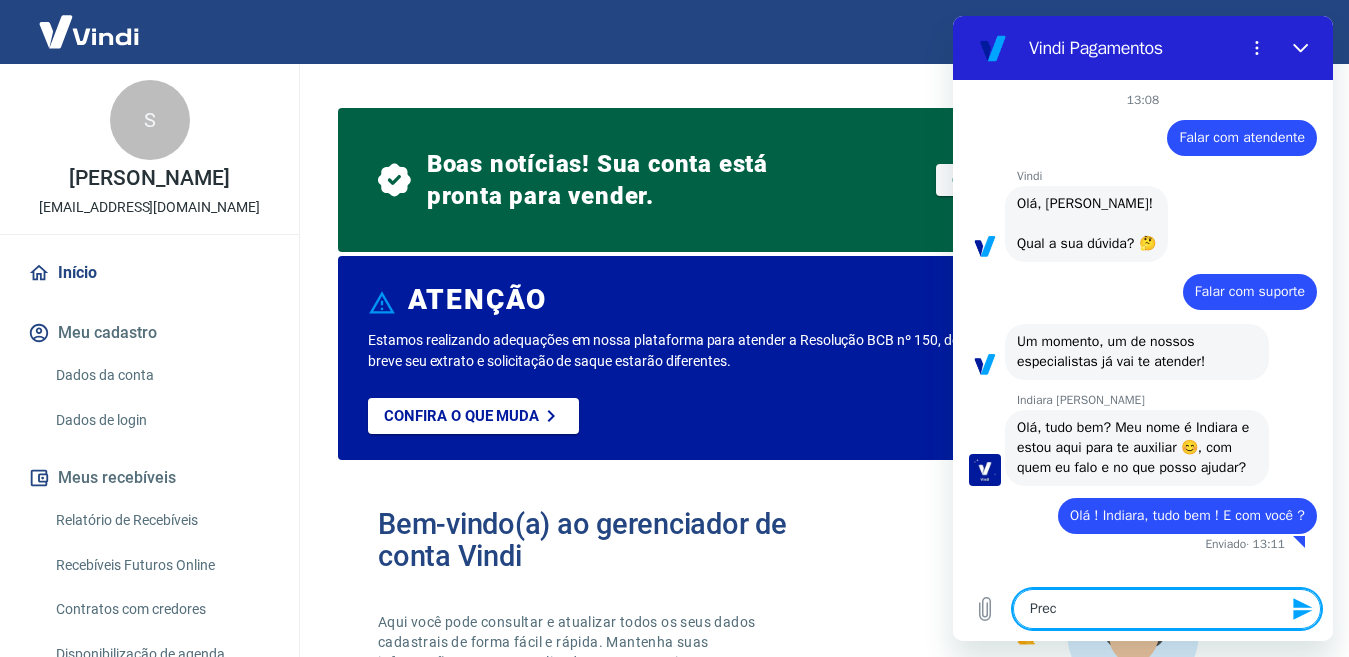 type on "Preci" 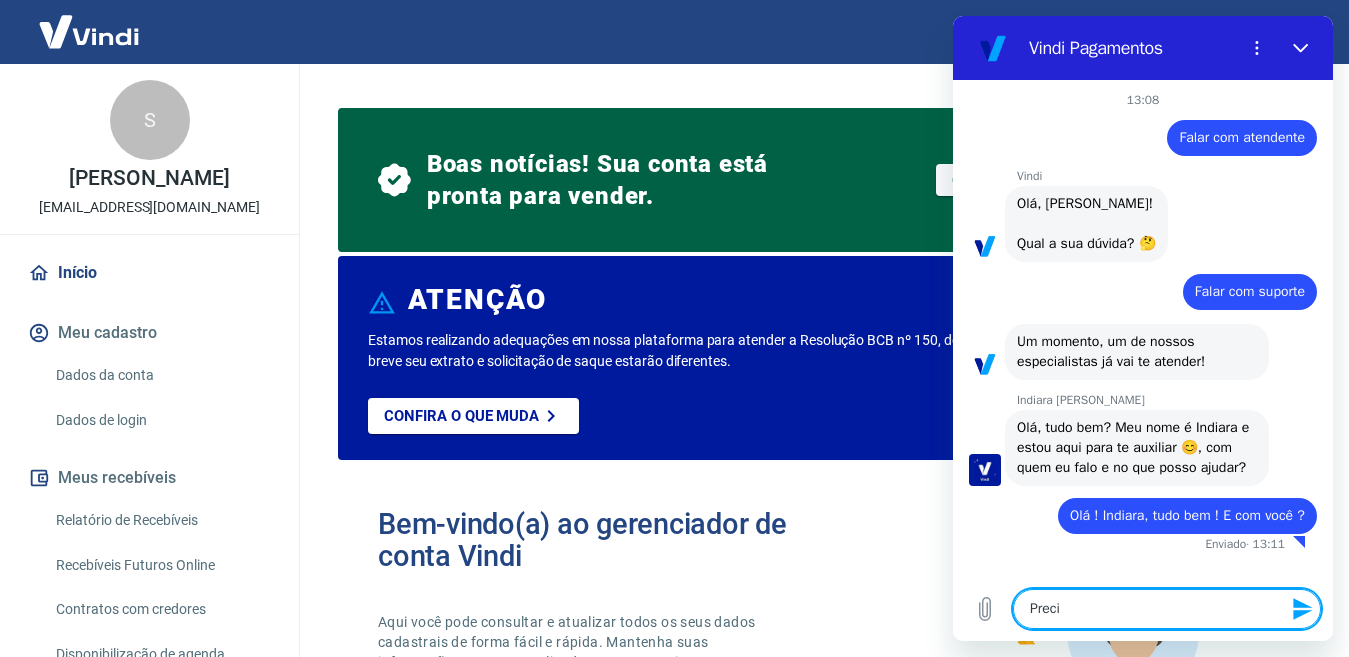type on "Precis" 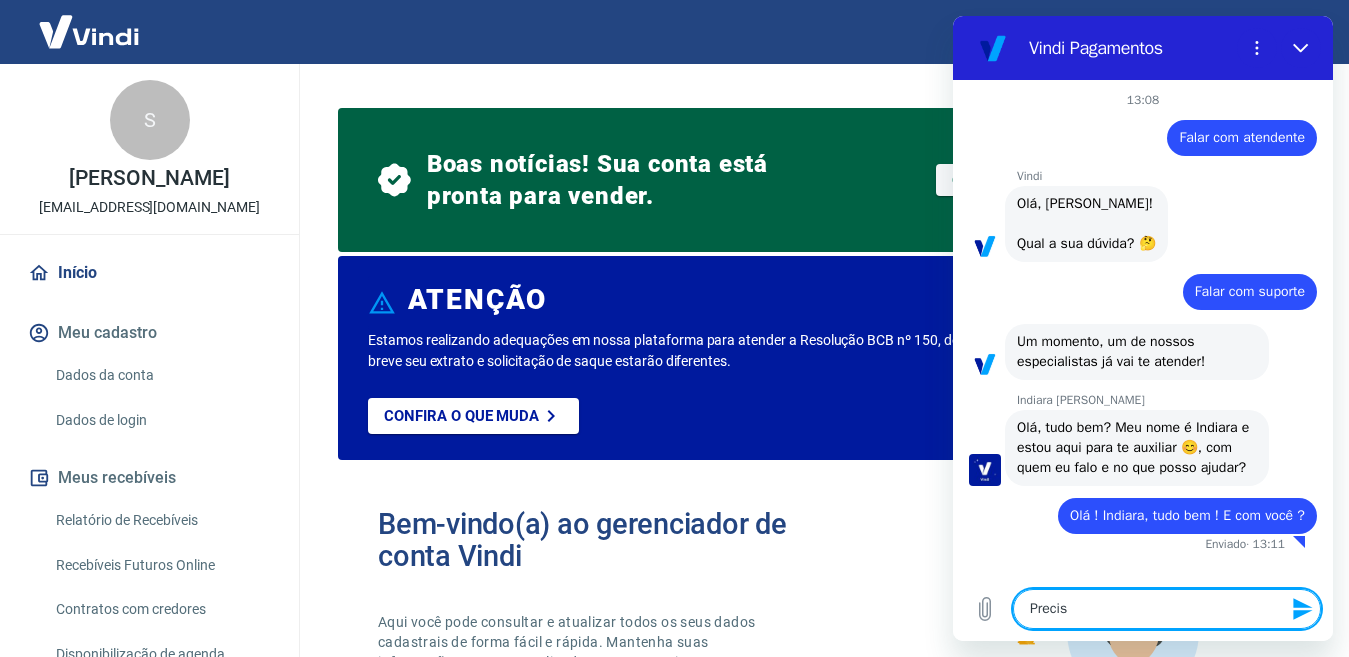 type on "Preciso" 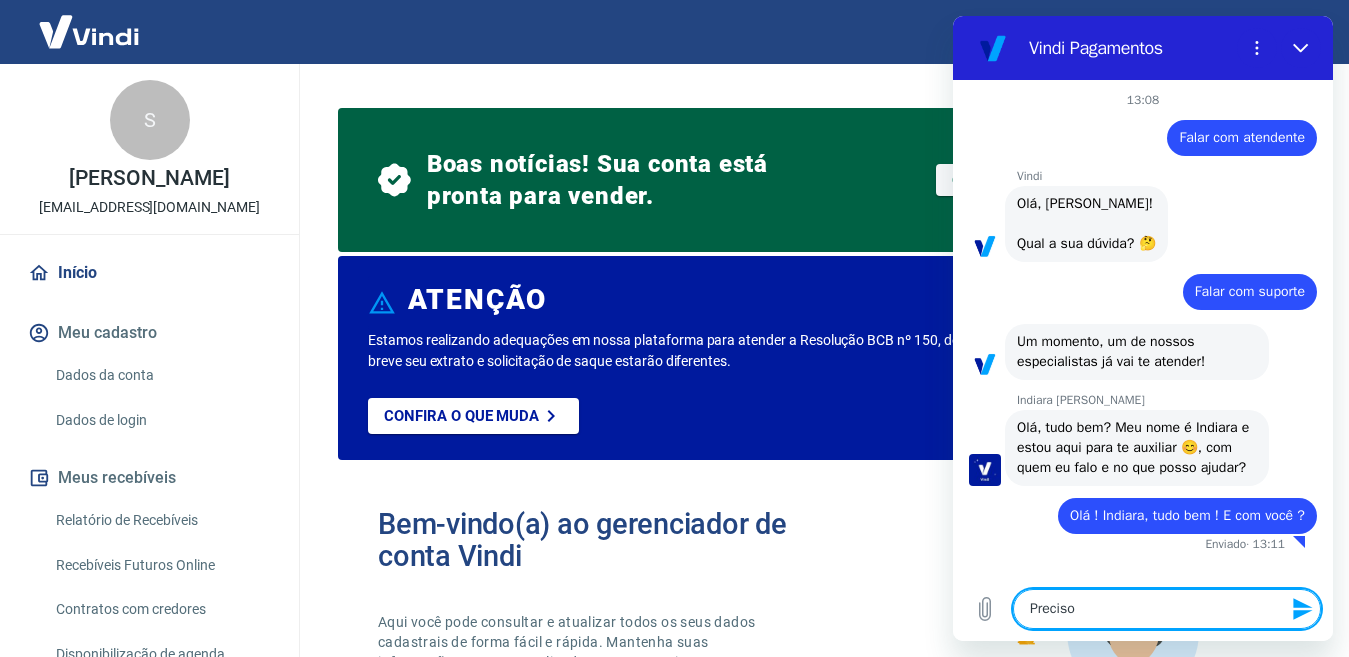 type on "Preciso" 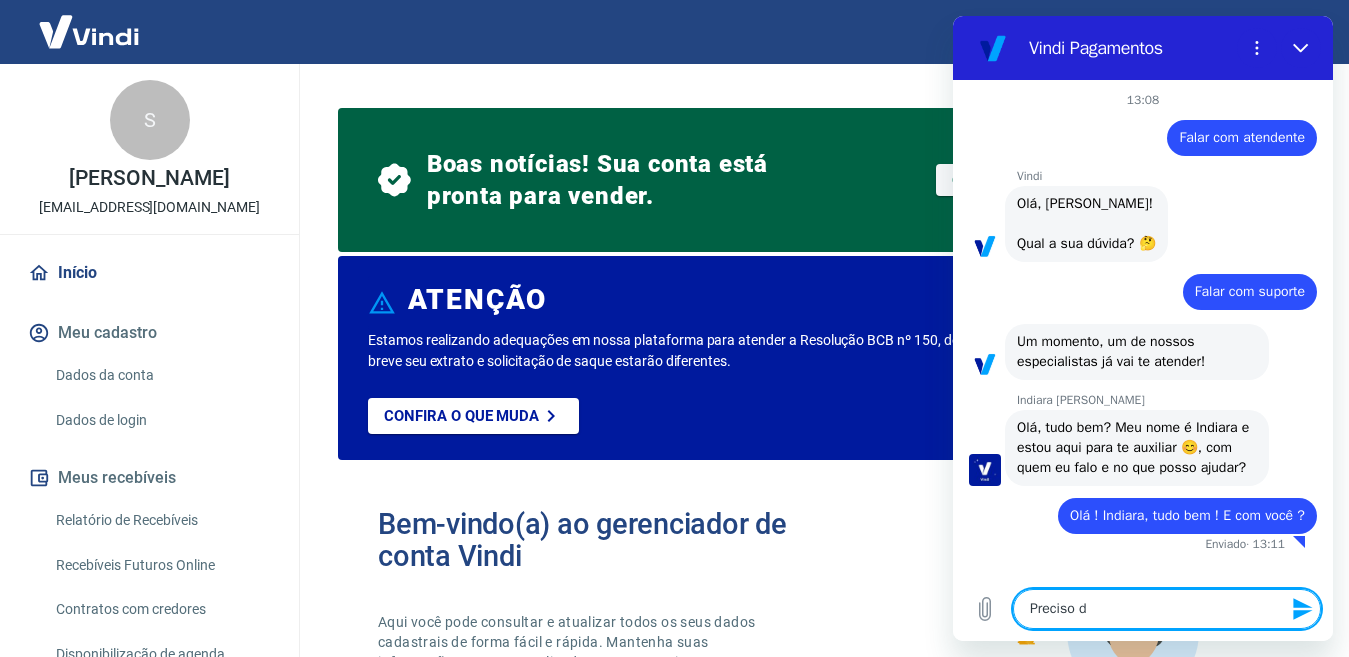 type on "Preciso" 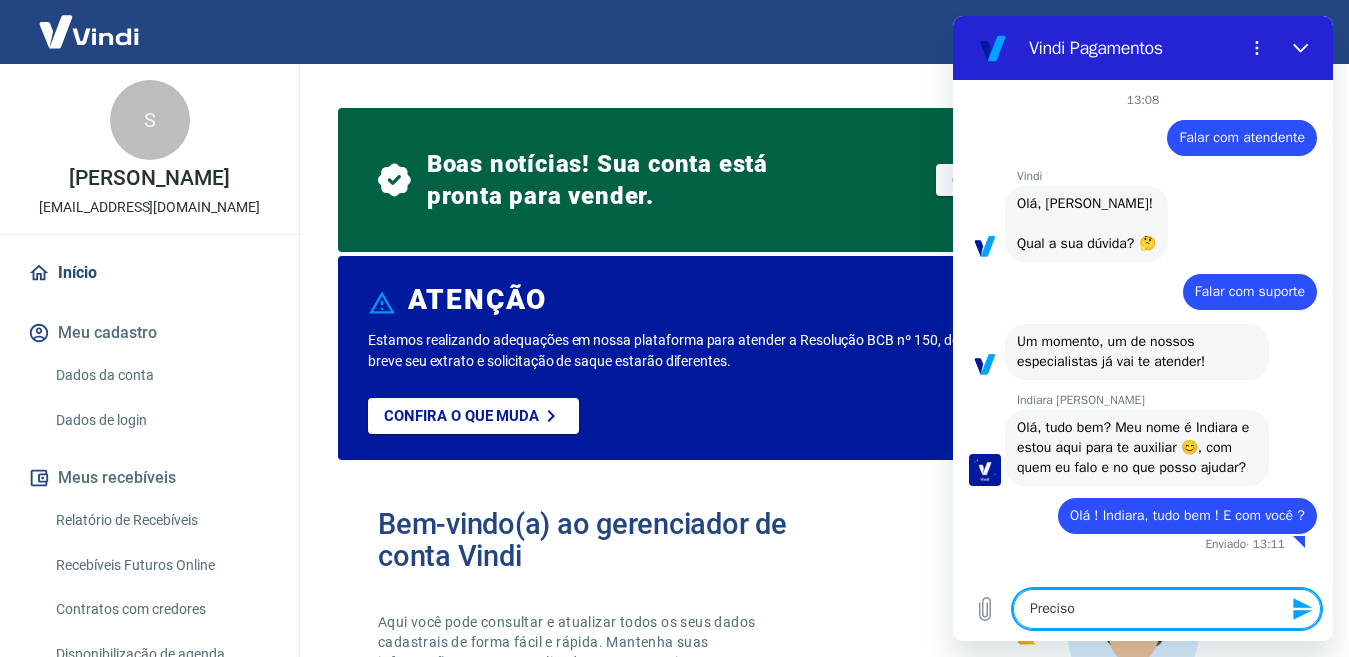 type on "Preciso q" 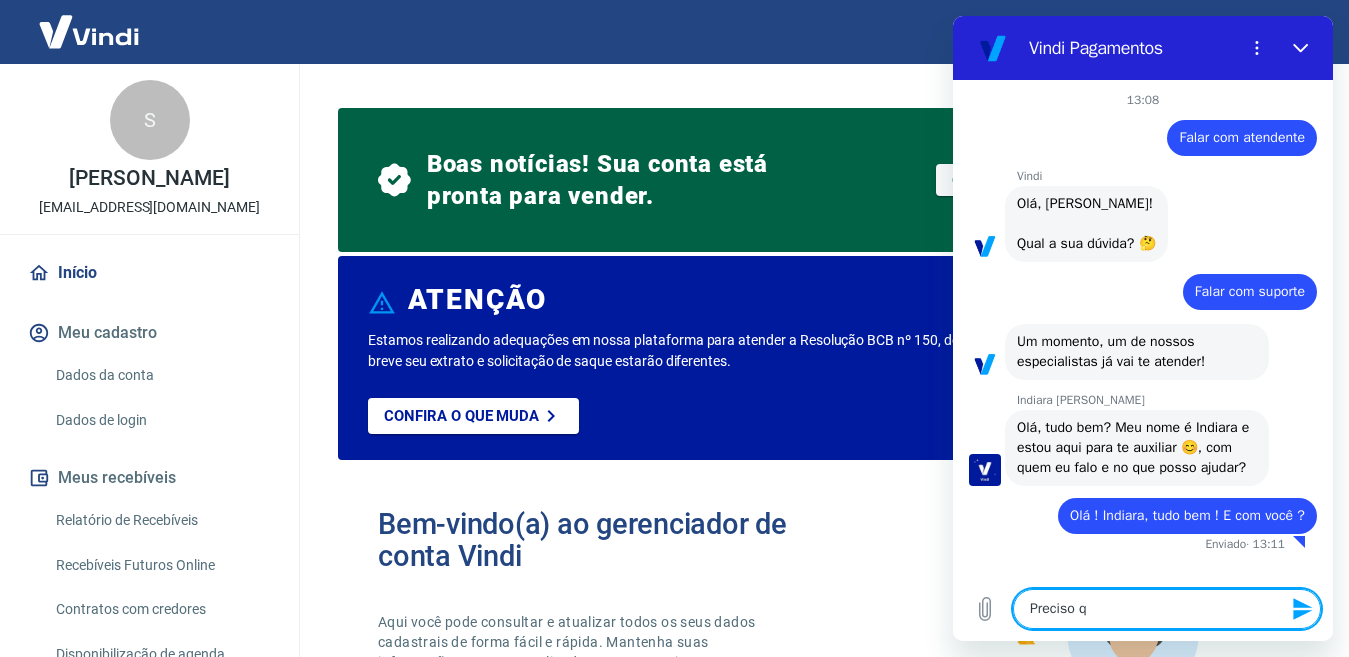 type on "Preciso qu" 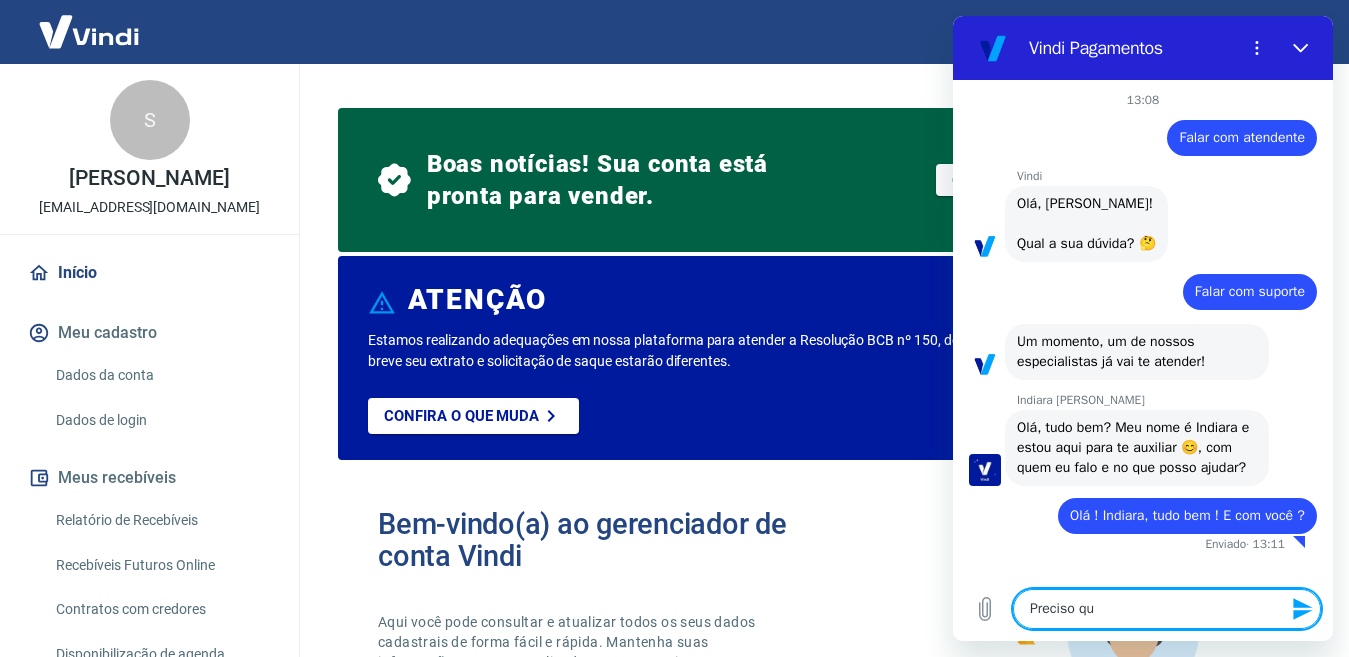 type on "Preciso que" 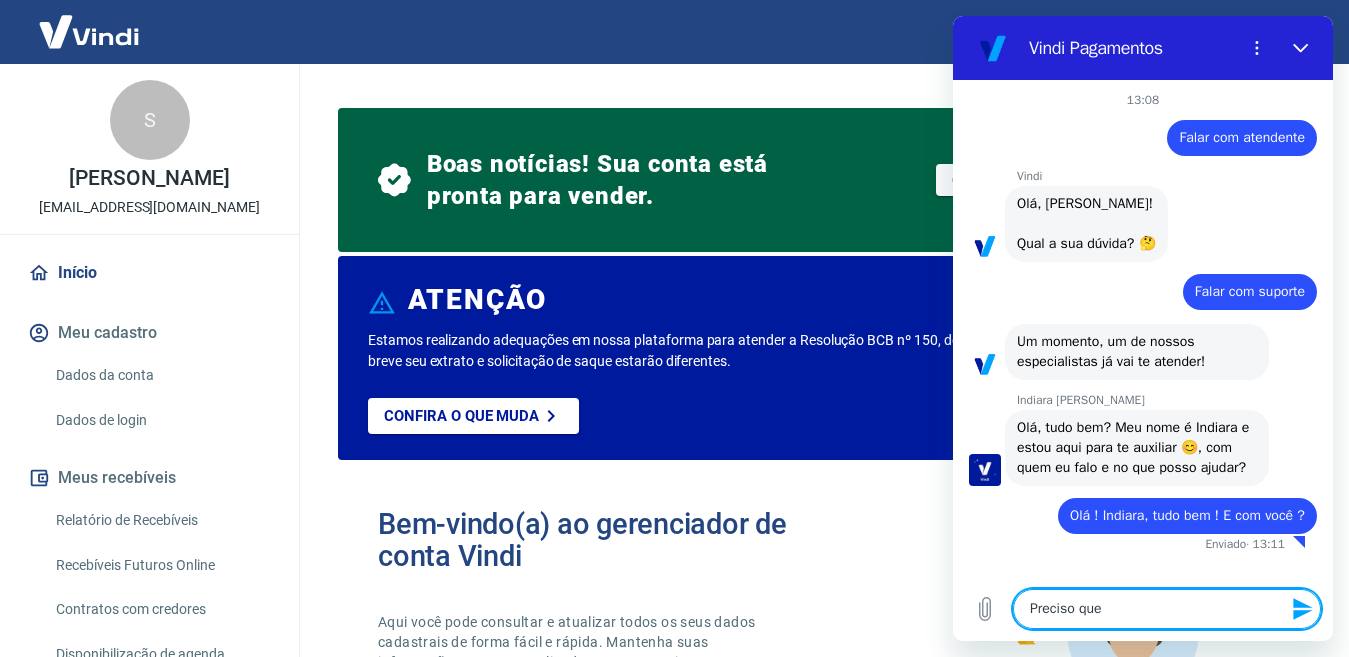type 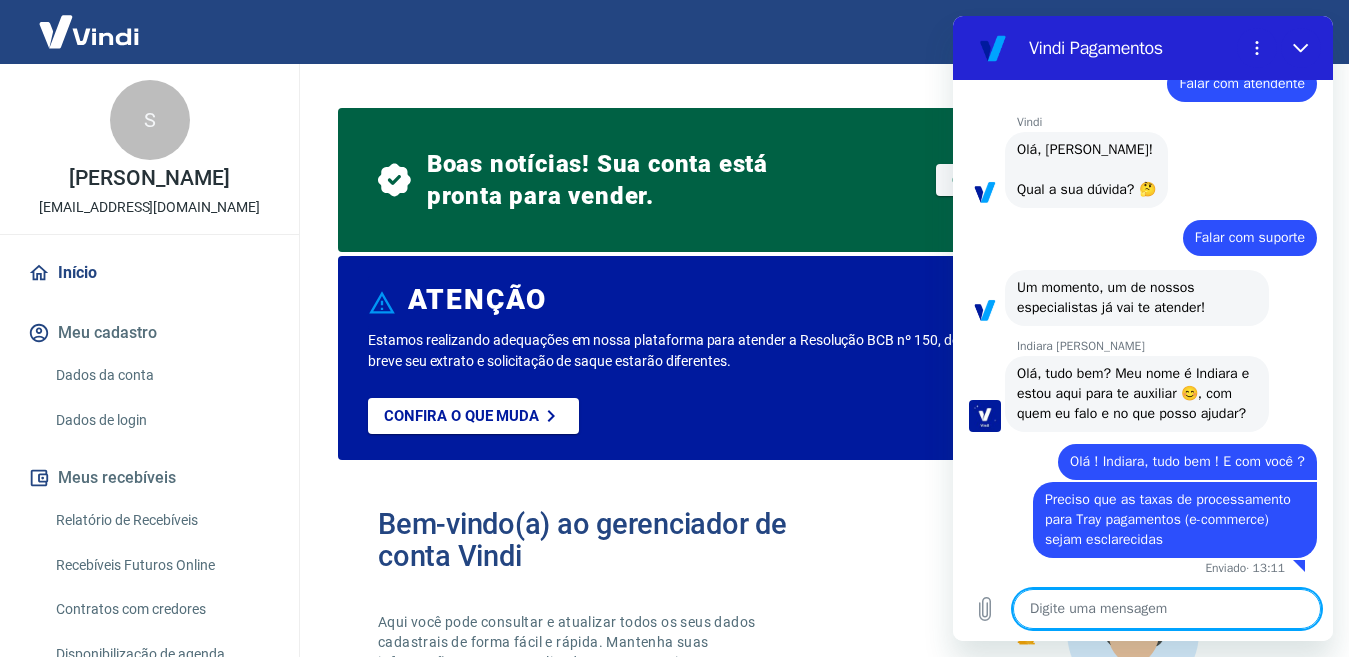 scroll, scrollTop: 78, scrollLeft: 0, axis: vertical 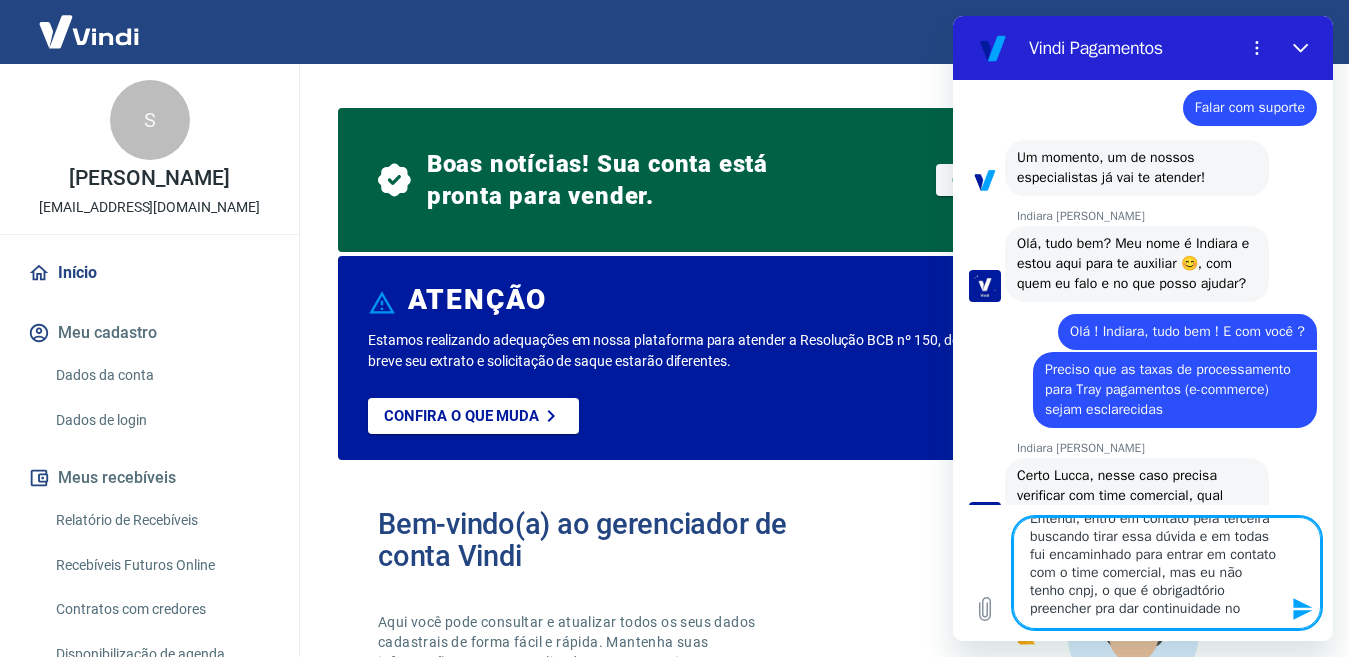 click on "Entendi, entro em contato pela terceira buscando tirar essa dúvida e em todas fui encaminhado para entrar em contato com o time comercial, mas eu não tenho cnpj, o que é obrigadtório preencher pra dar continuidade no" at bounding box center [1167, 573] 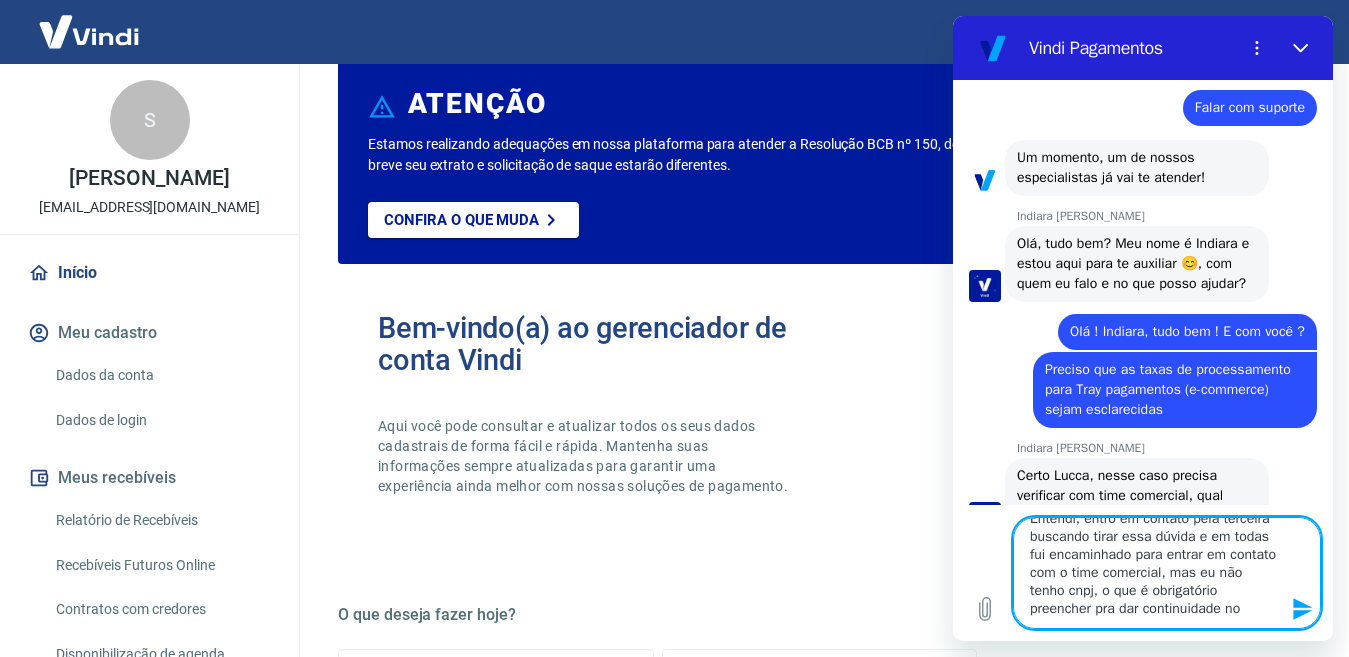 scroll, scrollTop: 200, scrollLeft: 0, axis: vertical 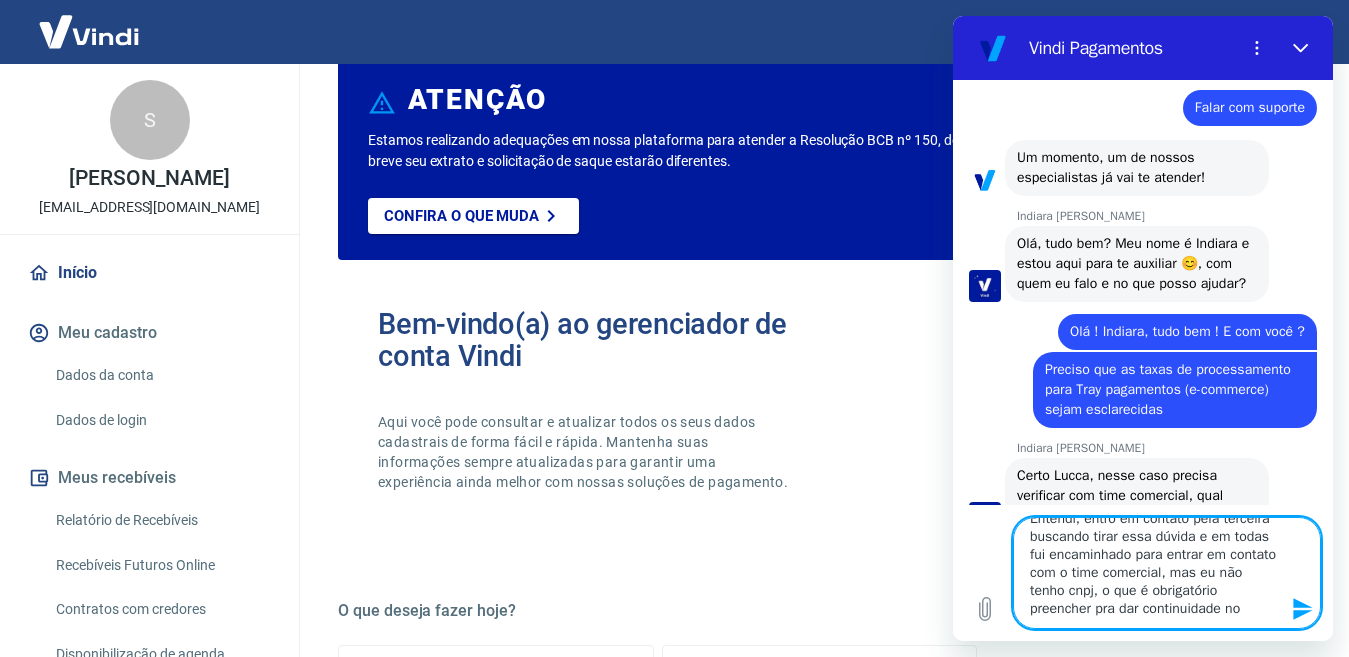 click on "Entendi, entro em contato pela terceira buscando tirar essa dúvida e em todas fui encaminhado para entrar em contato com o time comercial, mas eu não tenho cnpj, o que é obrigatório preencher pra dar continuidade no" at bounding box center (1167, 573) 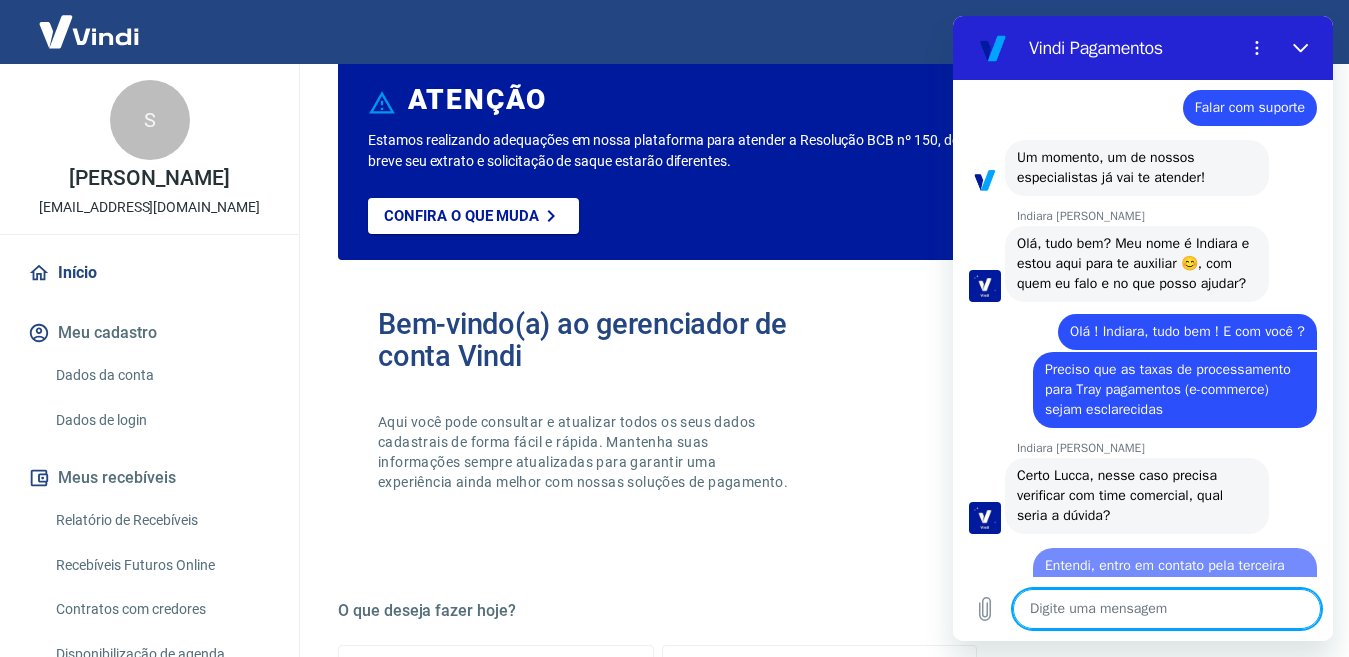 scroll, scrollTop: 0, scrollLeft: 0, axis: both 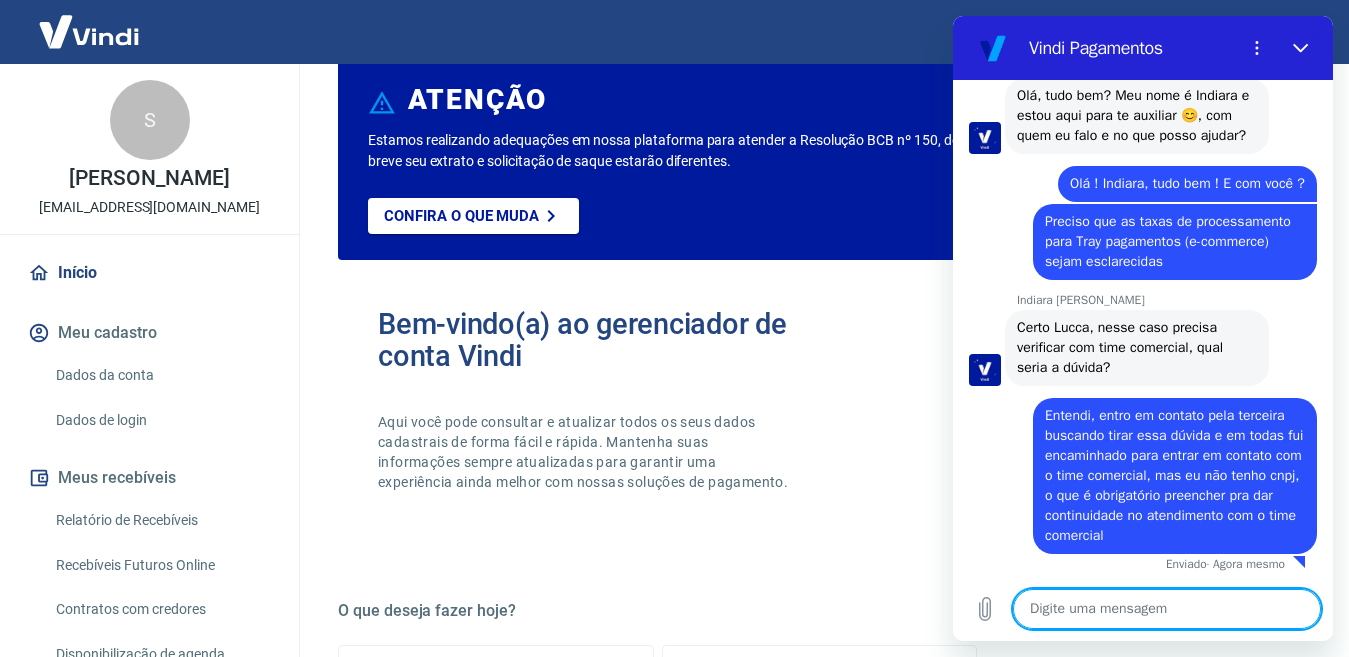 click at bounding box center (1167, 609) 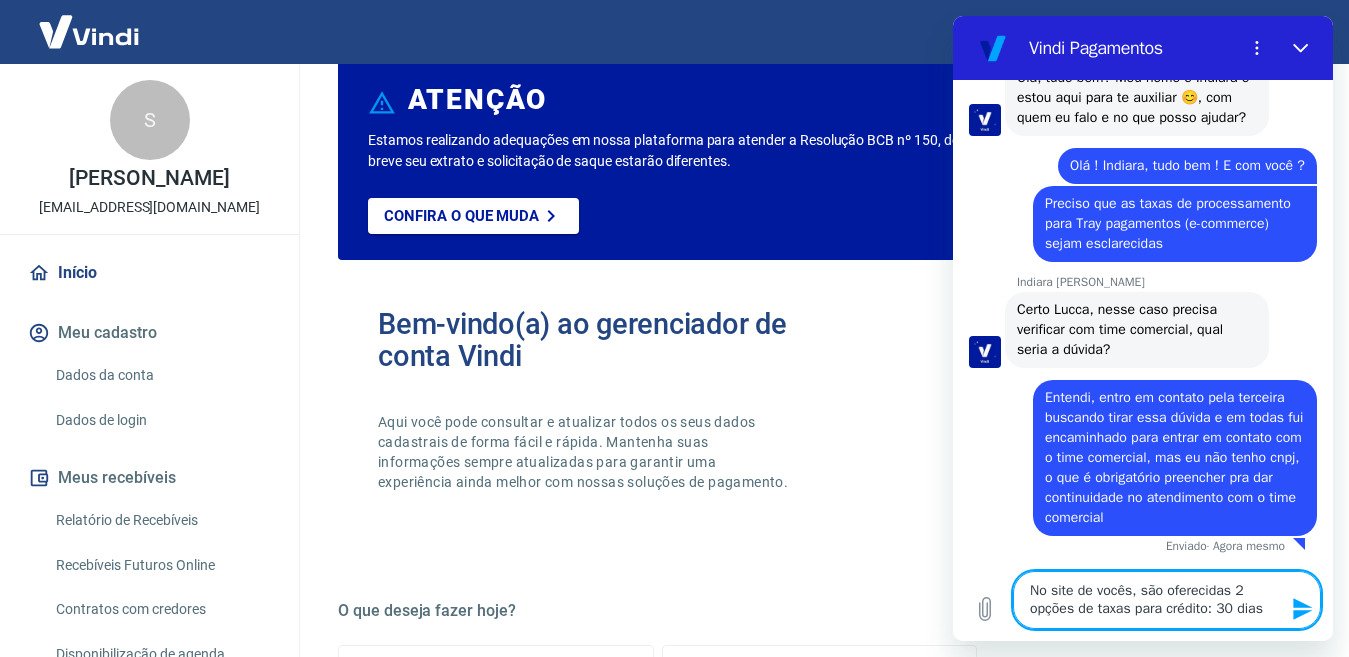 scroll, scrollTop: 370, scrollLeft: 0, axis: vertical 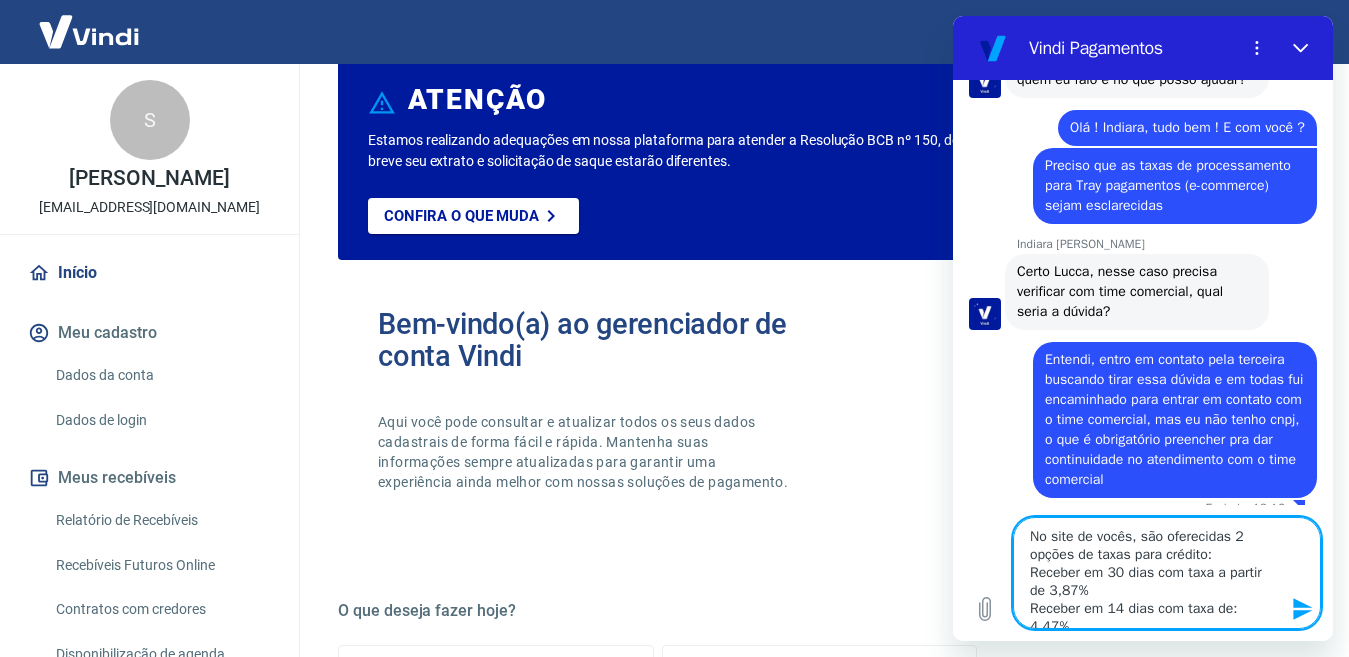 click on "No site de vocês, são oferecidas 2 opções de taxas para crédito:
Receber em 30 dias com taxa a partir de 3,87%
Receber em 14 dias com taxa de: 4,47%" at bounding box center [1167, 573] 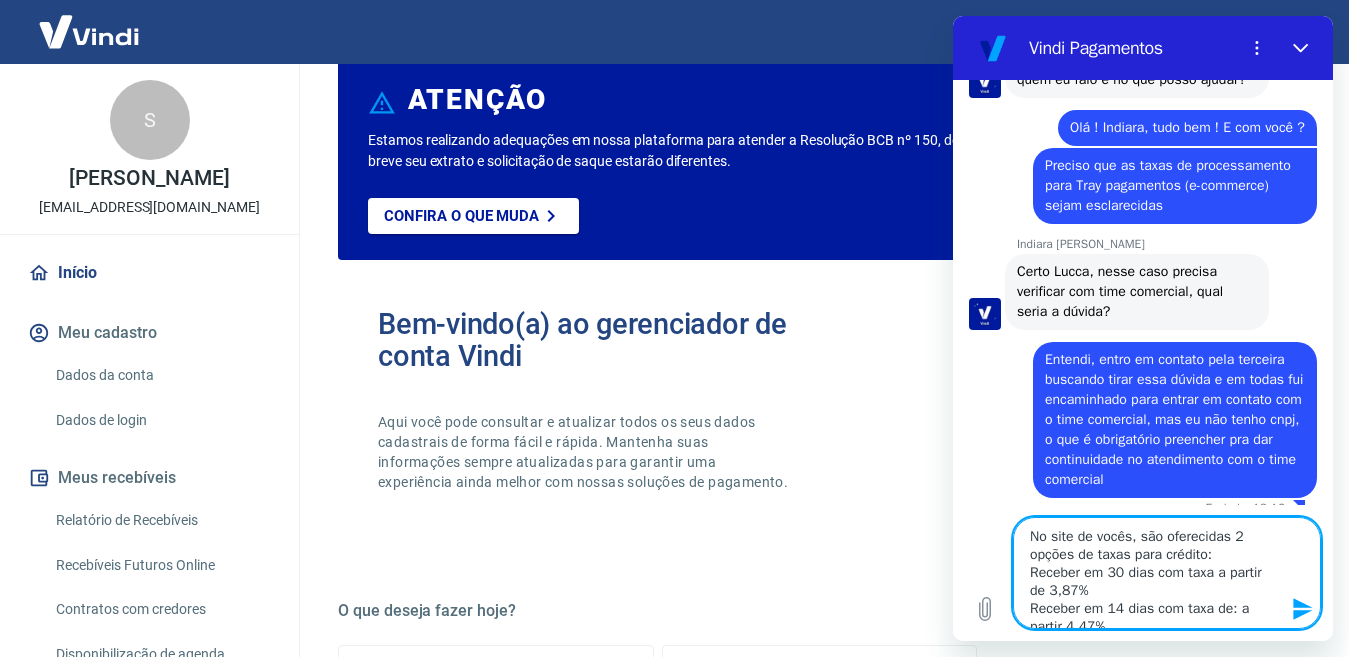scroll, scrollTop: 8, scrollLeft: 0, axis: vertical 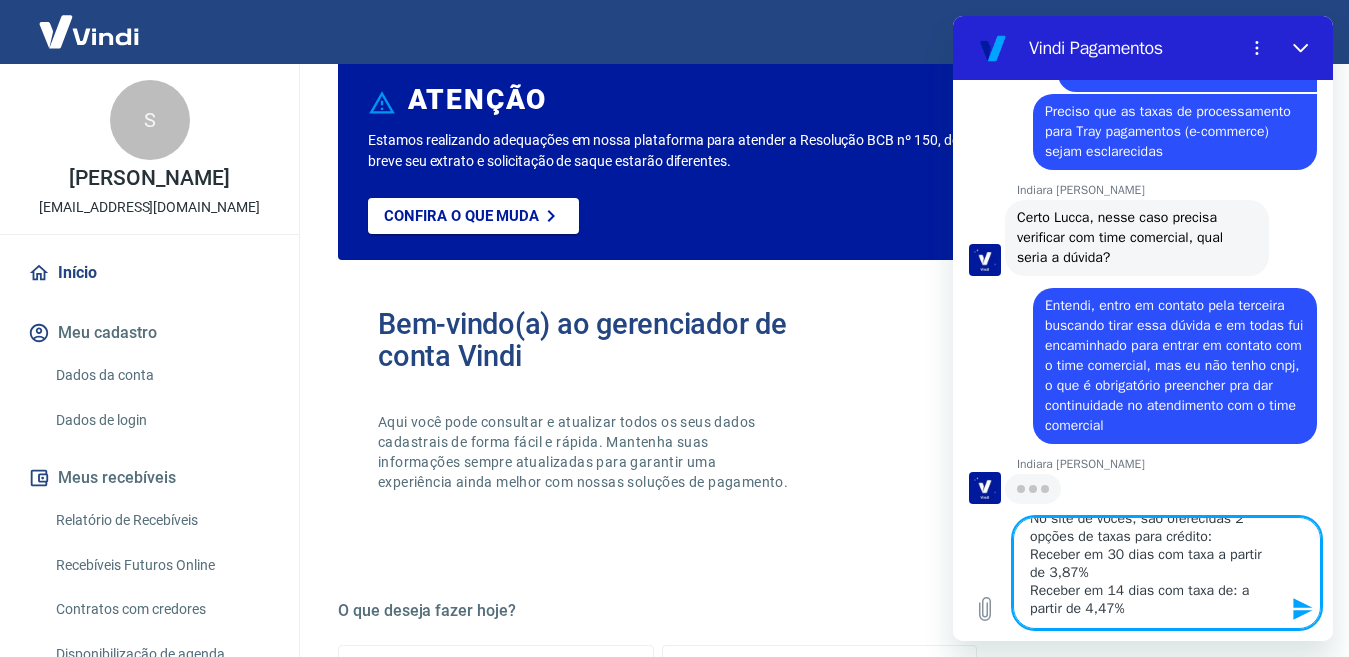 click on "No site de vocês, são oferecidas 2 opções de taxas para crédito:
Receber em 30 dias com taxa a partir de 3,87%
Receber em 14 dias com taxa de: a partir de 4,47%" at bounding box center (1167, 573) 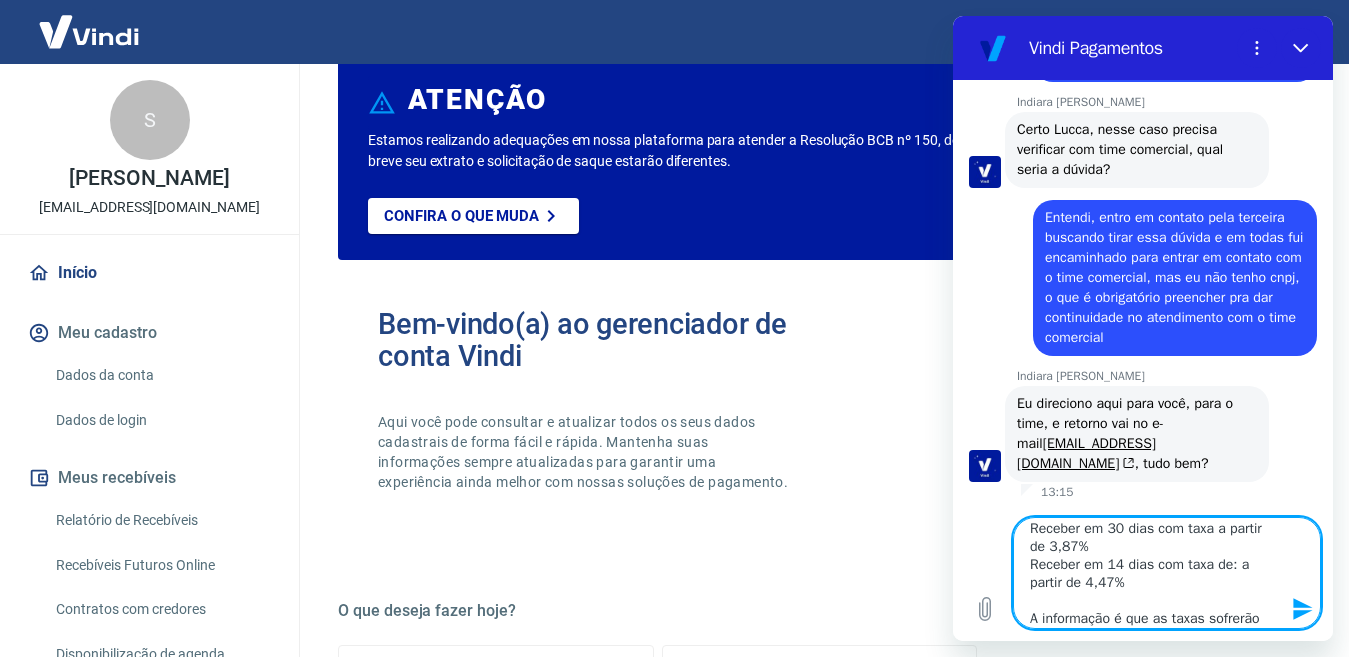 scroll, scrollTop: 546, scrollLeft: 0, axis: vertical 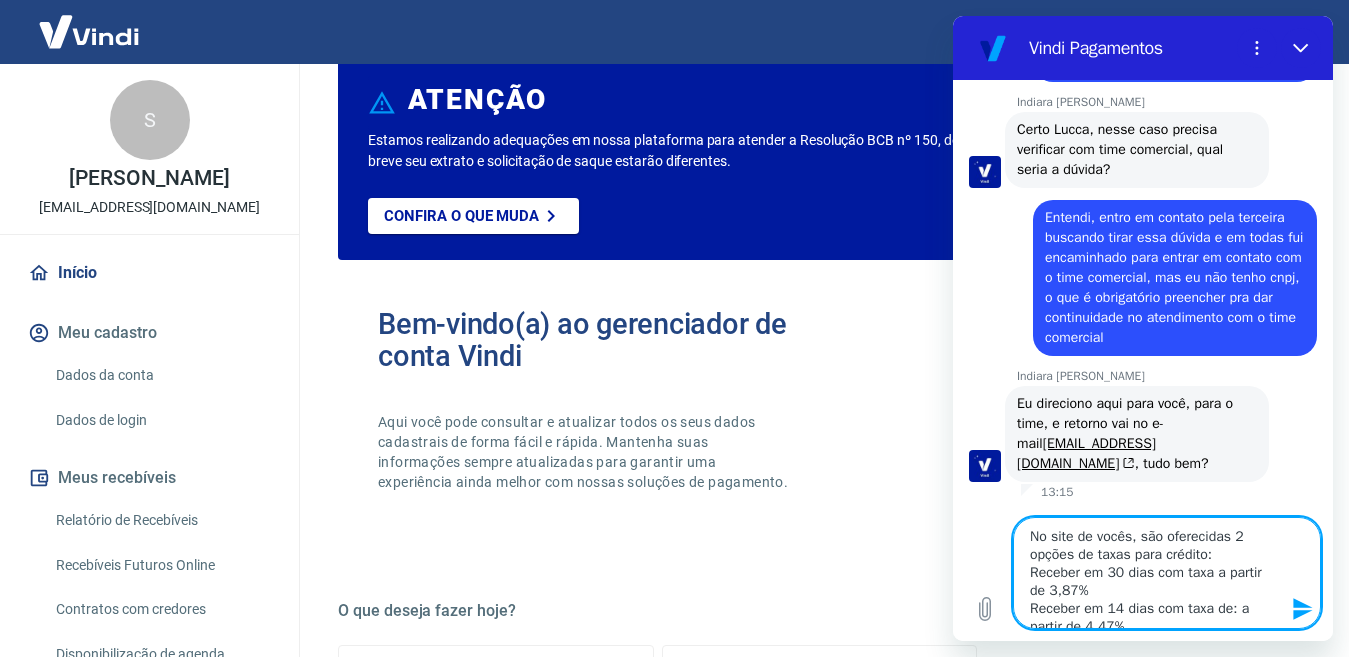 drag, startPoint x: 1100, startPoint y: 612, endPoint x: 1001, endPoint y: 500, distance: 149.48244 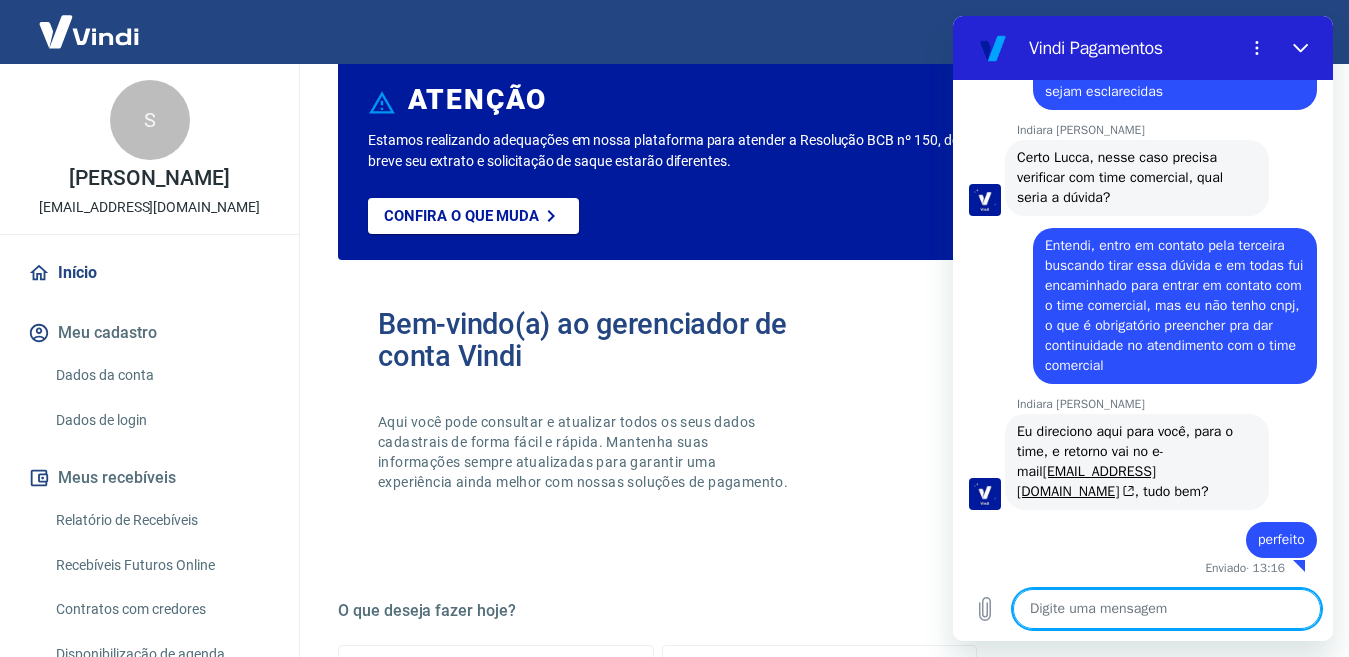 scroll, scrollTop: 526, scrollLeft: 0, axis: vertical 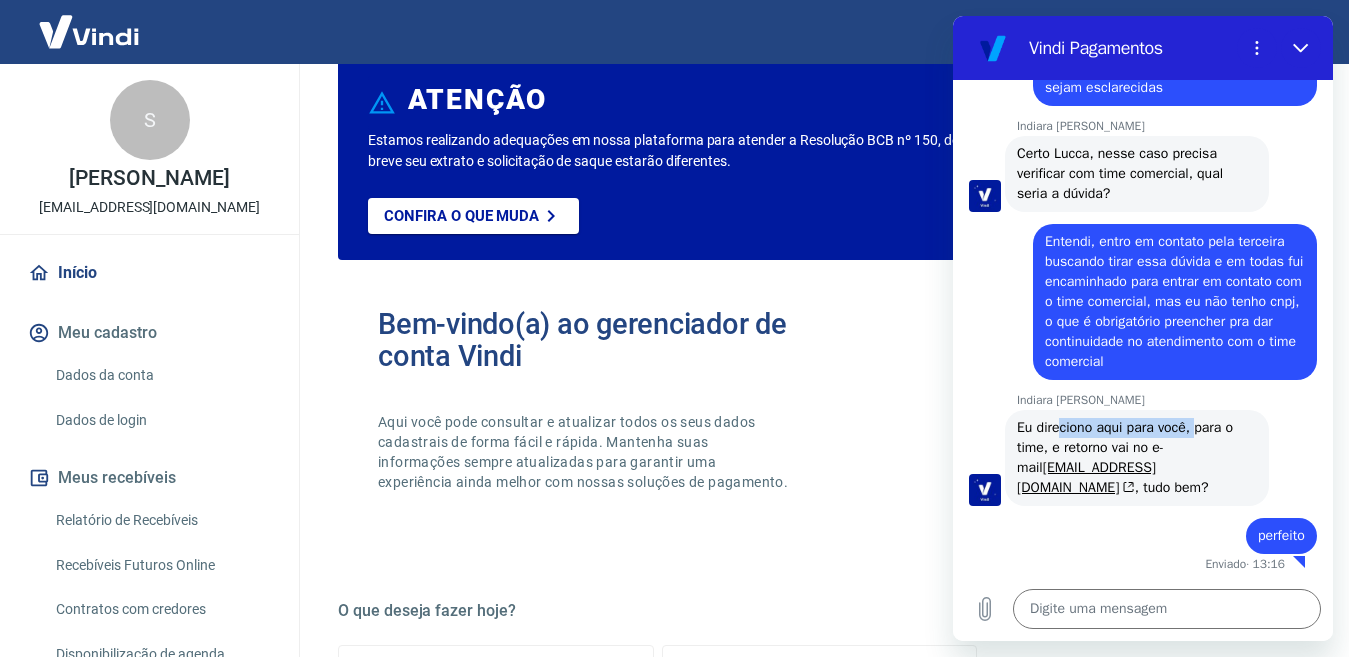 drag, startPoint x: 1083, startPoint y: 420, endPoint x: 1193, endPoint y: 421, distance: 110.00455 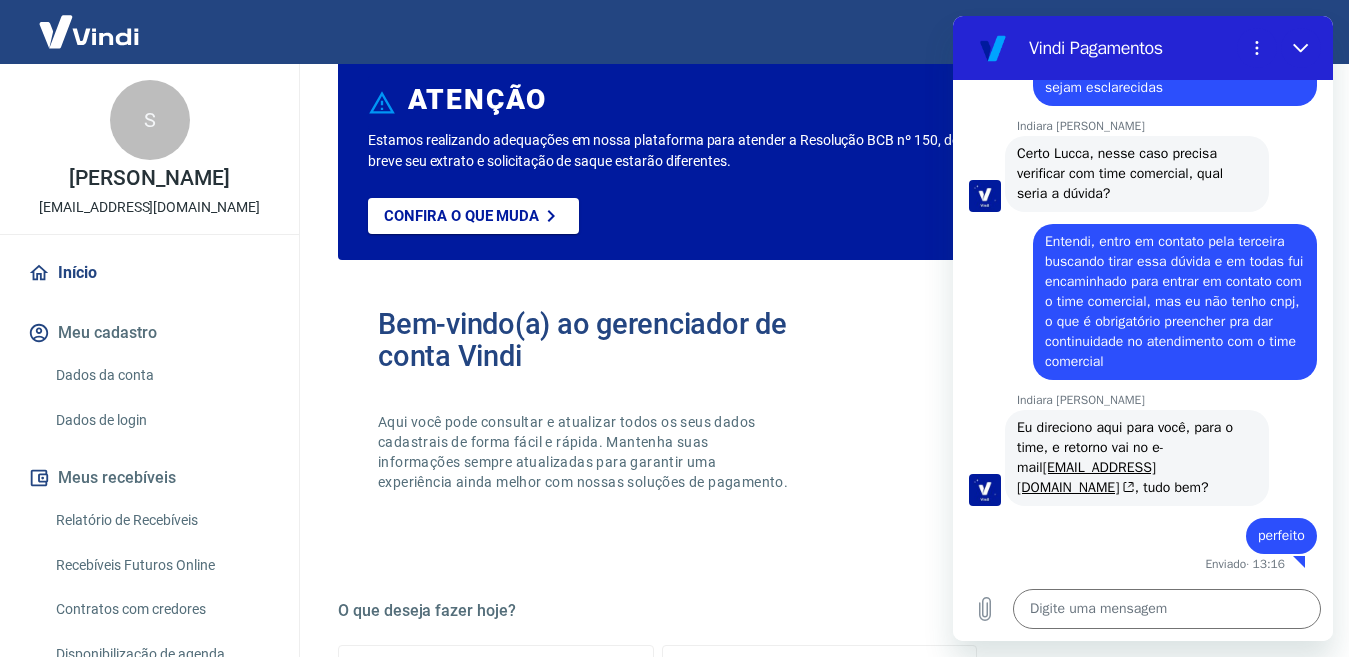 click on "Indiara [PERSON_NAME] diz:  Eu direciono aqui para você, para o time, e retorno vai no e-mail  [EMAIL_ADDRESS][DOMAIN_NAME] , tudo bem?" at bounding box center (1137, 458) 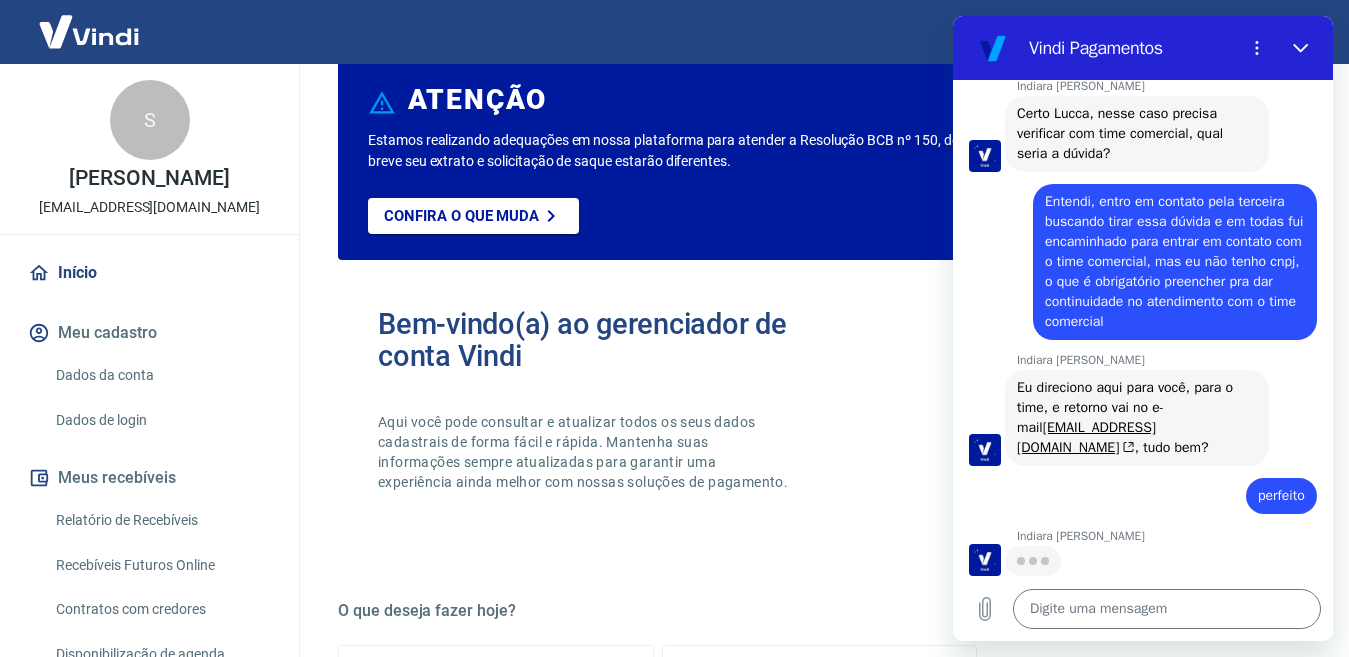scroll, scrollTop: 564, scrollLeft: 0, axis: vertical 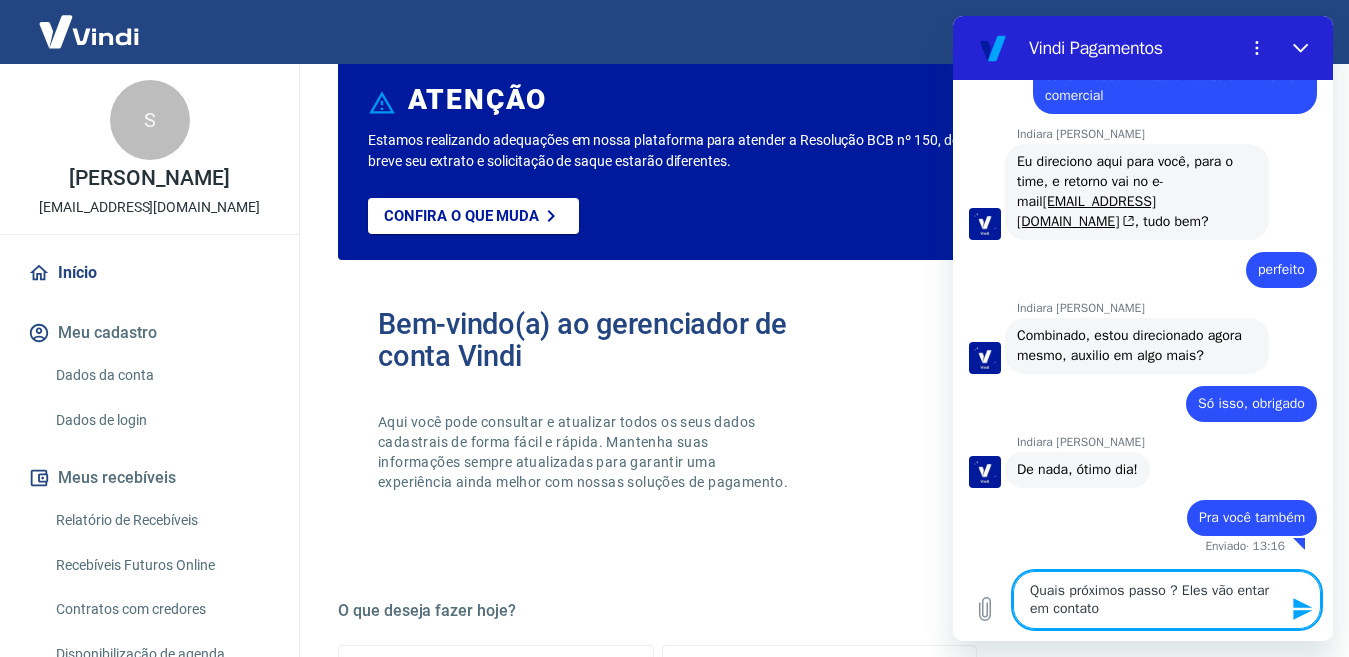click on "Quais próximos passo ? Eles vão entar em contato" at bounding box center [1167, 600] 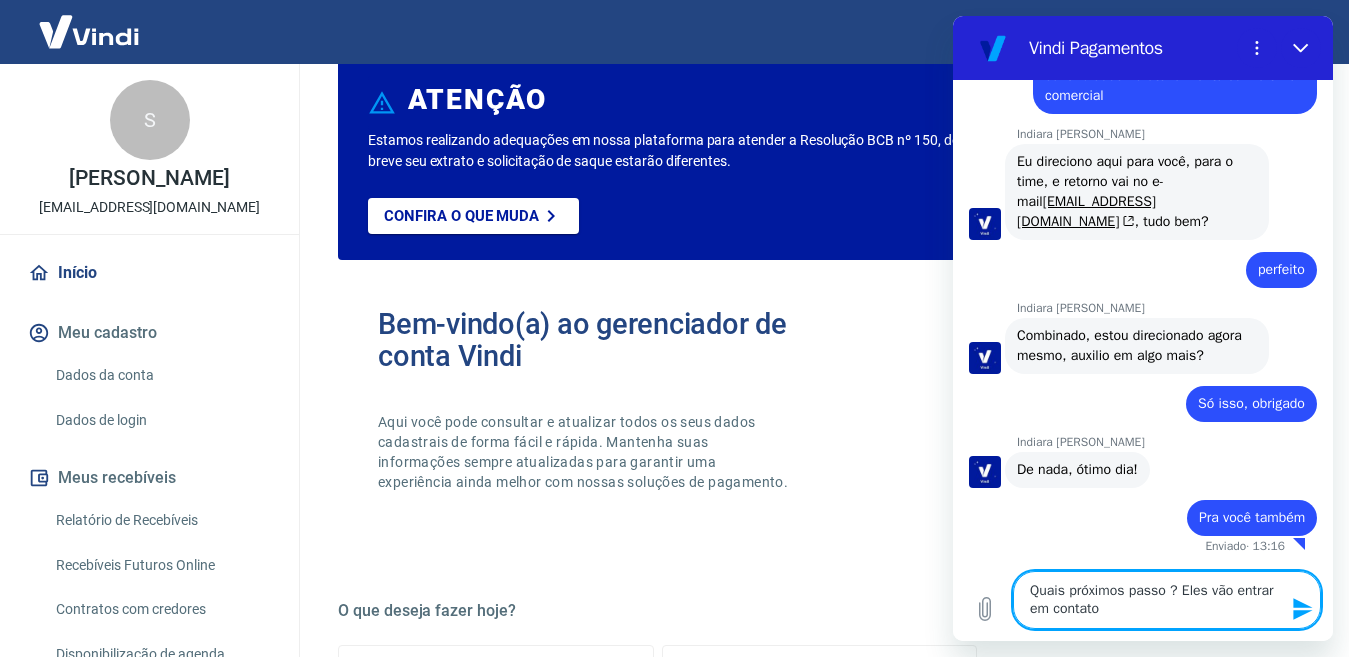 click on "Quais próximos passo ? Eles vão entrar em contato" at bounding box center [1167, 600] 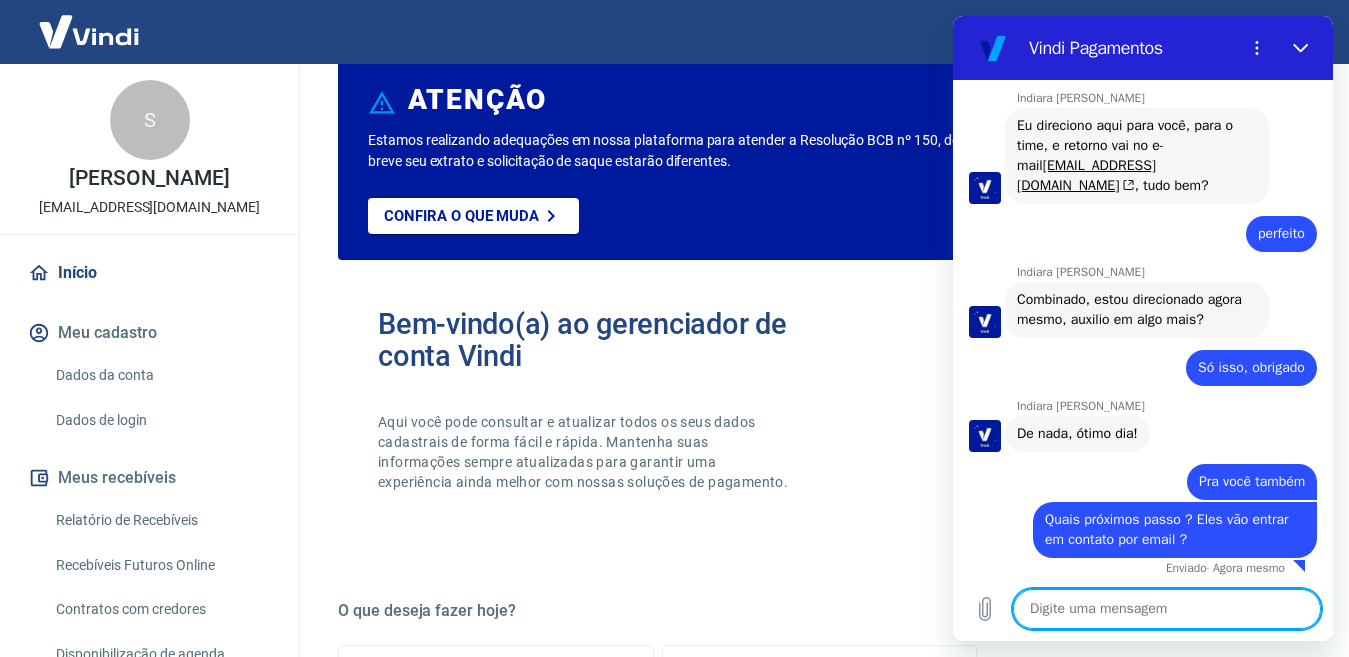 scroll, scrollTop: 852, scrollLeft: 0, axis: vertical 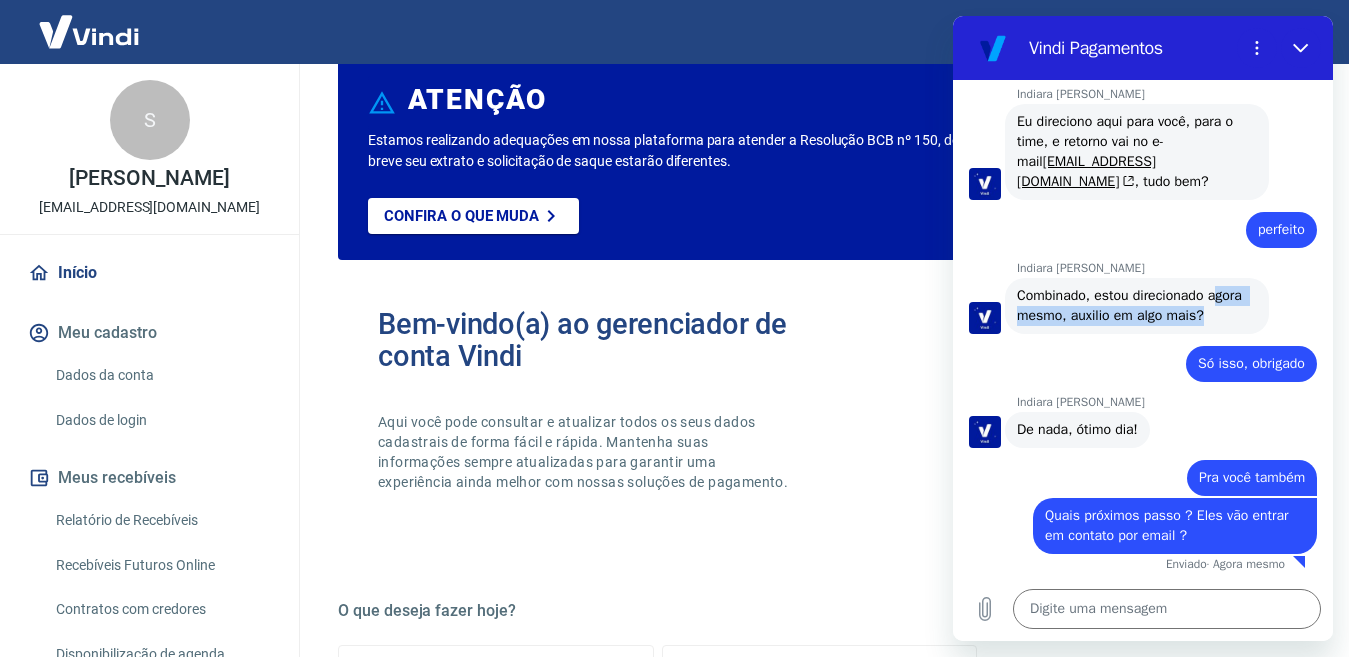 drag, startPoint x: 1060, startPoint y: 318, endPoint x: 1017, endPoint y: 270, distance: 64.44377 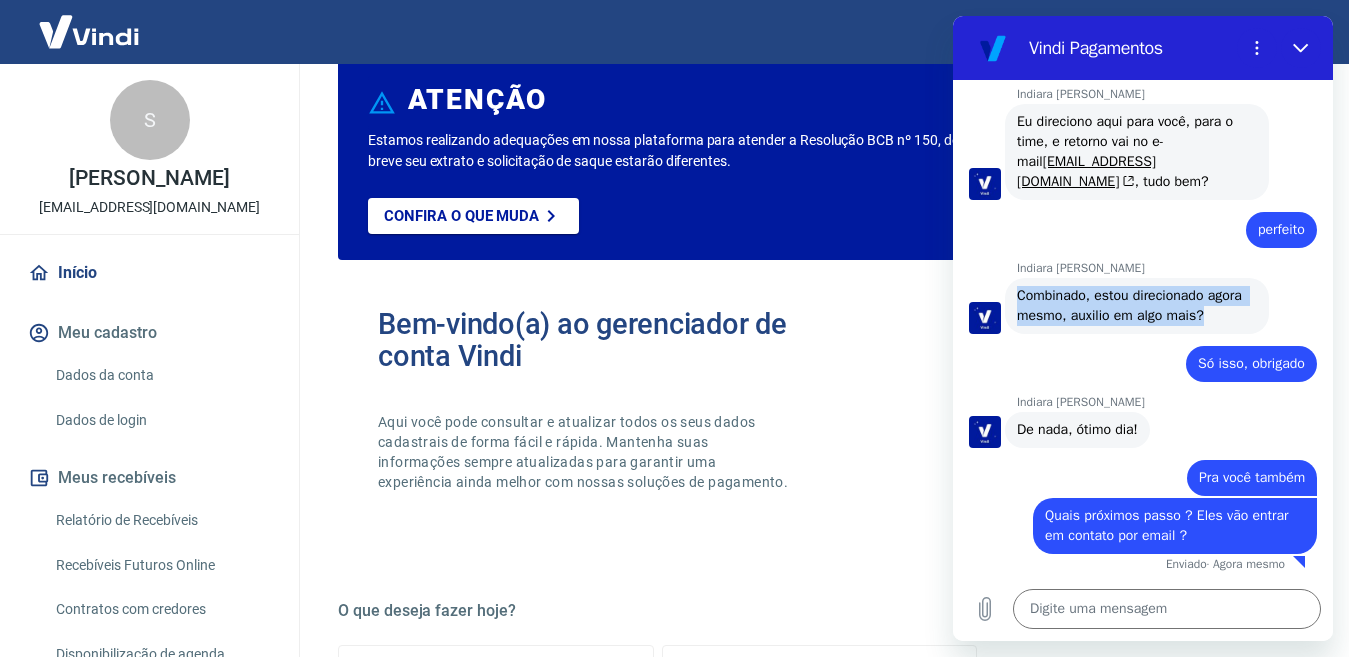 click on "Combinado, estou direcionado agora mesmo, auxilio em algo mais?" at bounding box center (1131, 305) 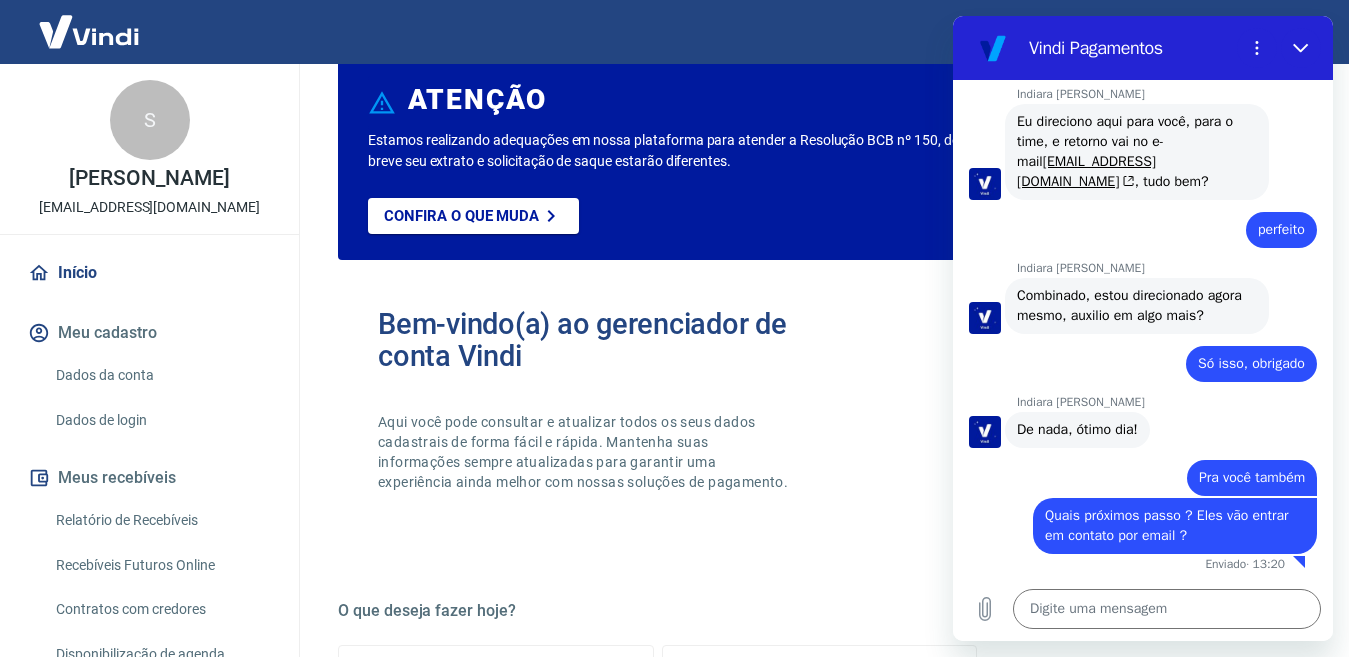 scroll, scrollTop: 852, scrollLeft: 0, axis: vertical 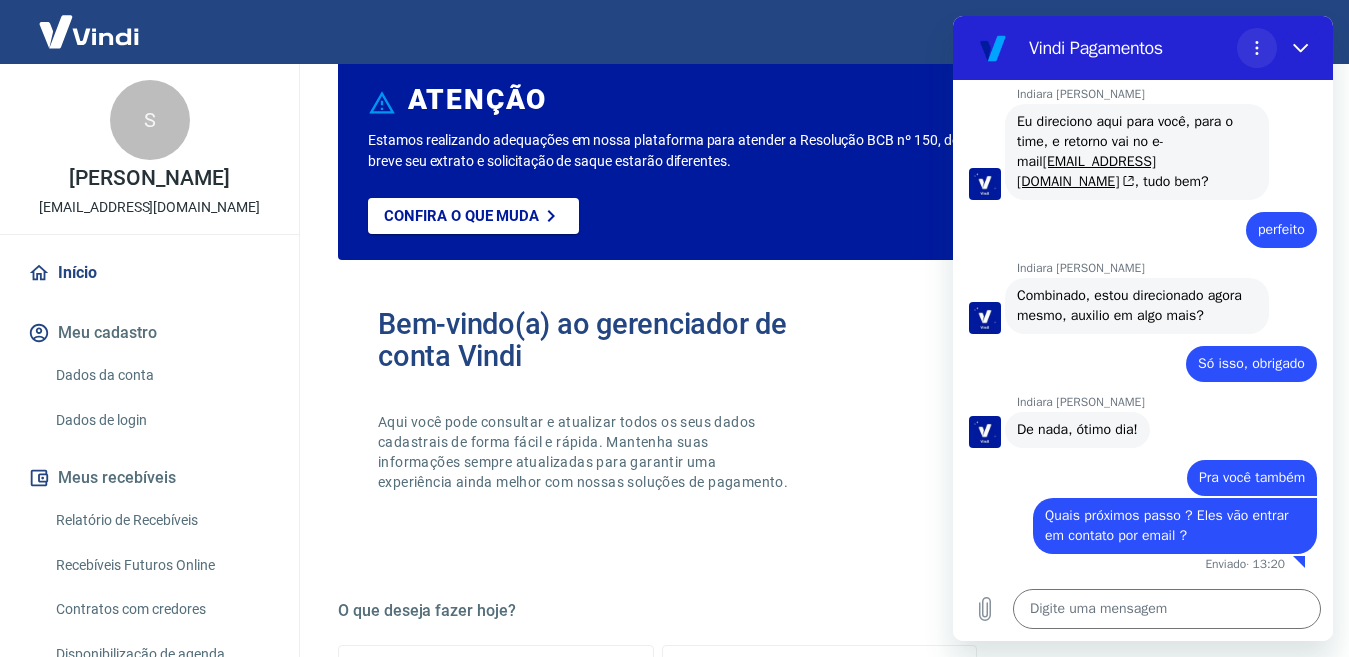 click at bounding box center (1257, 48) 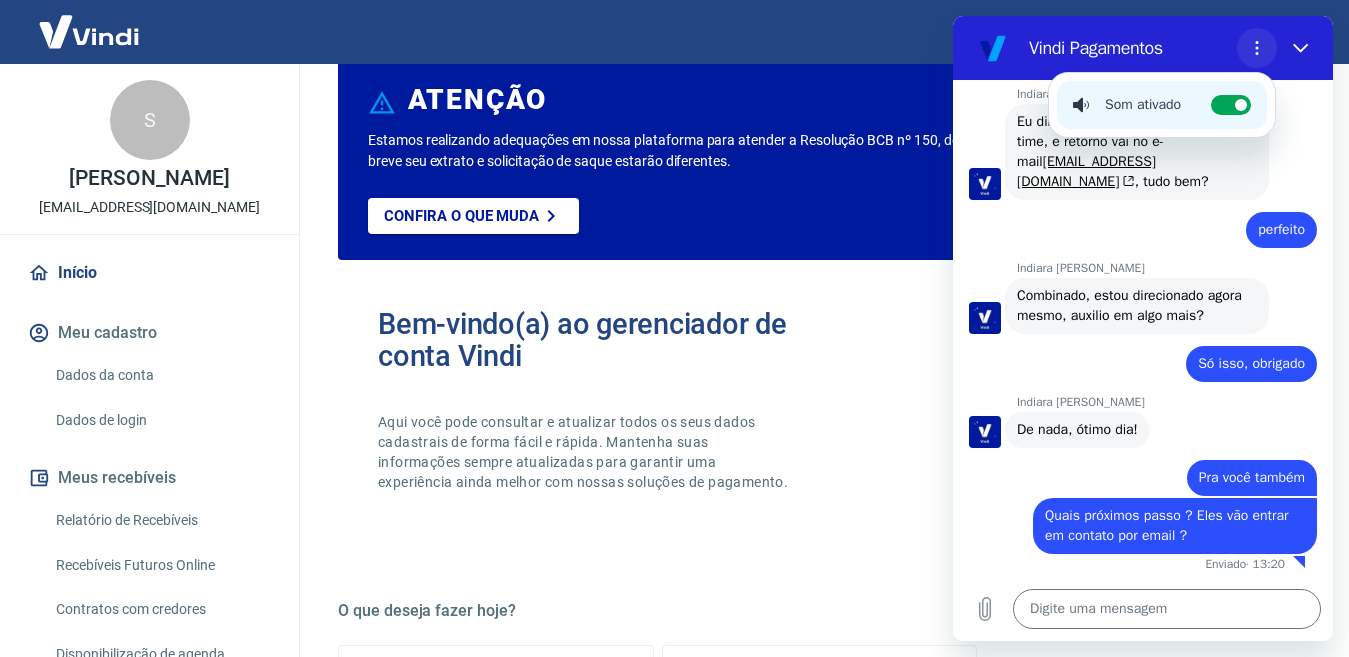 click 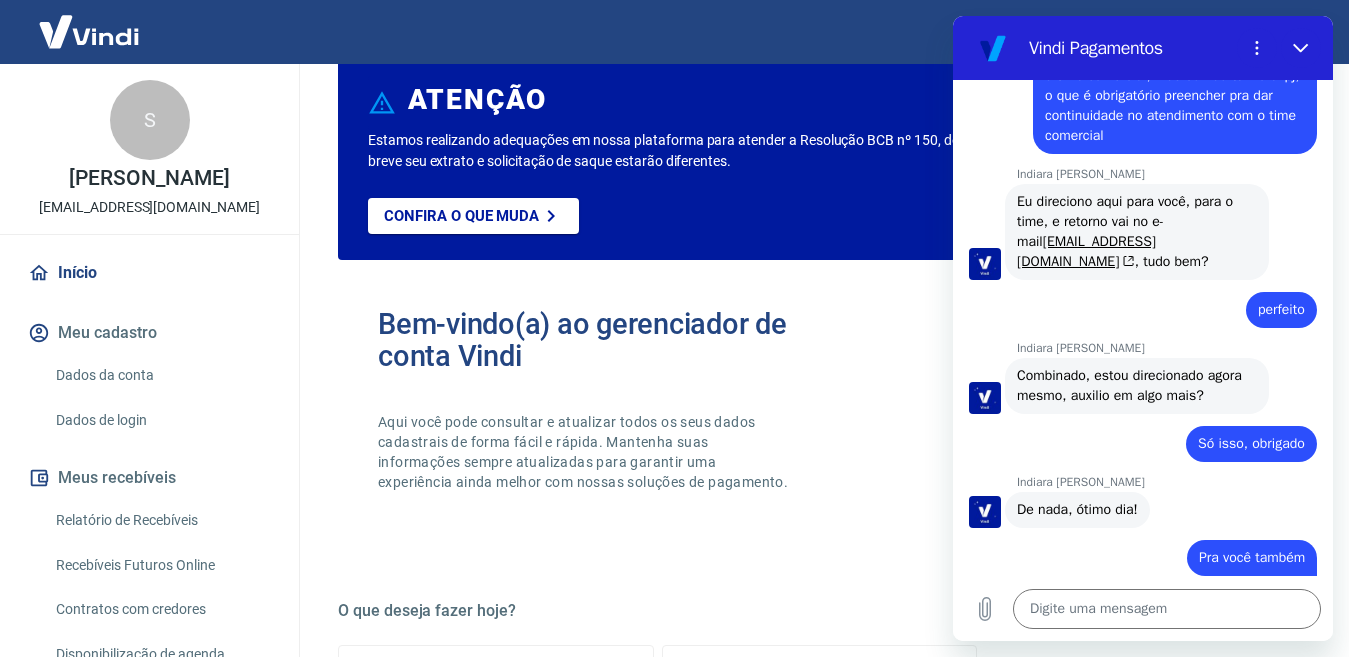 scroll, scrollTop: 852, scrollLeft: 0, axis: vertical 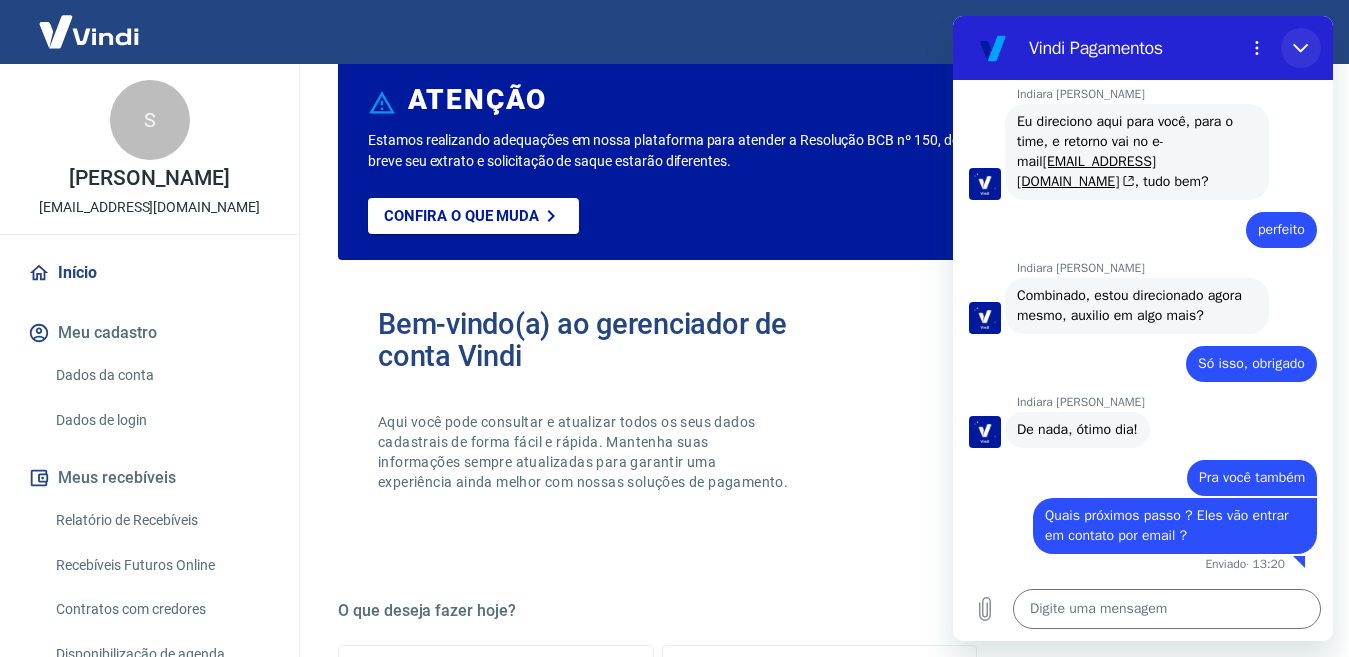 click 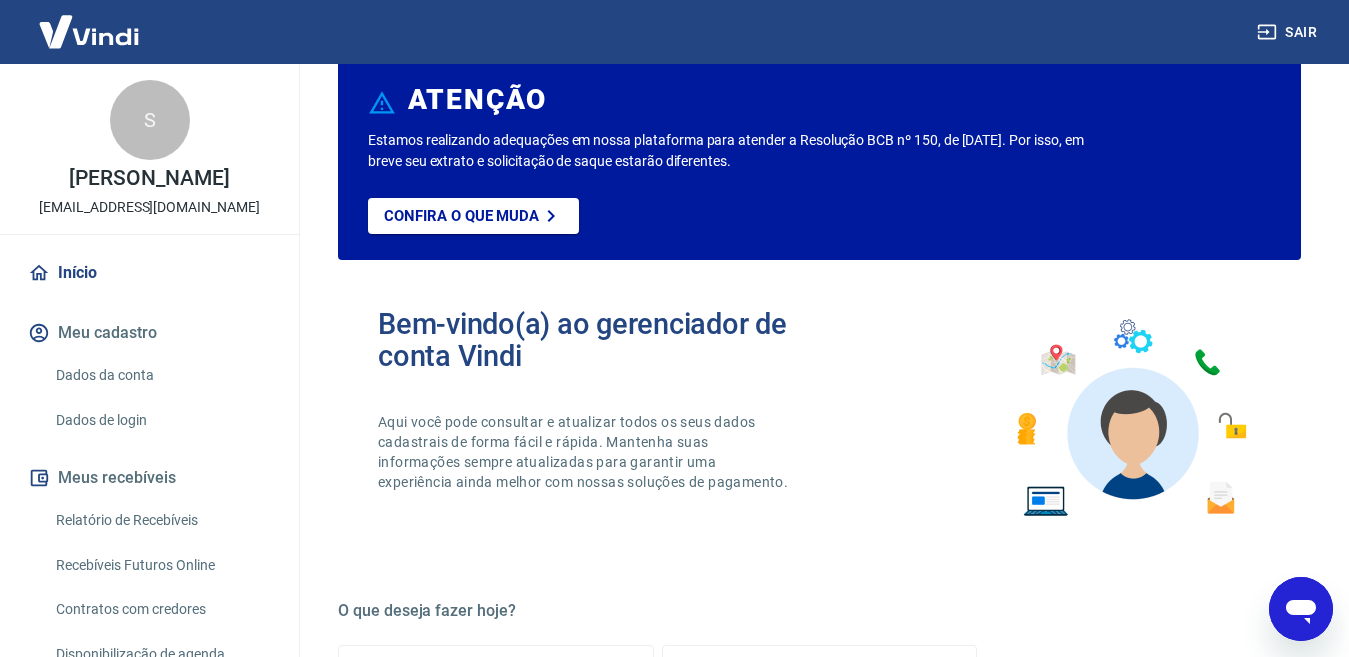 click 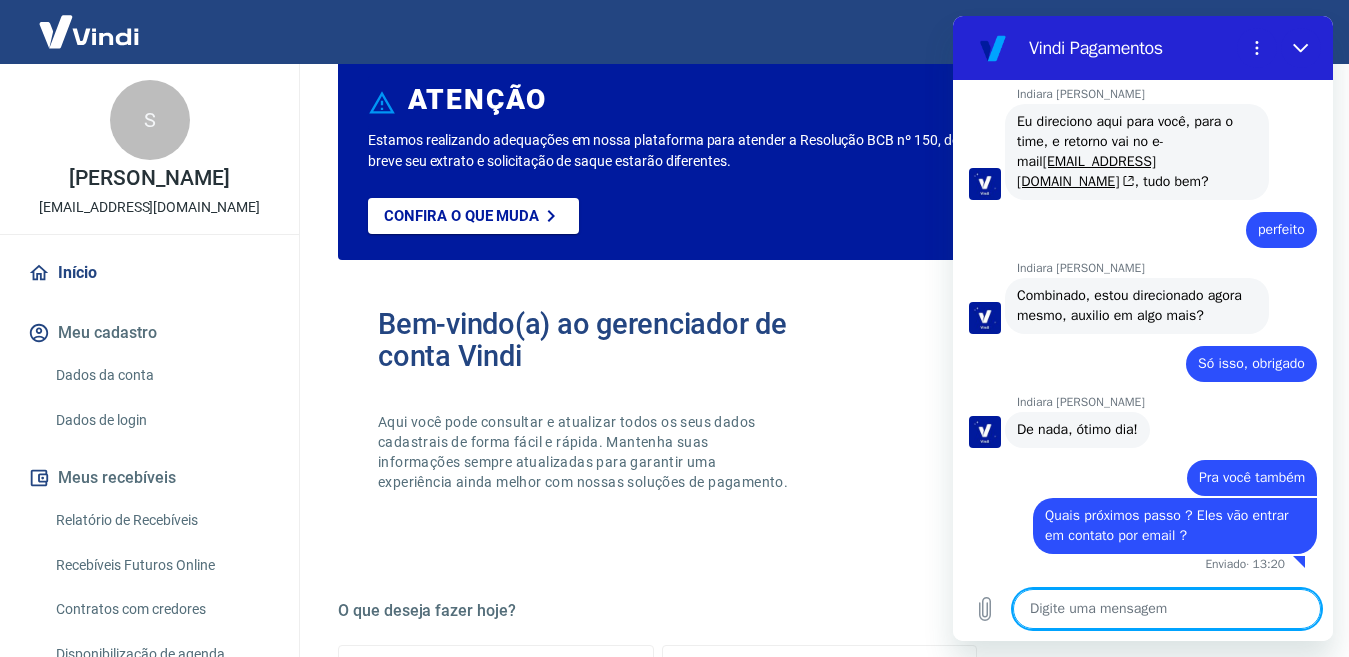 click at bounding box center (1167, 609) 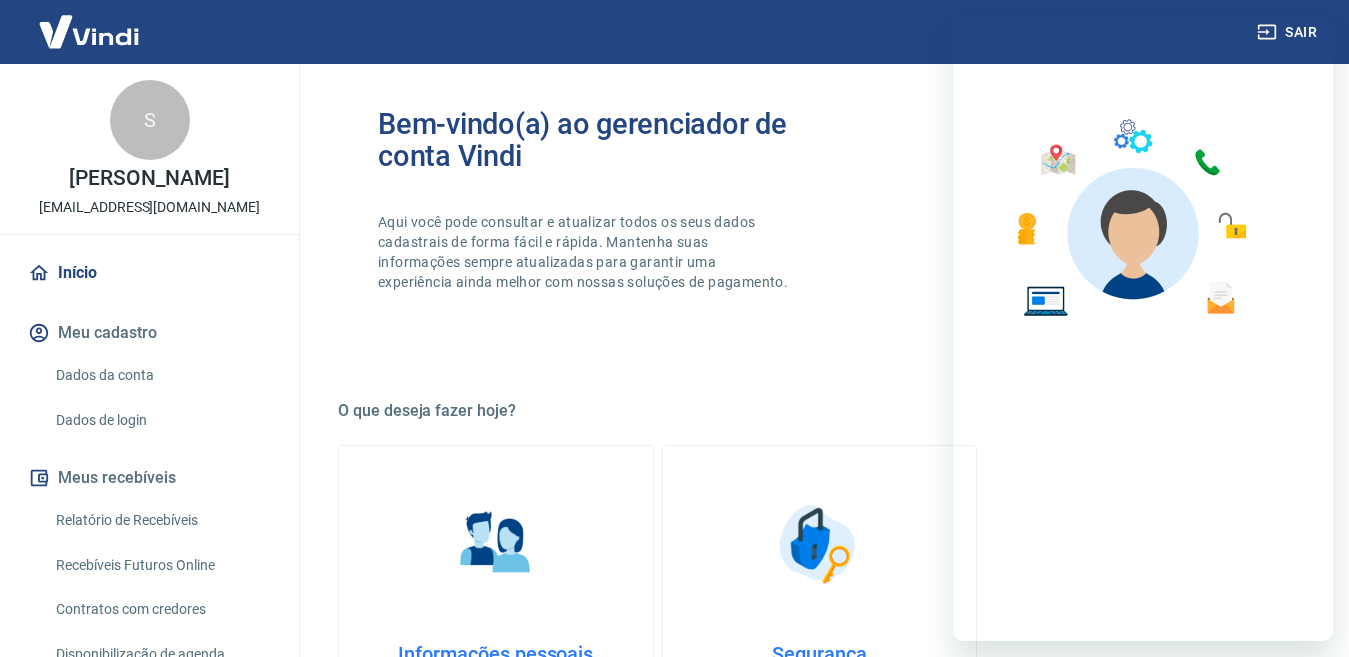 scroll, scrollTop: 576, scrollLeft: 0, axis: vertical 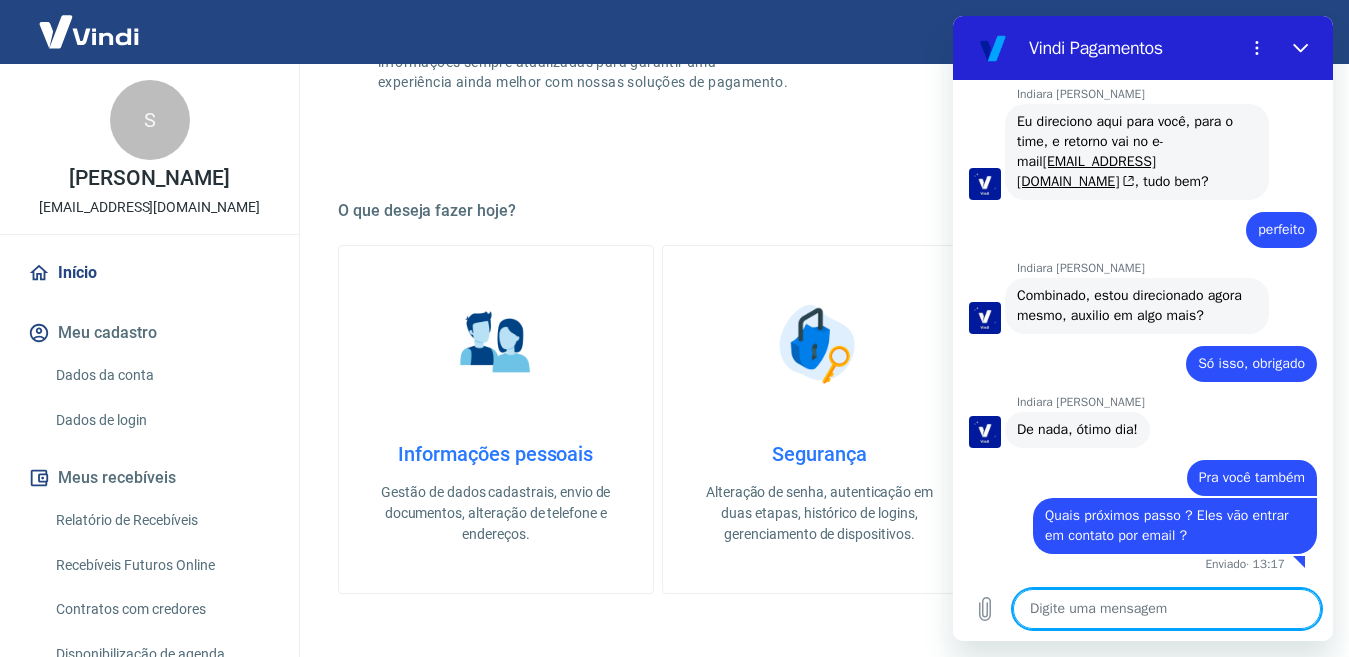 click on "Início" at bounding box center (149, 273) 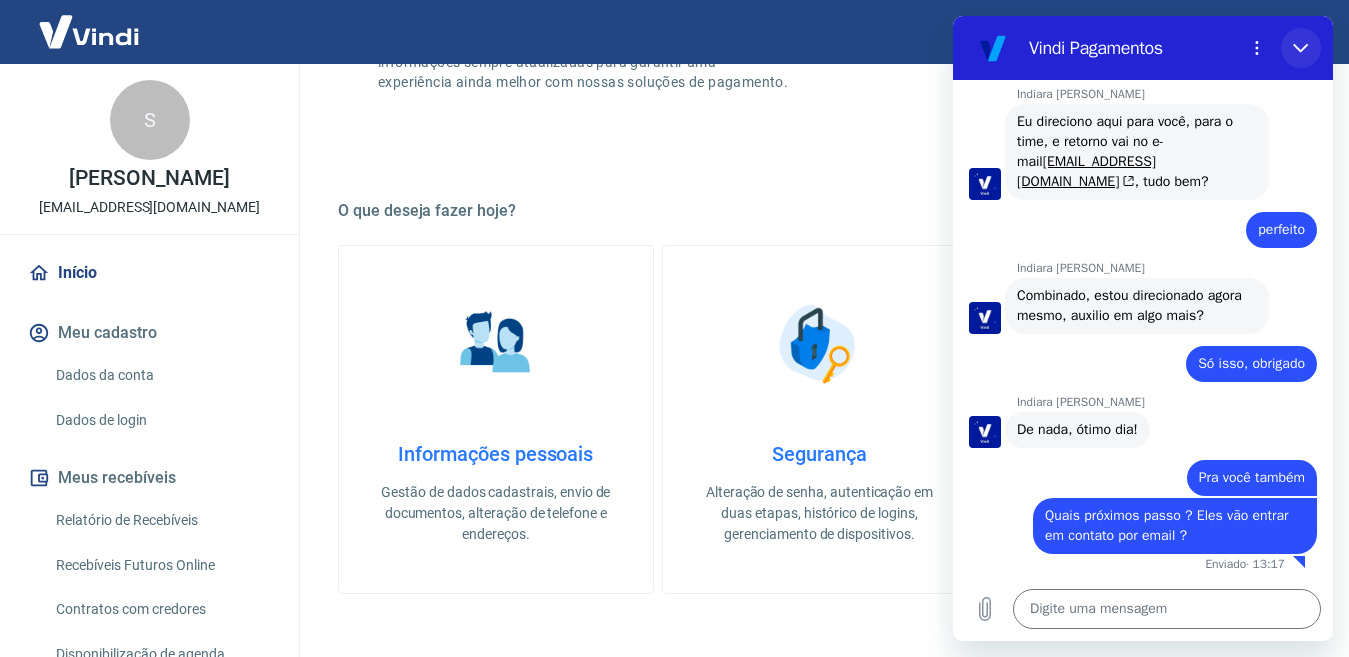 drag, startPoint x: 1295, startPoint y: 40, endPoint x: 1434, endPoint y: 328, distance: 319.789 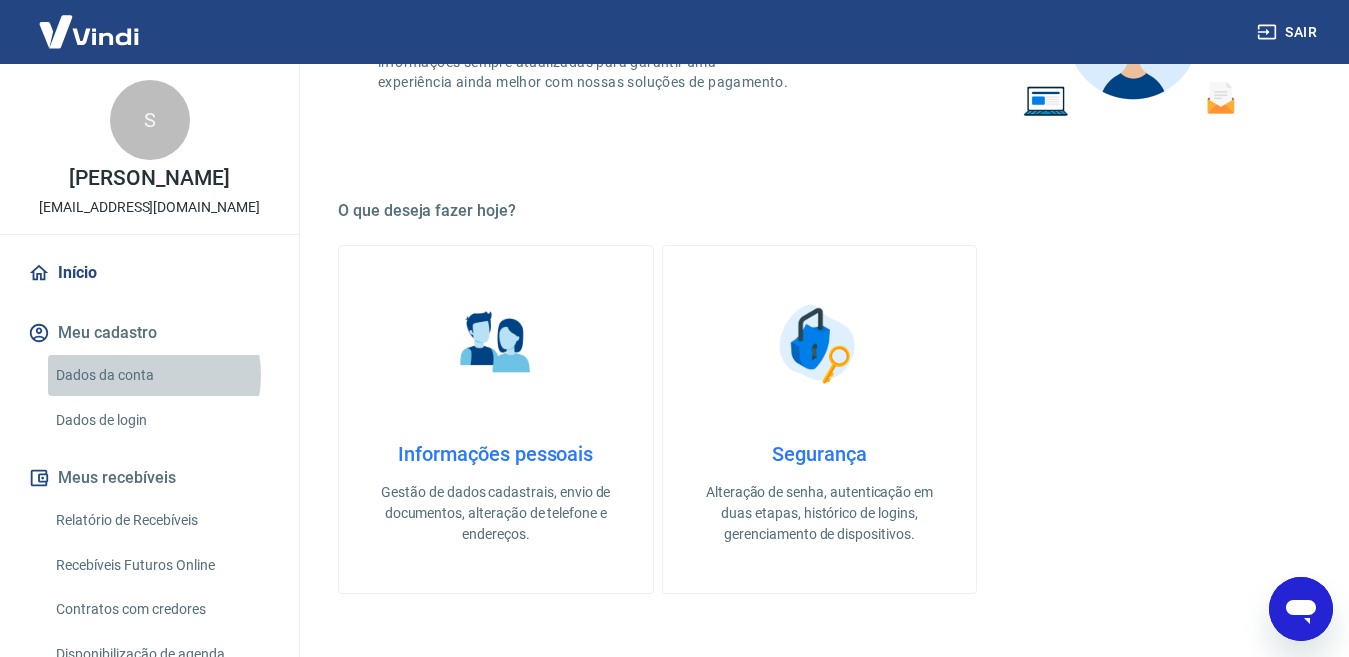 click on "Dados da conta" at bounding box center [161, 375] 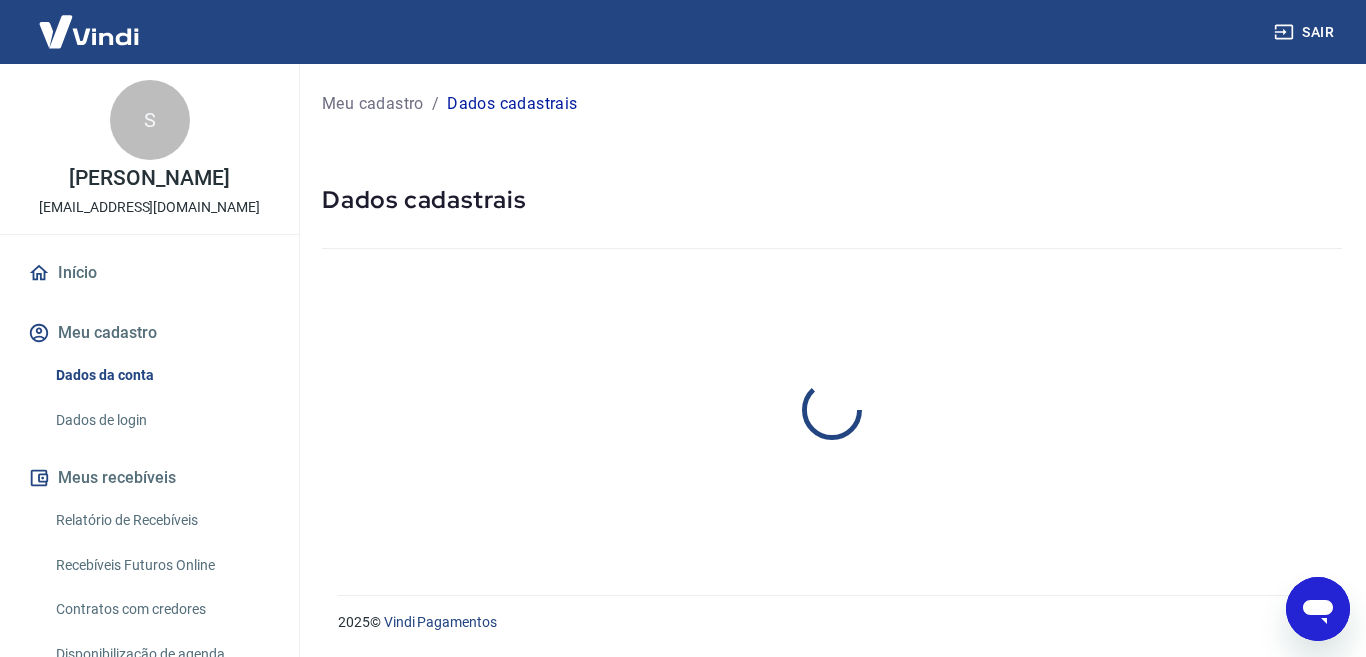 select on "SP" 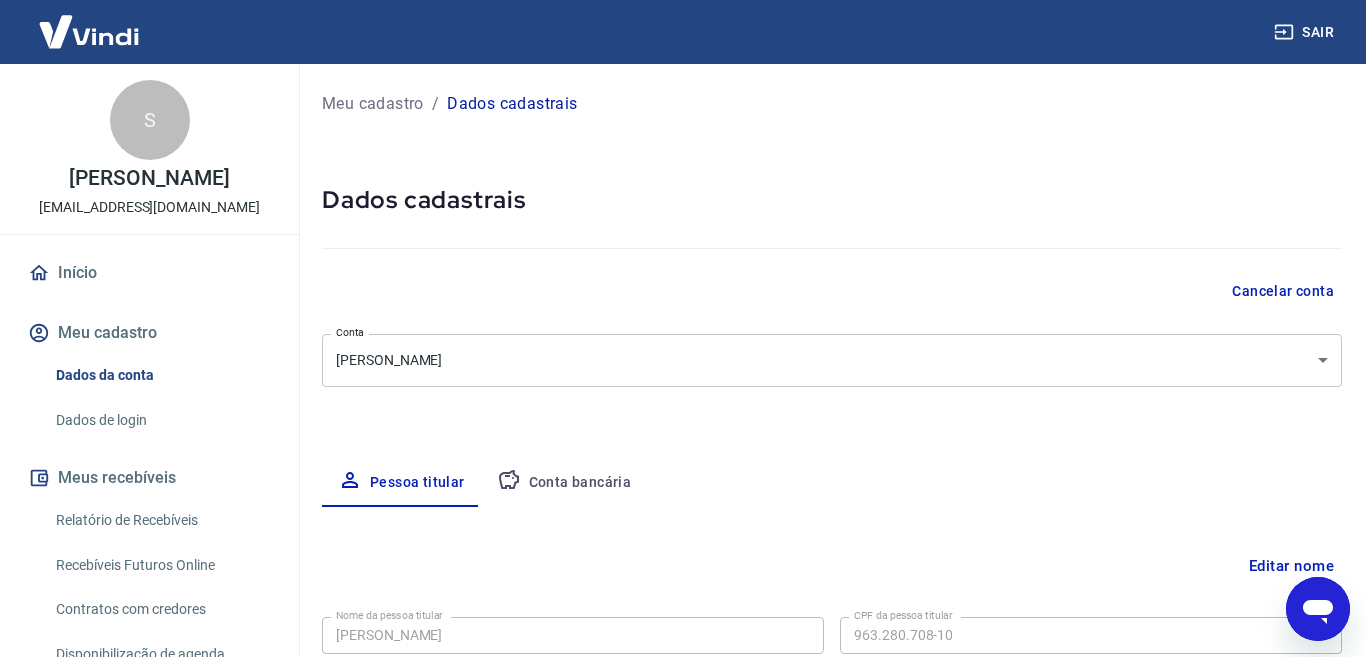 type on "963.280.708-10" 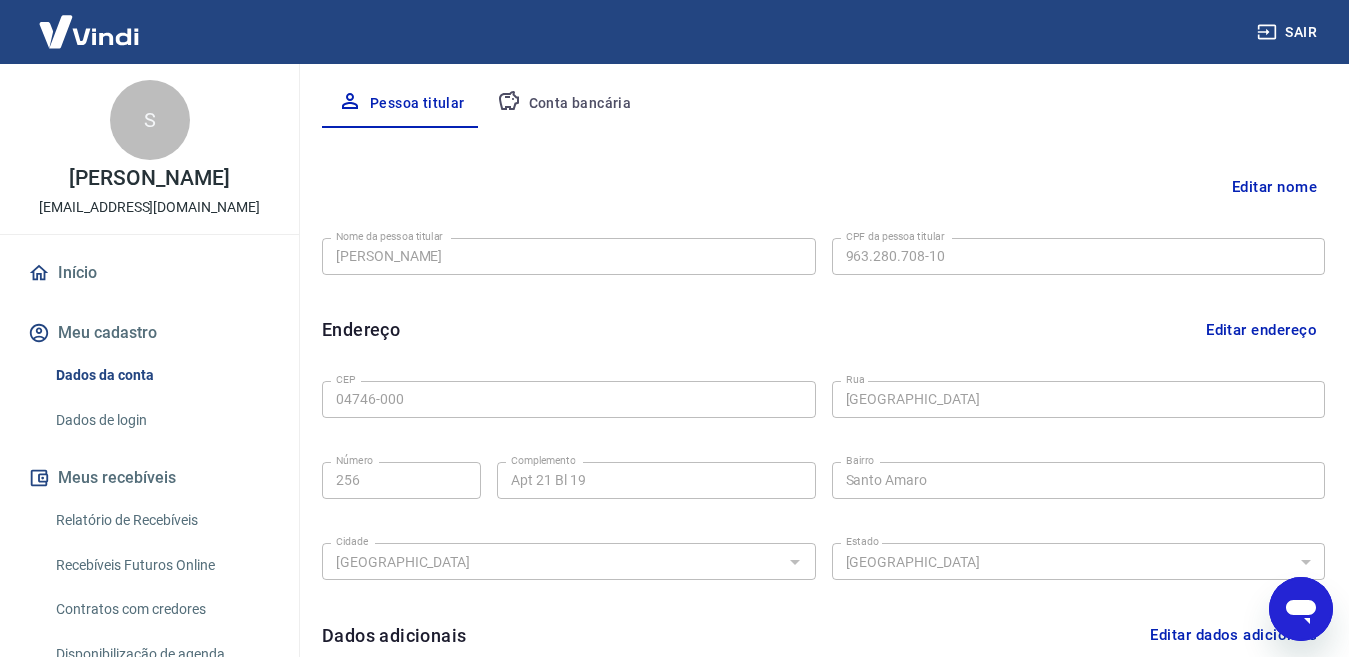 scroll, scrollTop: 500, scrollLeft: 0, axis: vertical 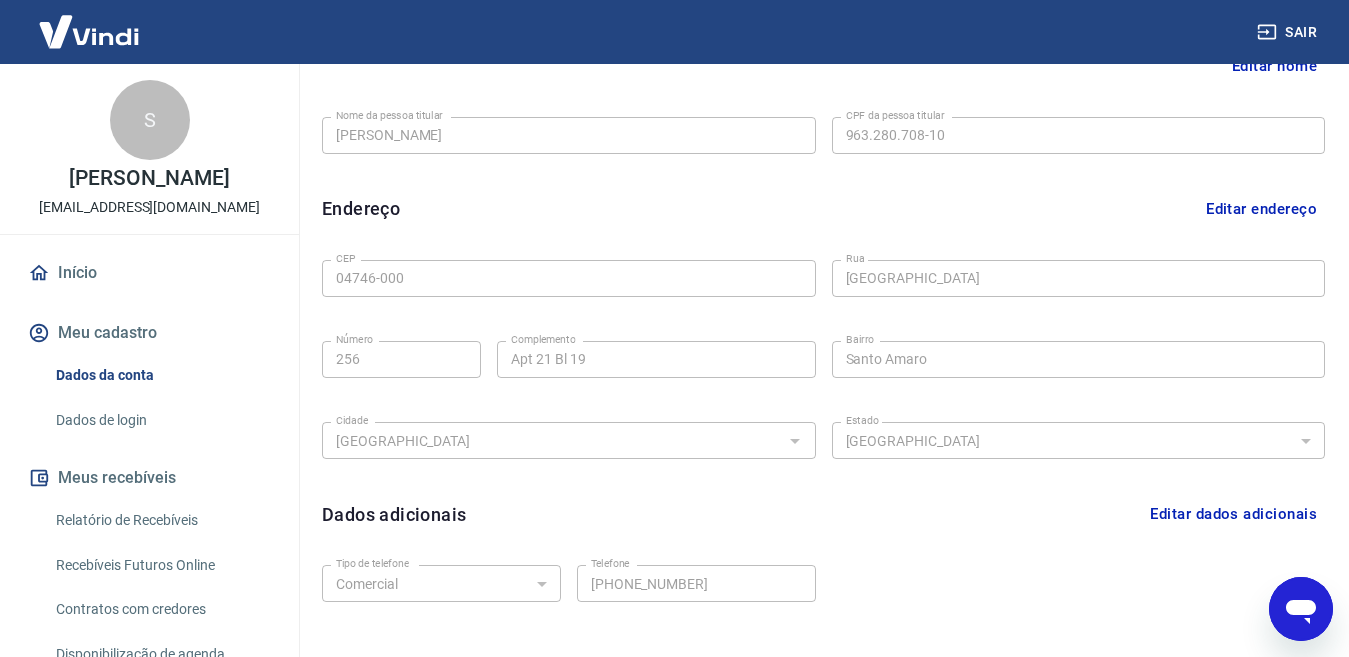 click on "Nome da pessoa titular Silas Gruber de Oliveira Nome da pessoa titular CPF da pessoa titular 963.280.708-10 CPF da pessoa titular Atenção! Seus recebimentos podem ficar temporariamente bloqueados se o nome da pessoa titular for editado. Isso ocorre devido a uma rápida validação automática que fazemos do novo nome informado como medida de segurança para garantir a autenticidade da pessoa titular da conta. Em alguns casos, poderá ser solicitado que você envie um documento para comprovação.
Após o novo nome ser validado, os recebimentos serão desbloqueados e a conta poderá continuar operando normalmente na Vindi. Salvar Cancelar" at bounding box center (823, 149) 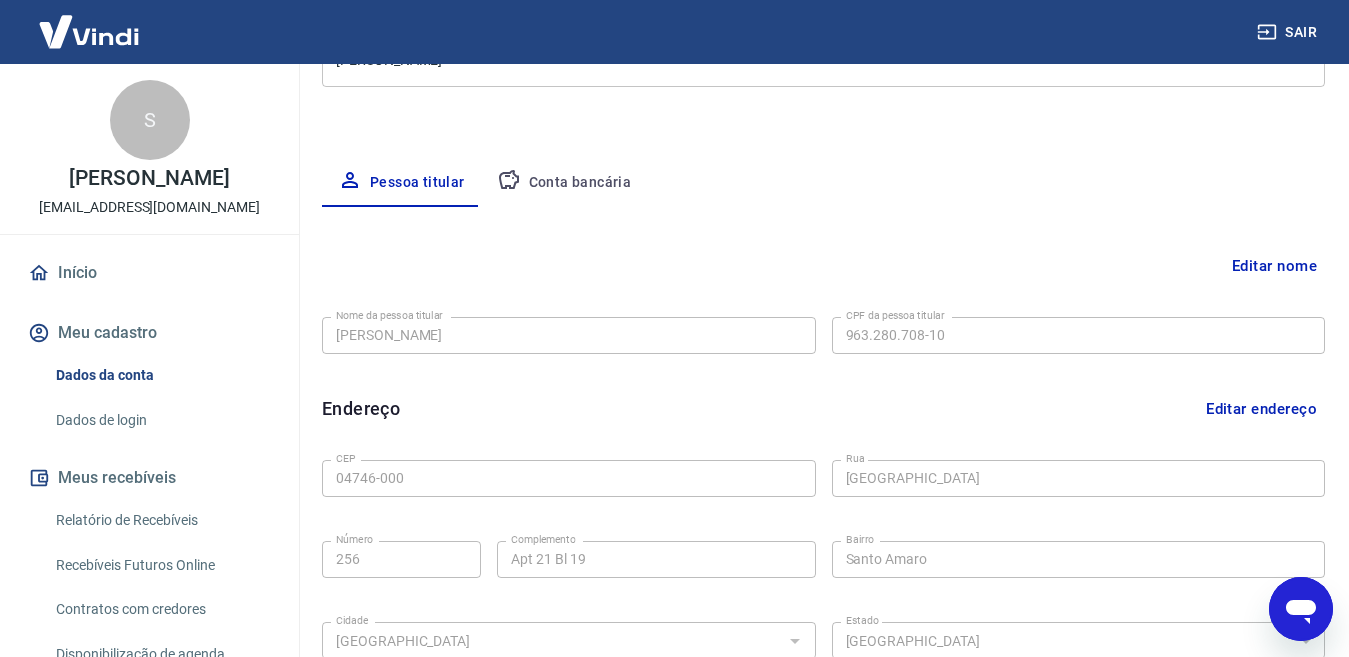 click on "Conta bancária" at bounding box center (564, 183) 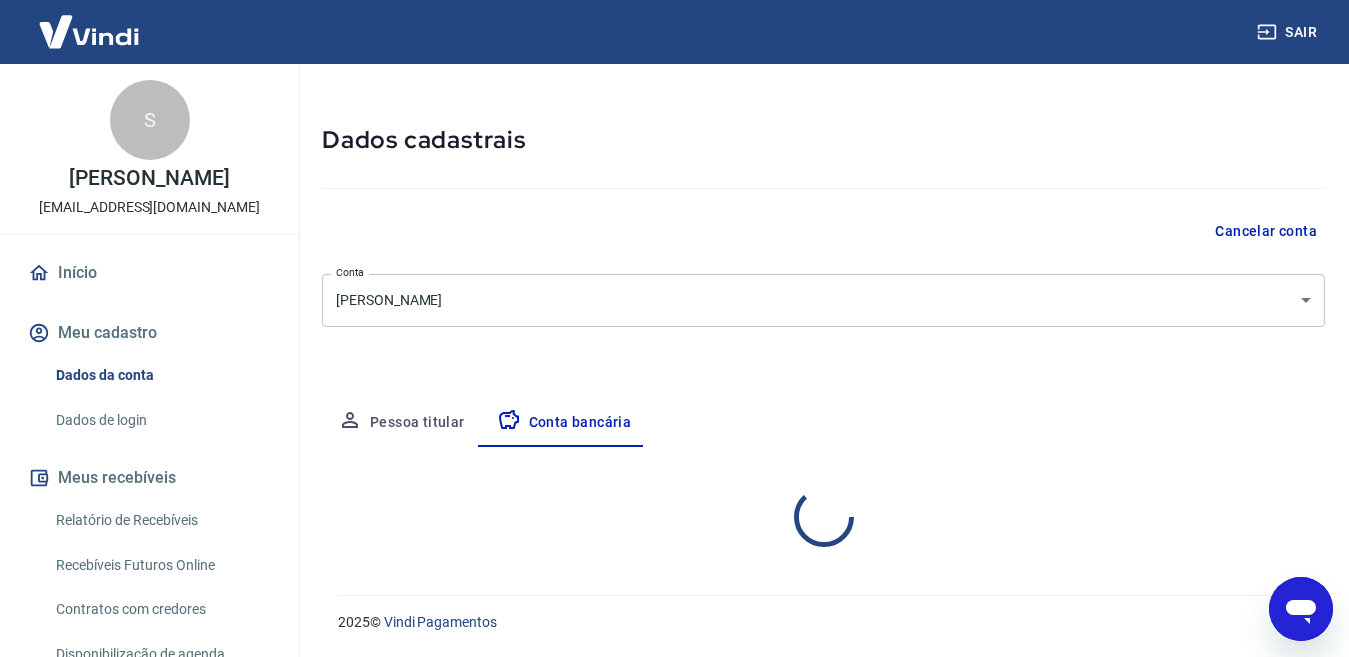 select on "1" 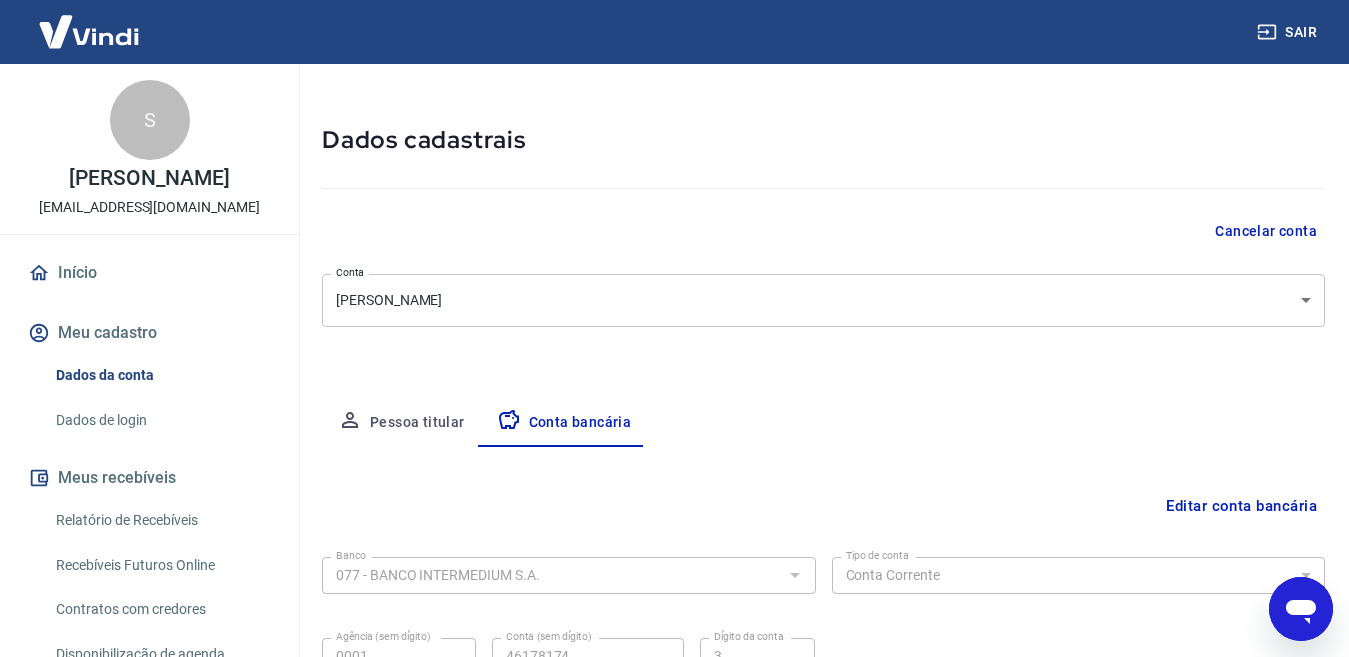 scroll, scrollTop: 254, scrollLeft: 0, axis: vertical 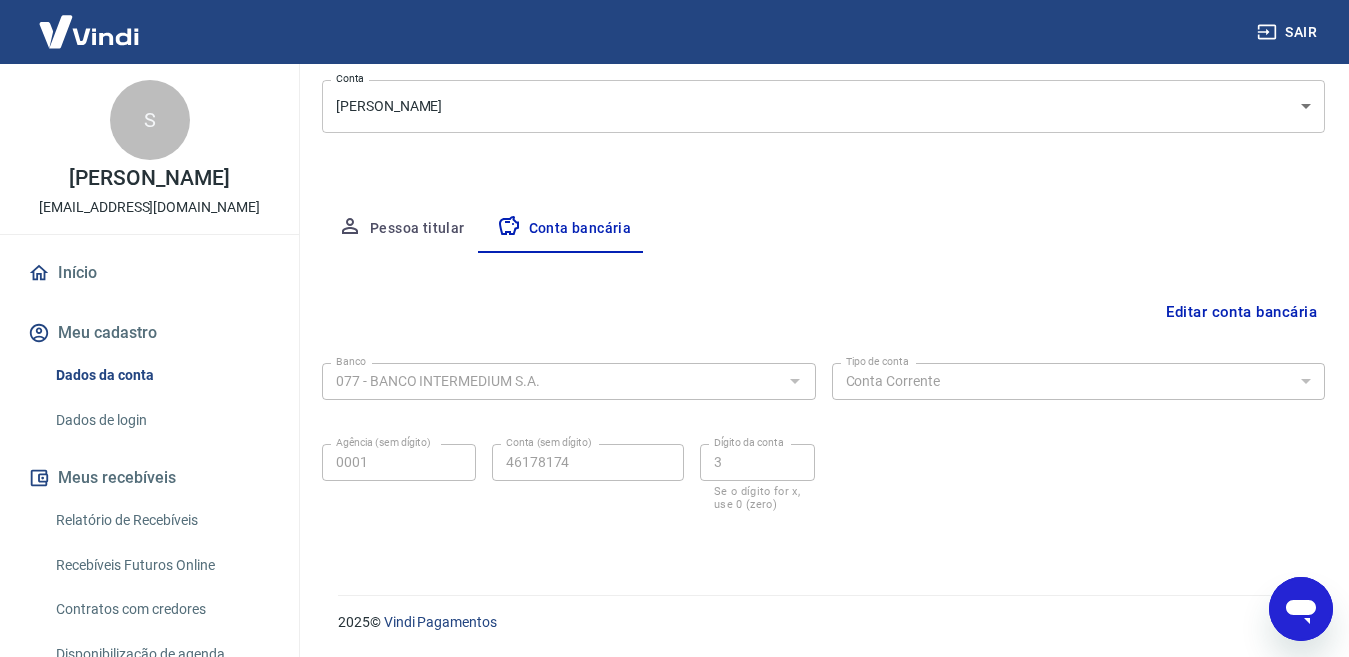 drag, startPoint x: 855, startPoint y: 377, endPoint x: 576, endPoint y: 446, distance: 287.40564 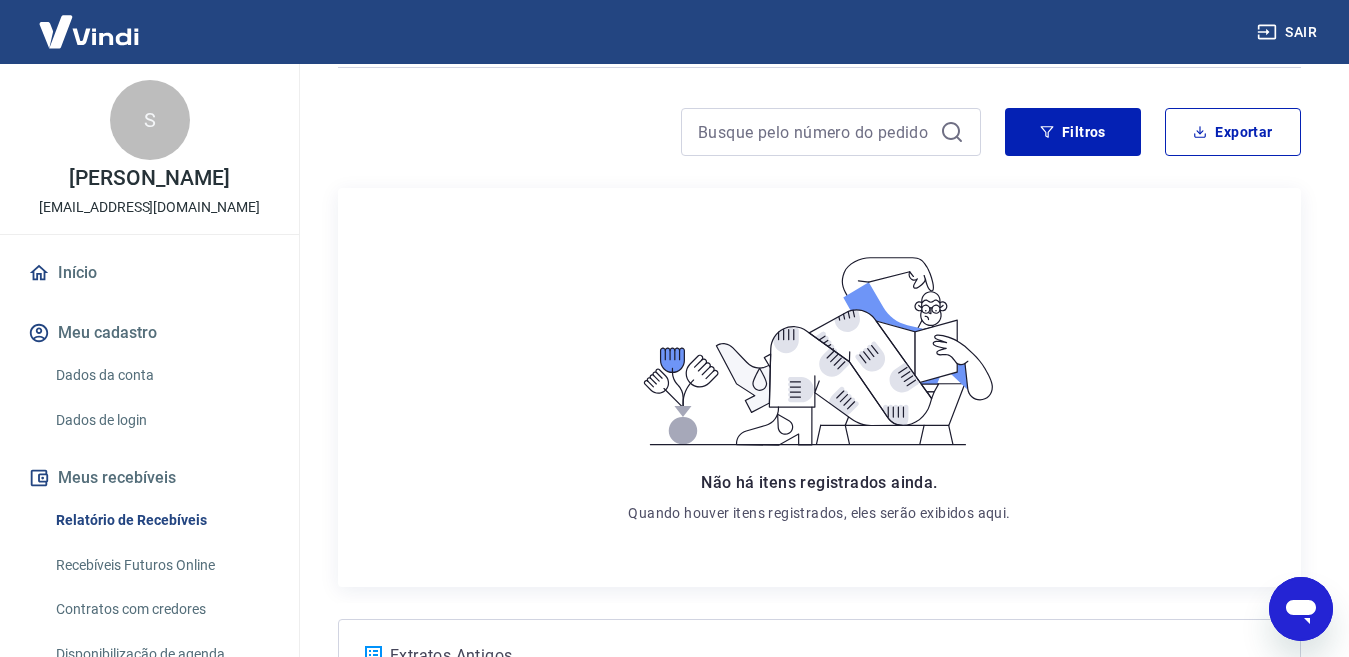 scroll, scrollTop: 336, scrollLeft: 0, axis: vertical 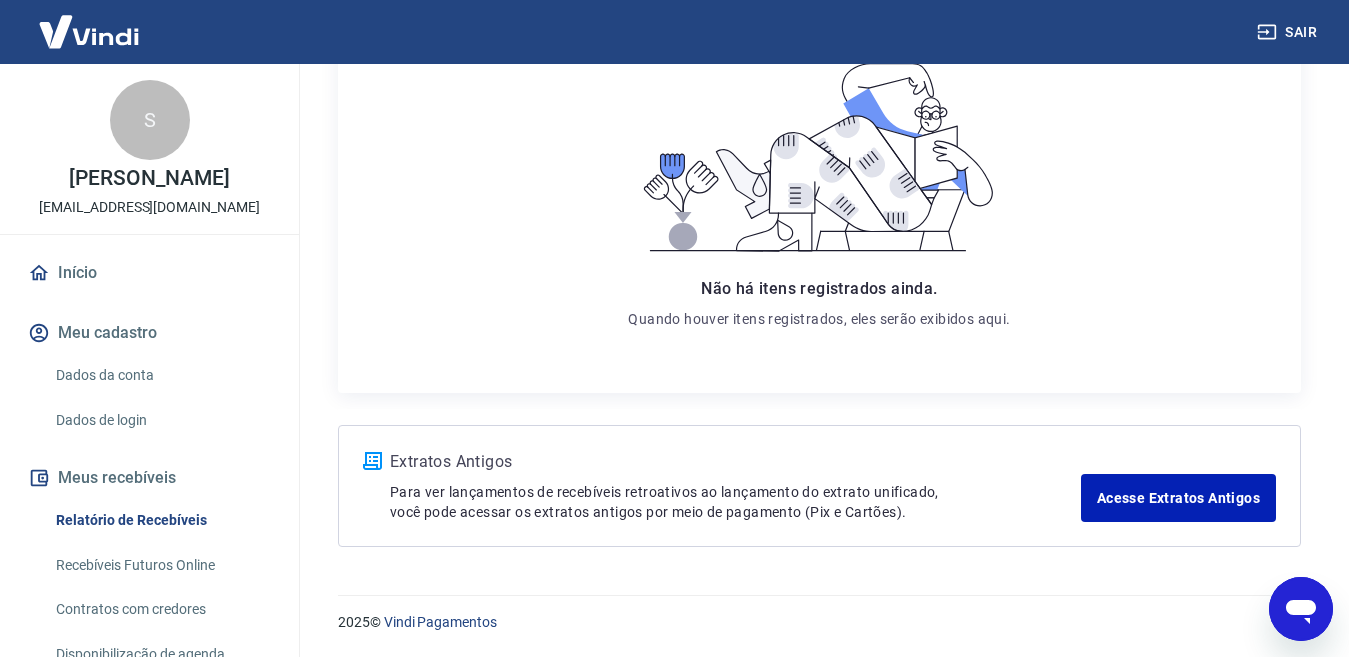 click on "Meu cadastro" at bounding box center (149, 333) 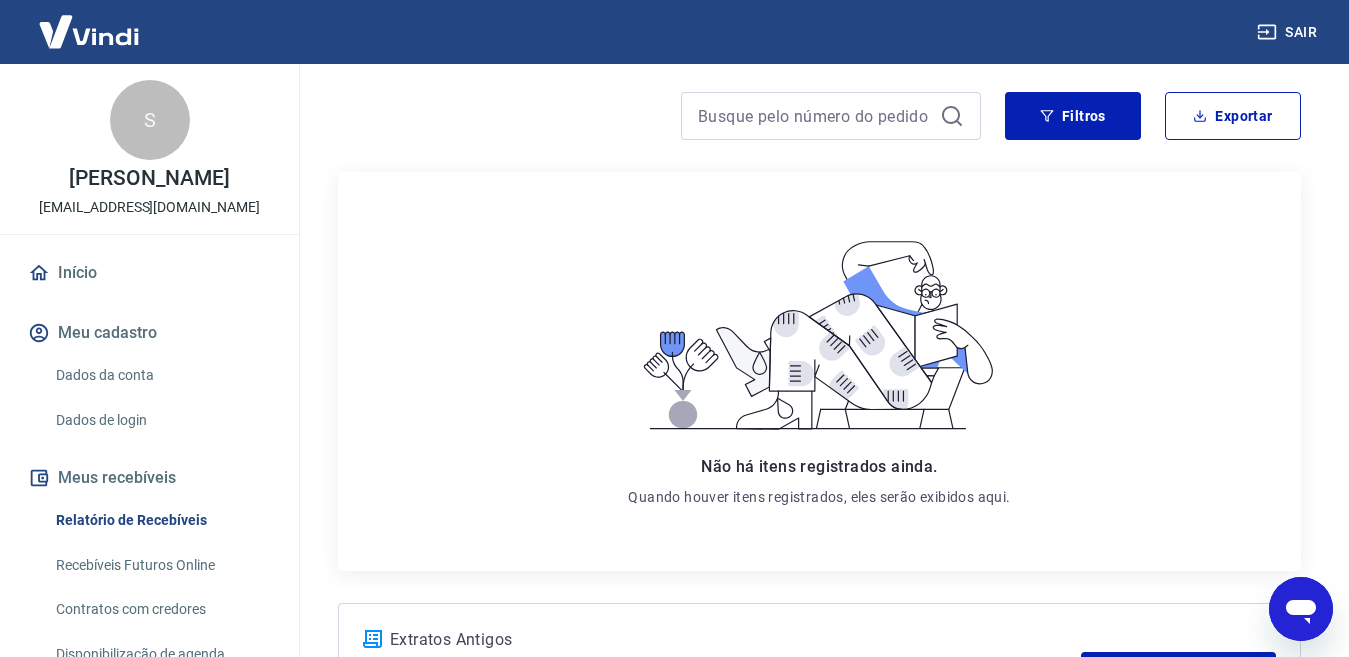 scroll, scrollTop: 0, scrollLeft: 0, axis: both 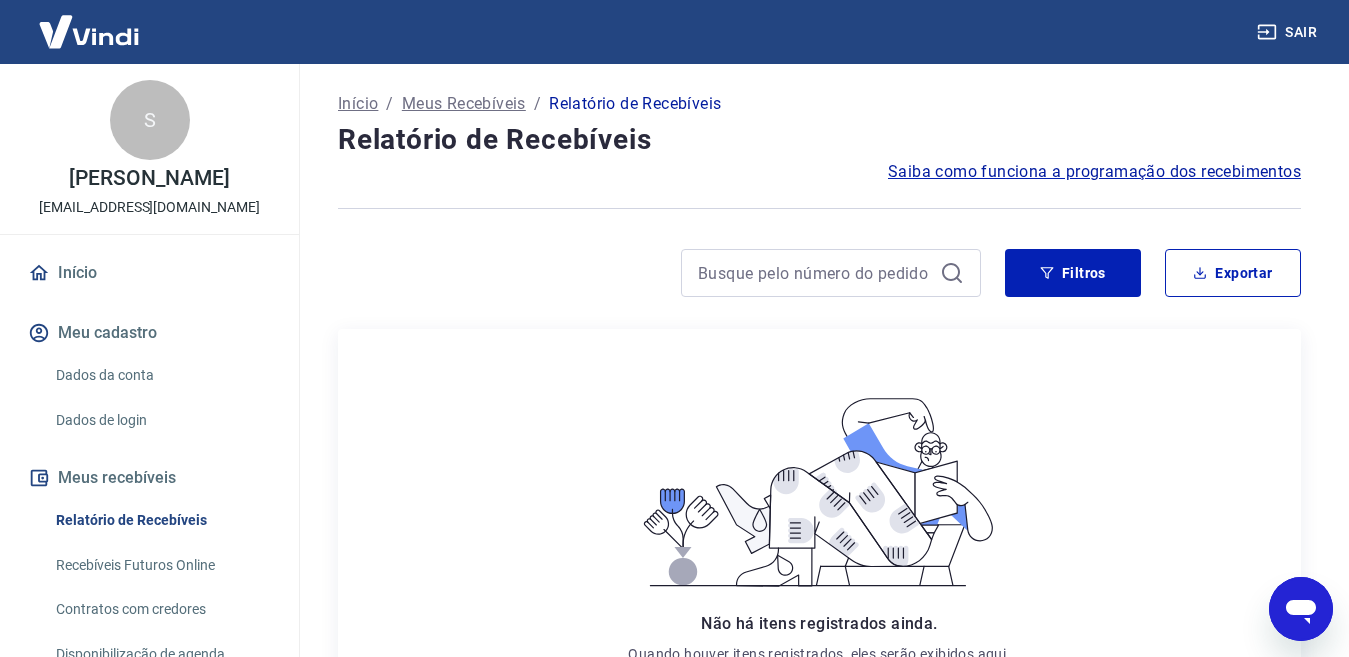 click at bounding box center (1301, 609) 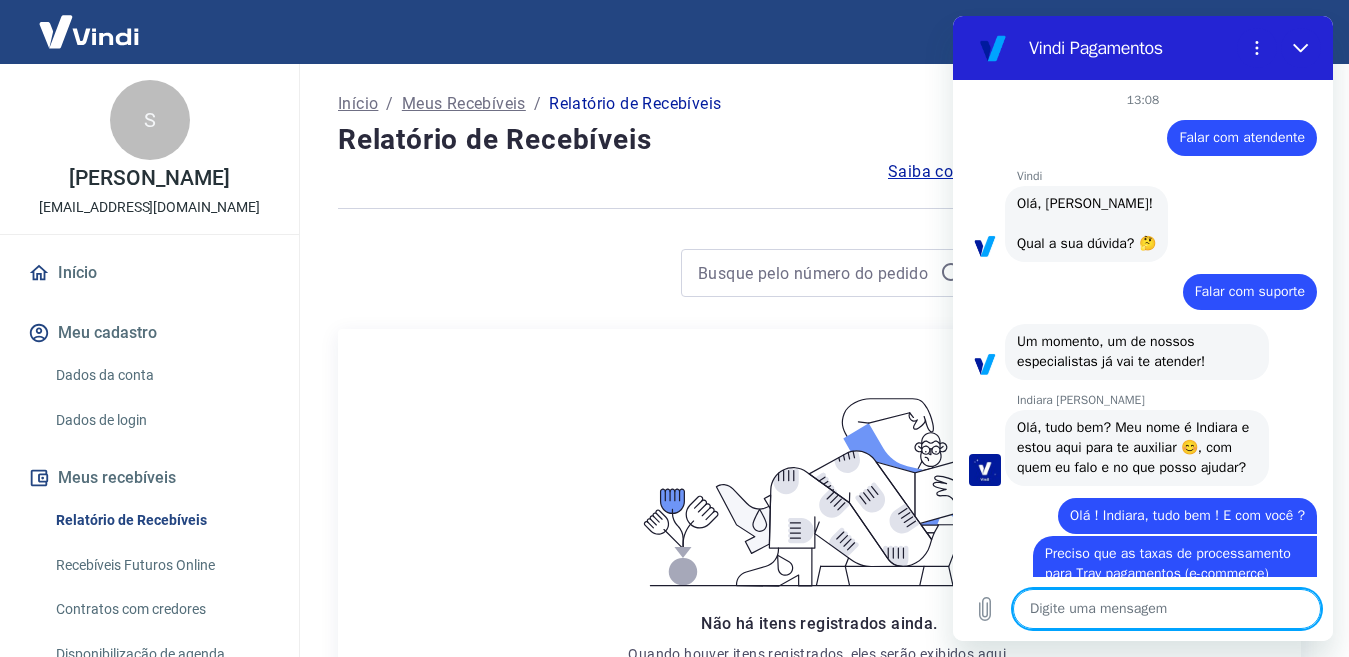 scroll, scrollTop: 0, scrollLeft: 0, axis: both 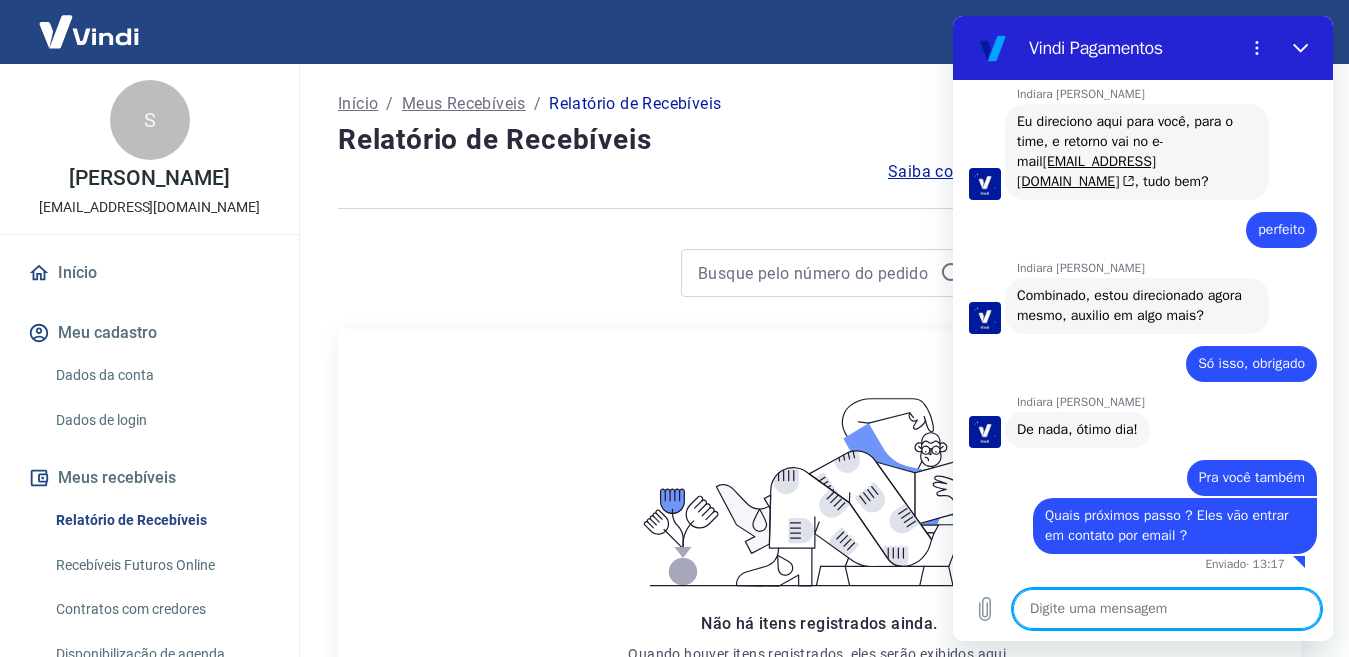 click at bounding box center (1167, 609) 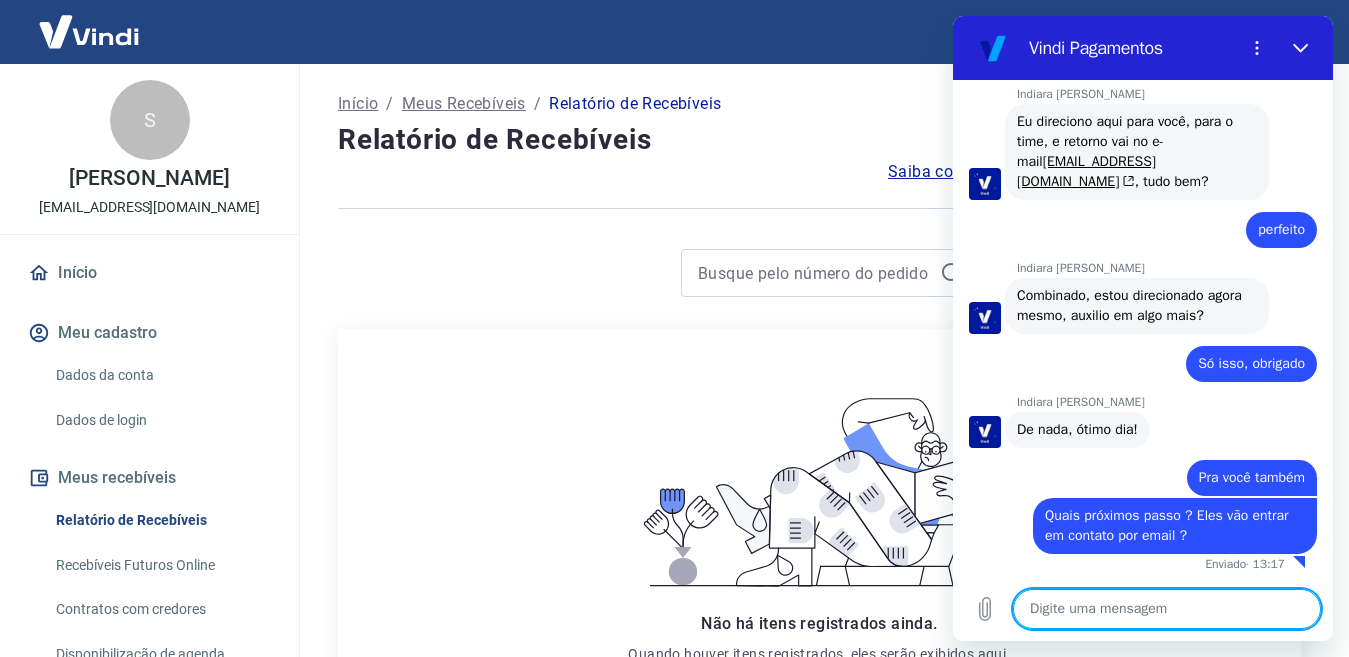 type on "F" 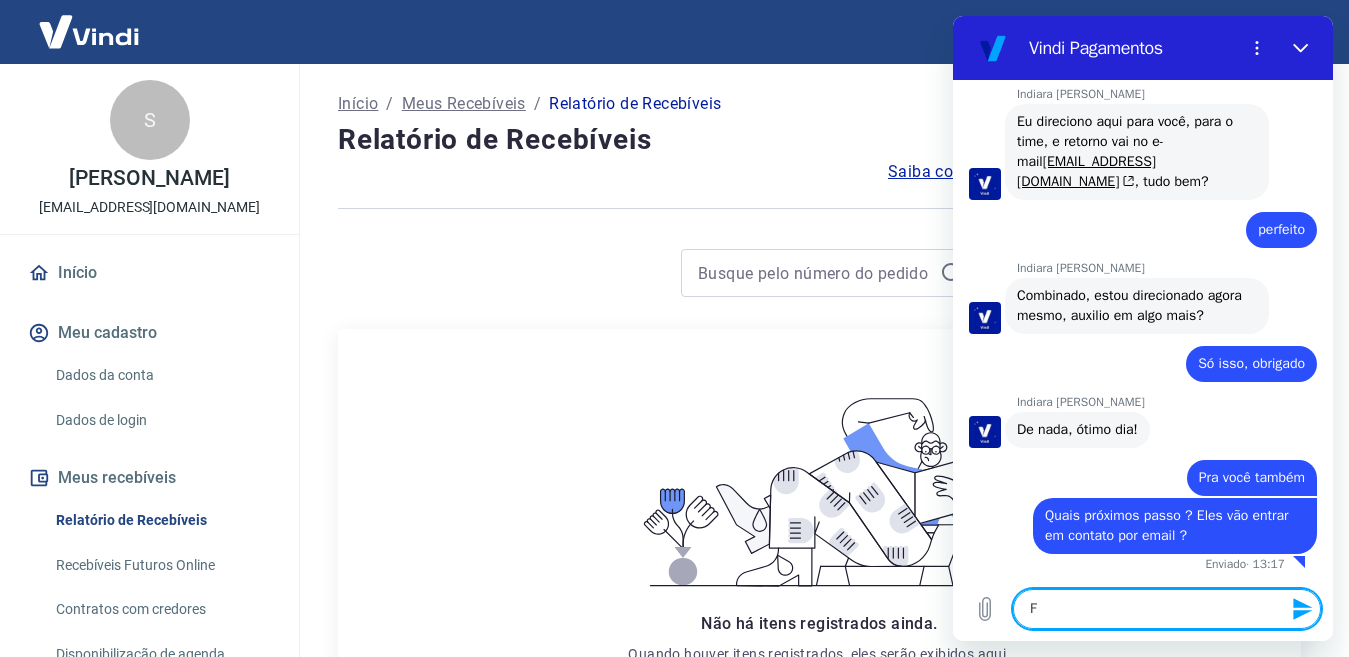 type on "Fa" 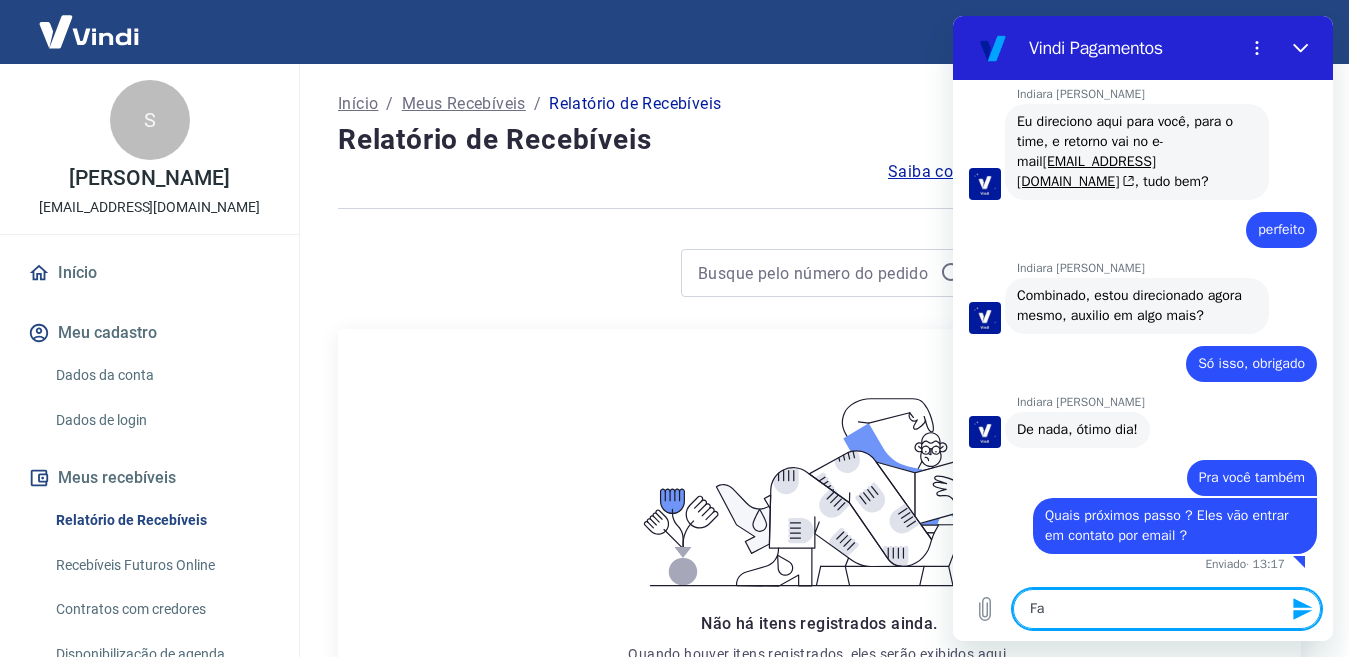 type on "Fal" 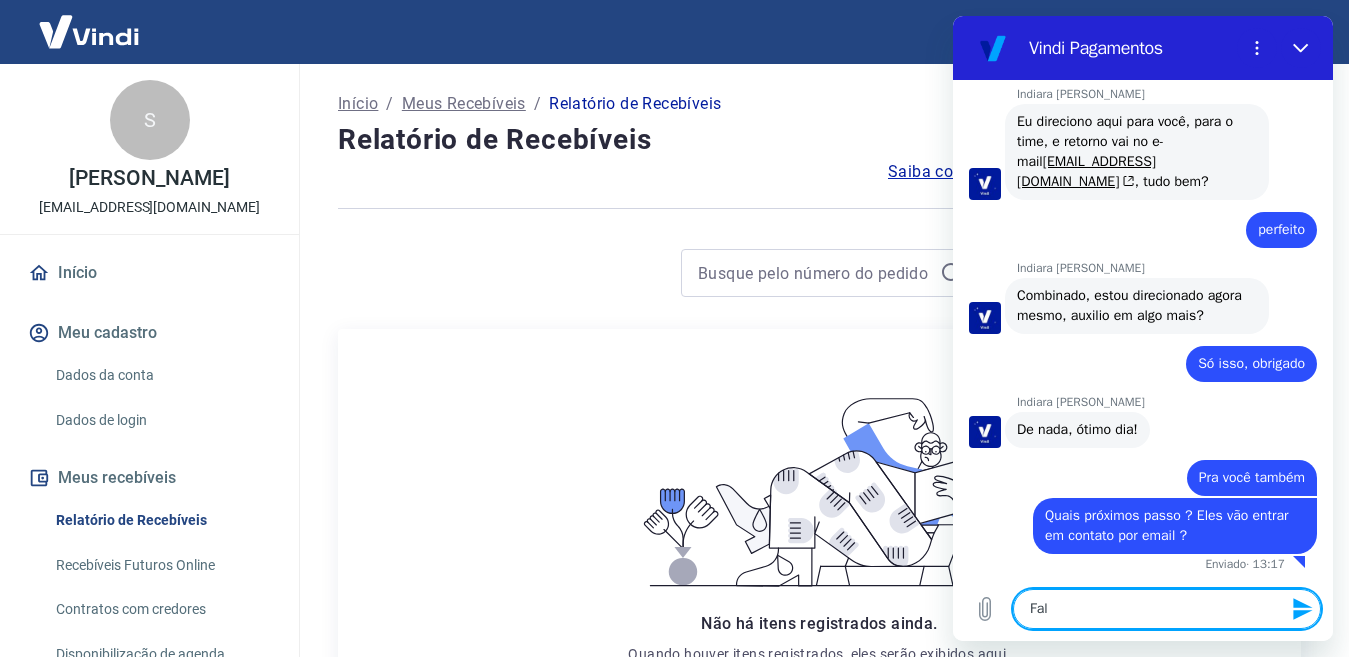 type on "Fala" 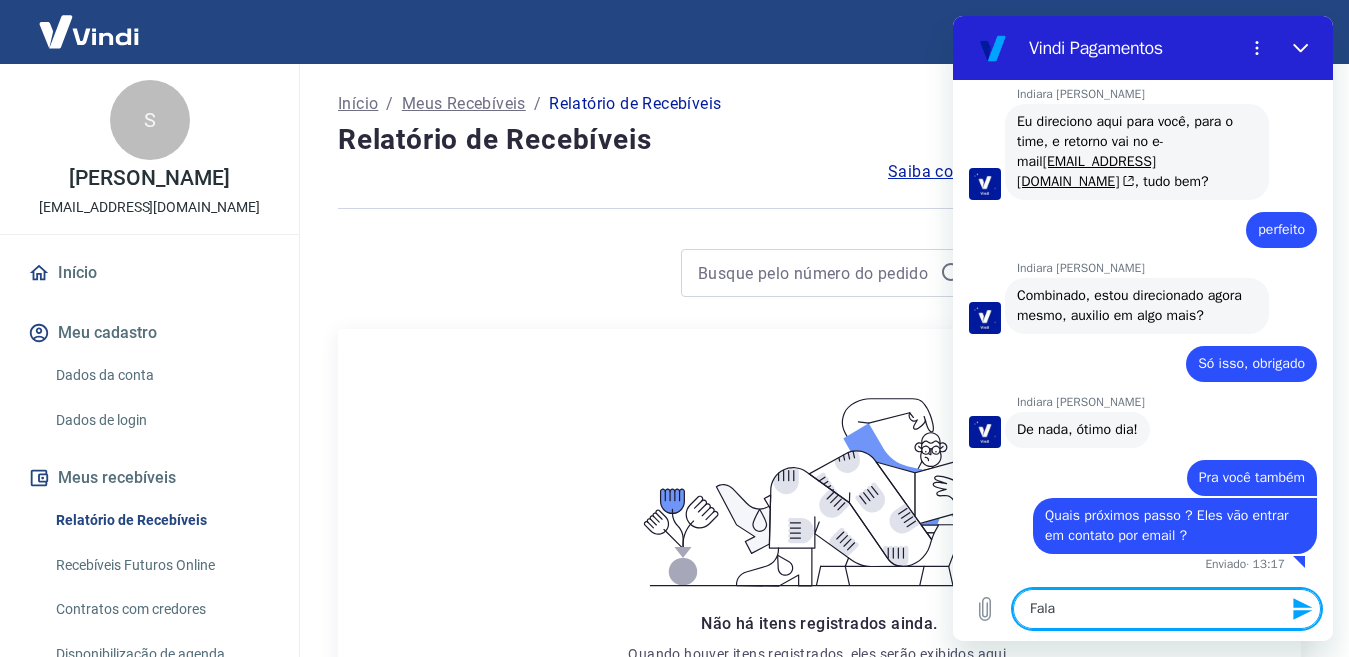 type on "Falar" 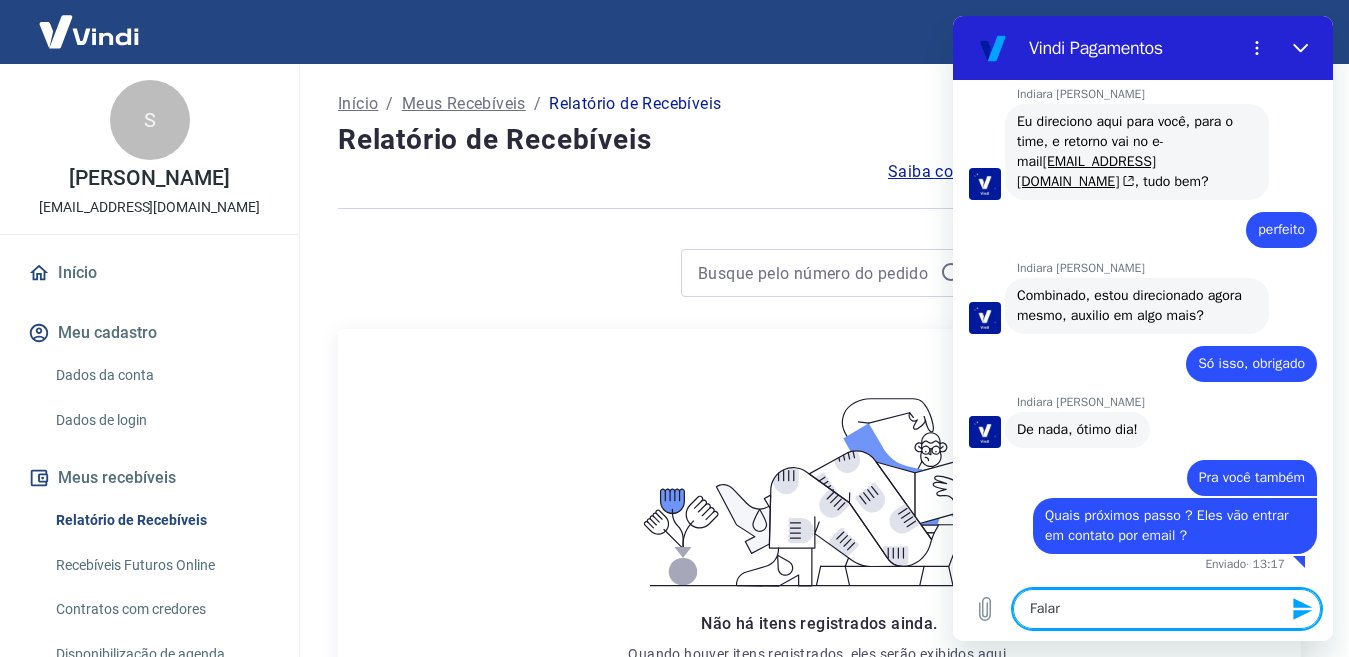 type on "Falar" 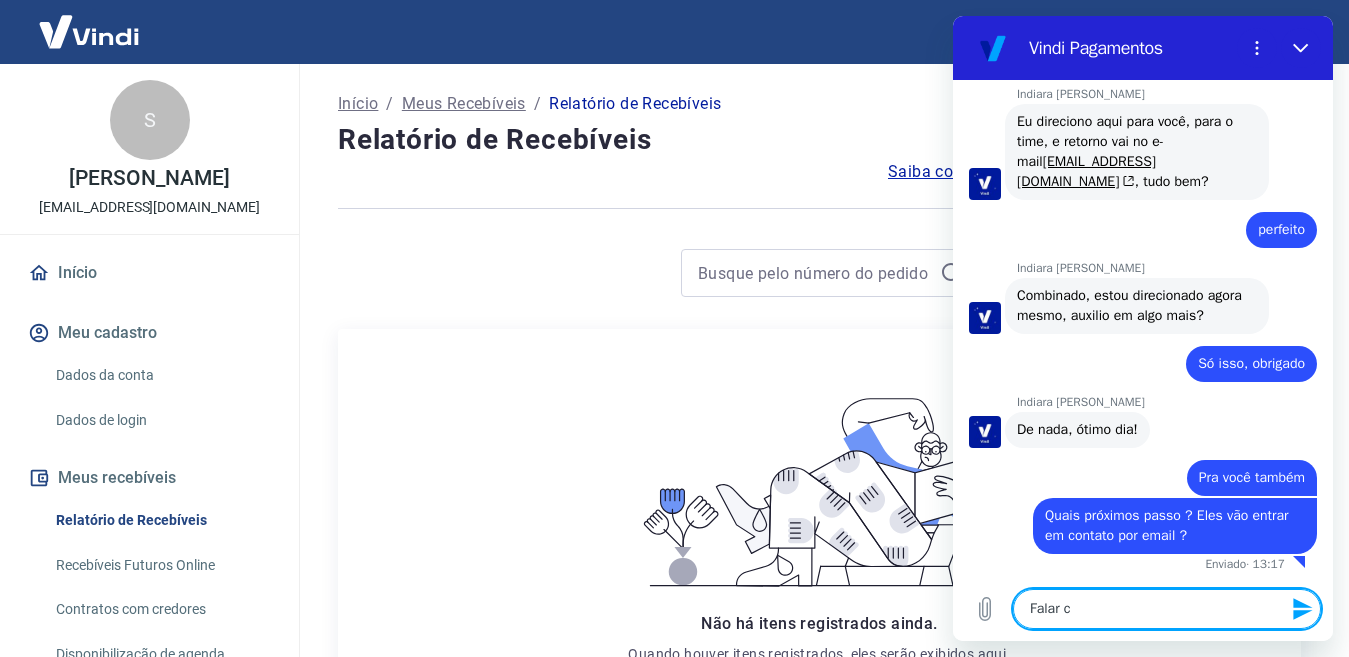 type on "Falar co" 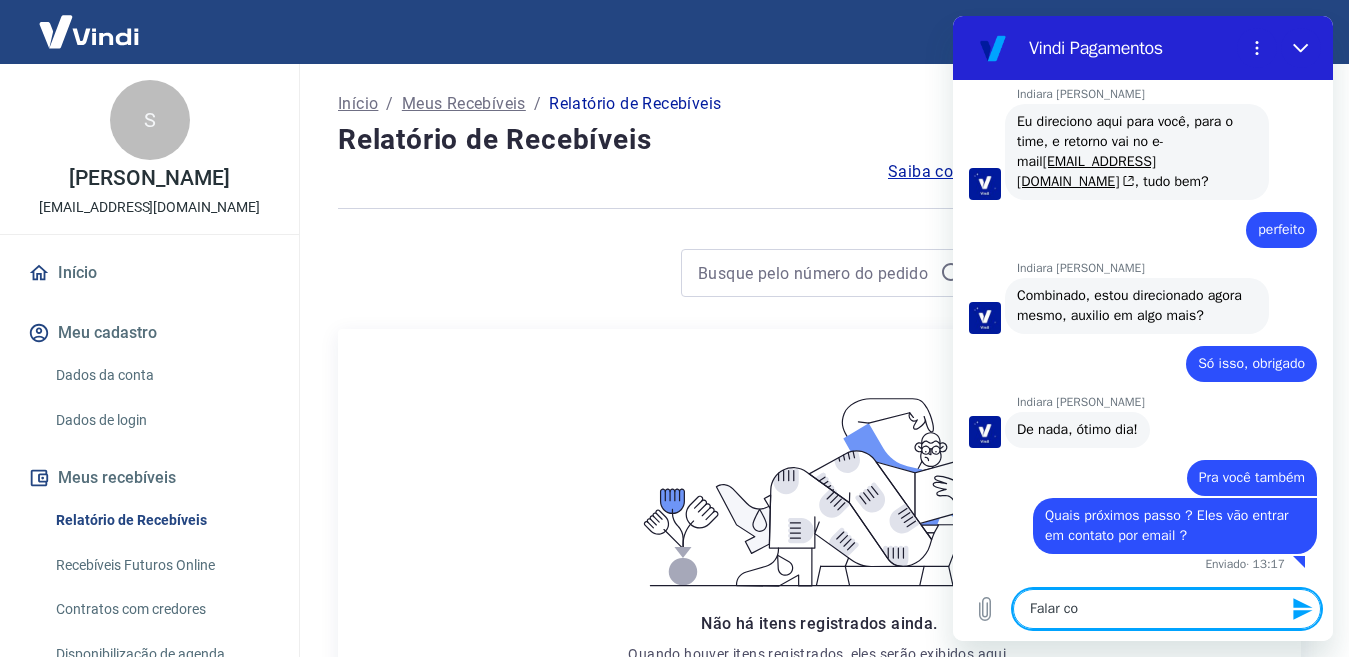 type on "Falar com" 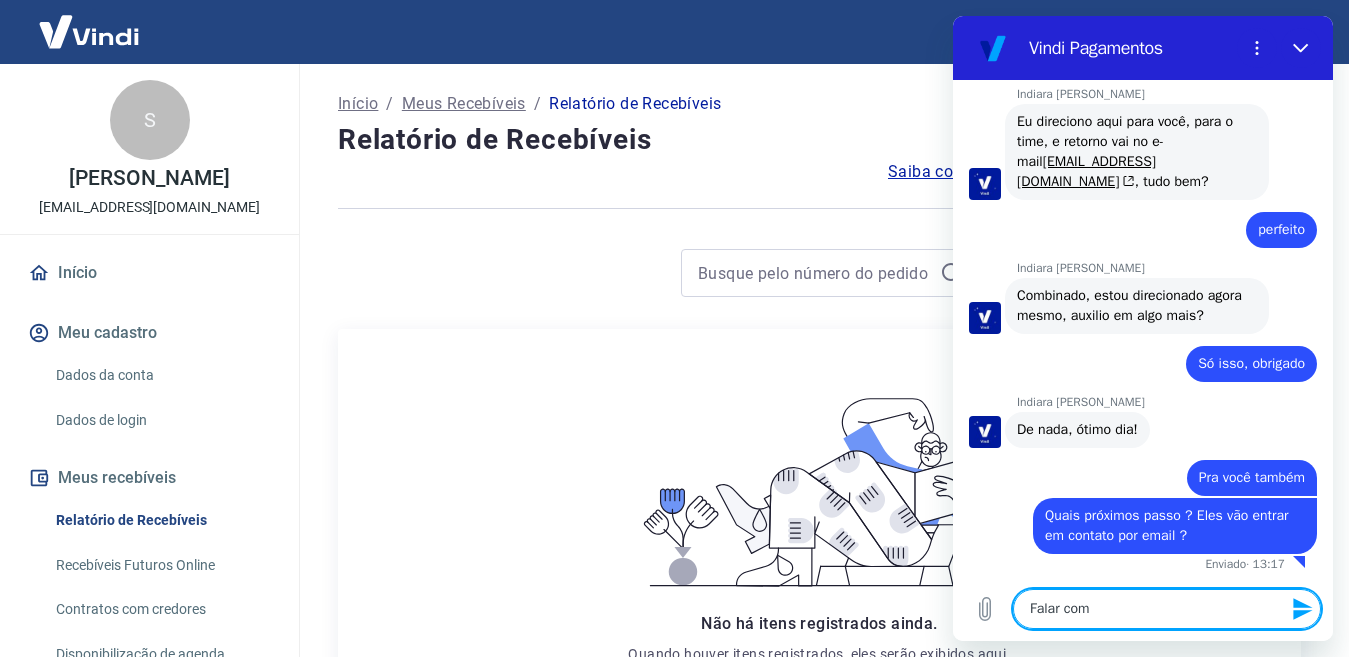 type on "Falar com" 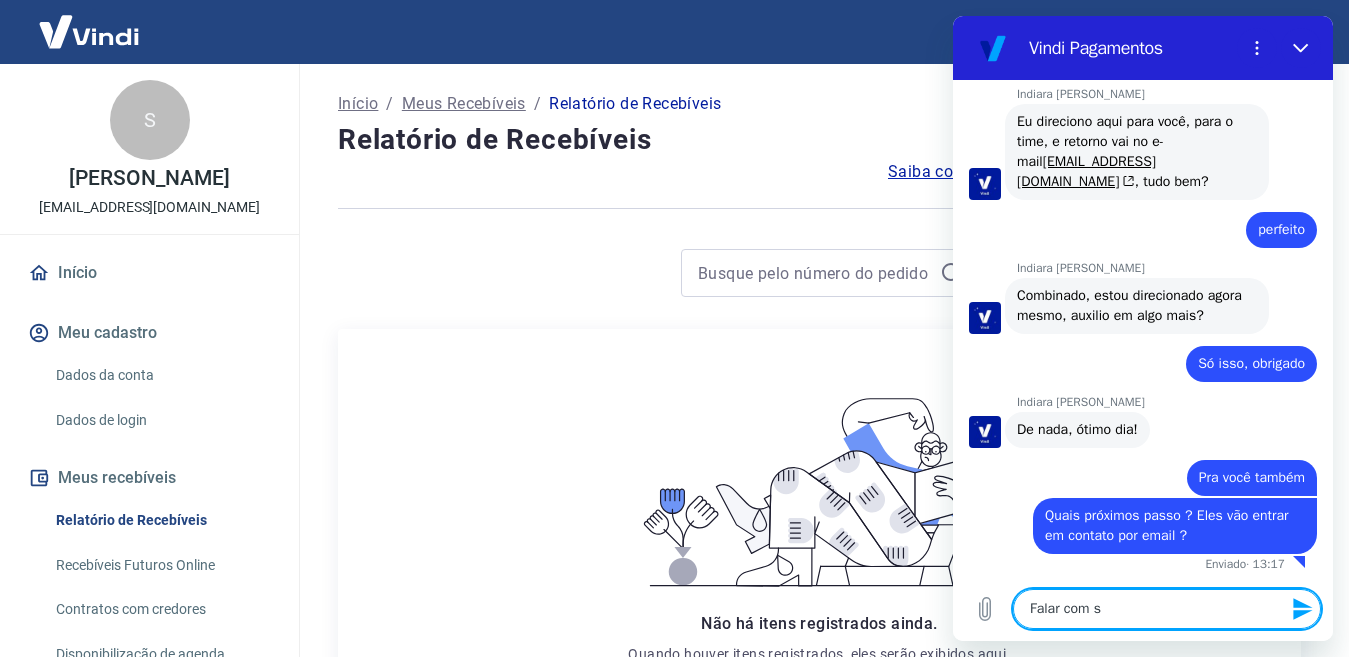 type on "Falar com su" 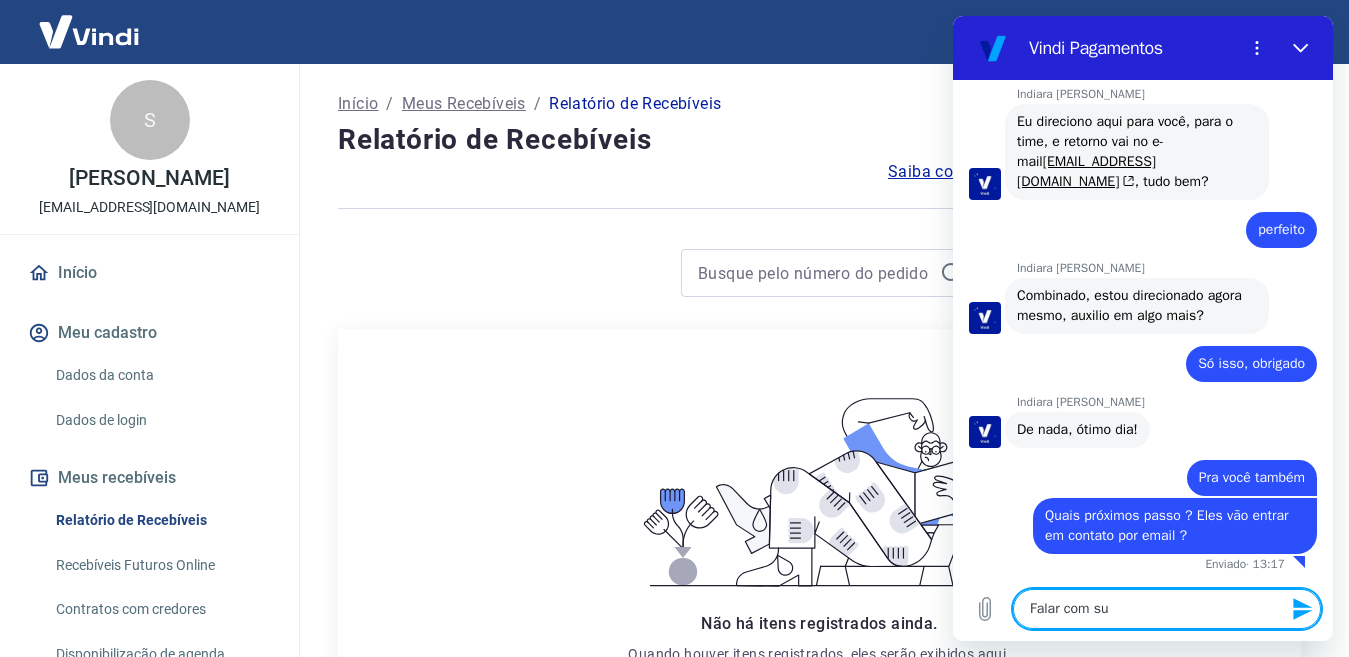 type on "Falar com sup" 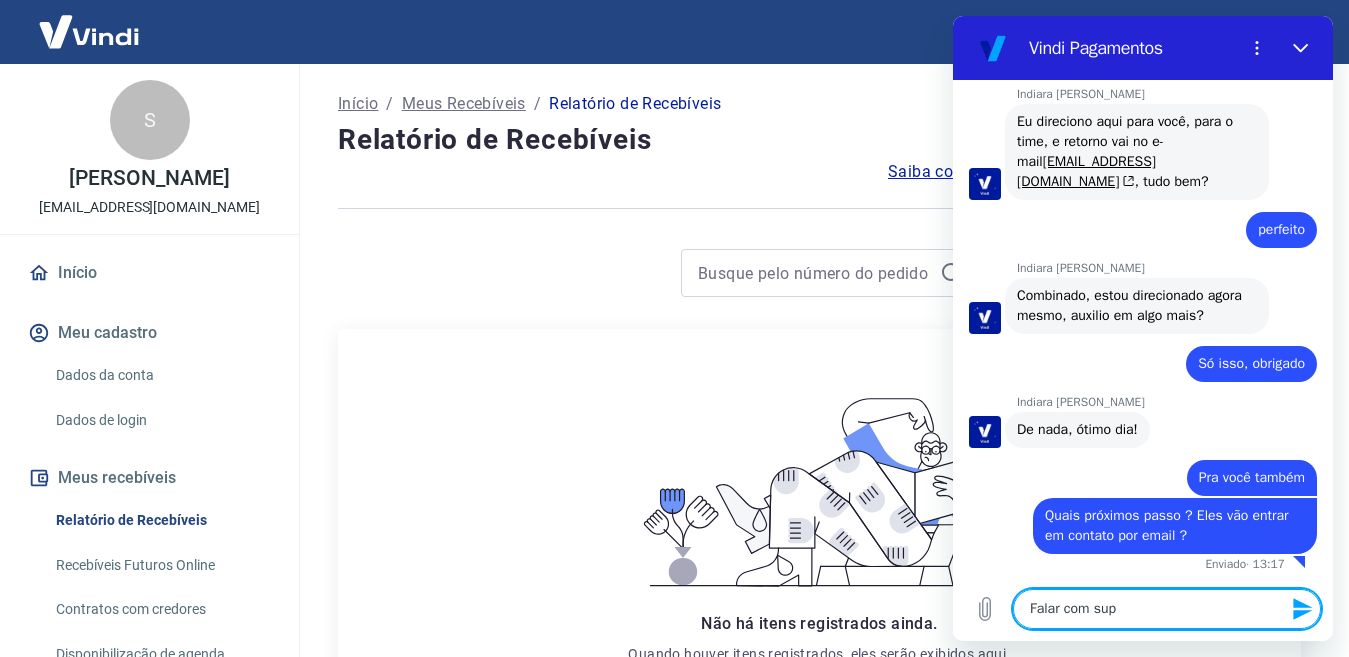 type on "Falar com supo" 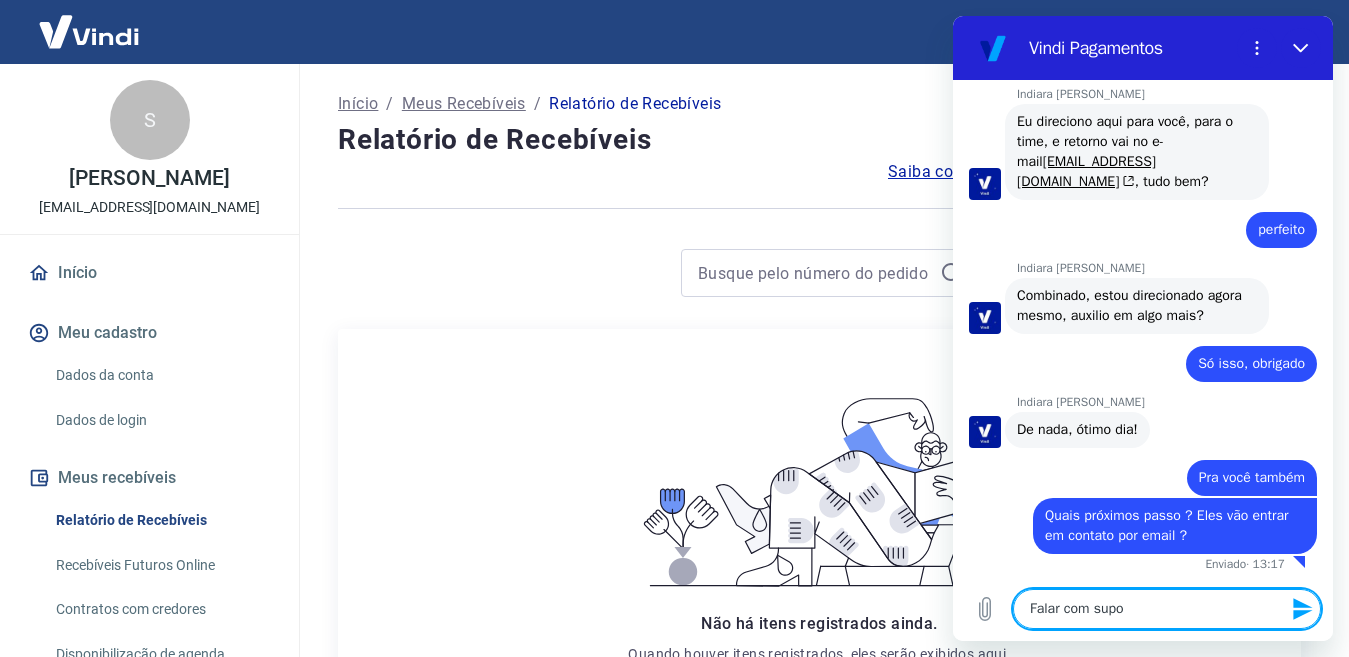 type on "Falar com supor" 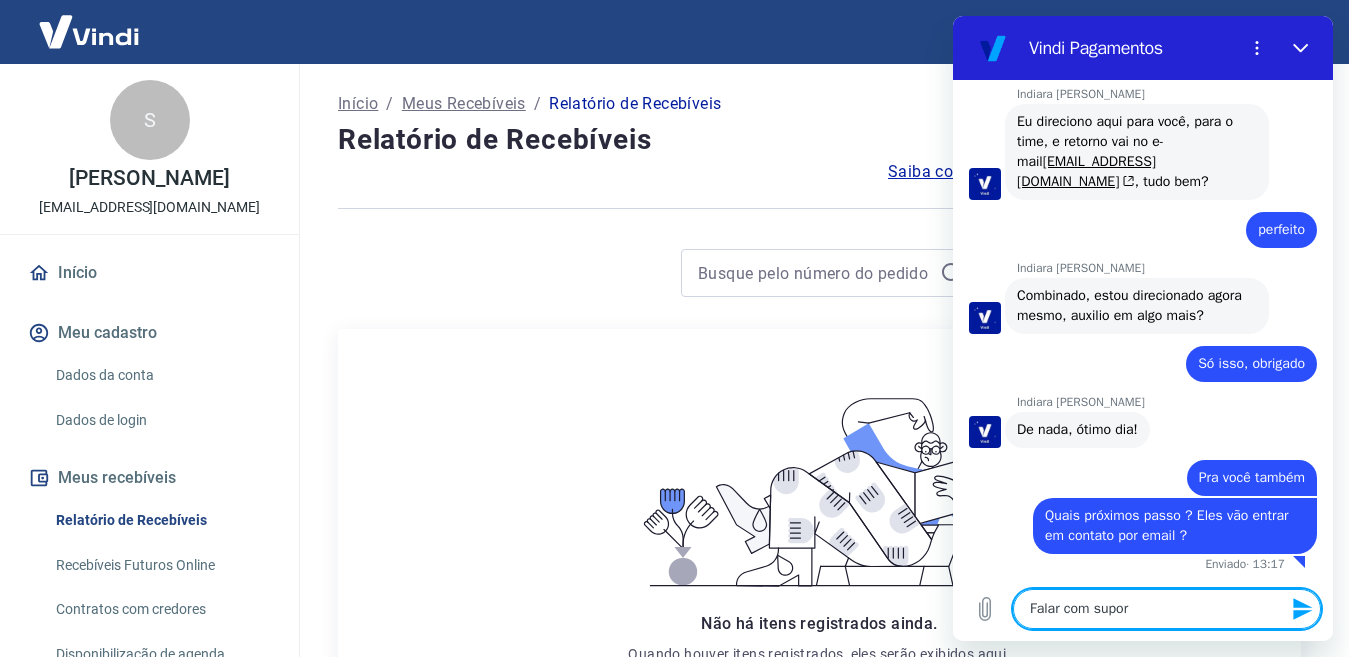 type on "Falar com suport" 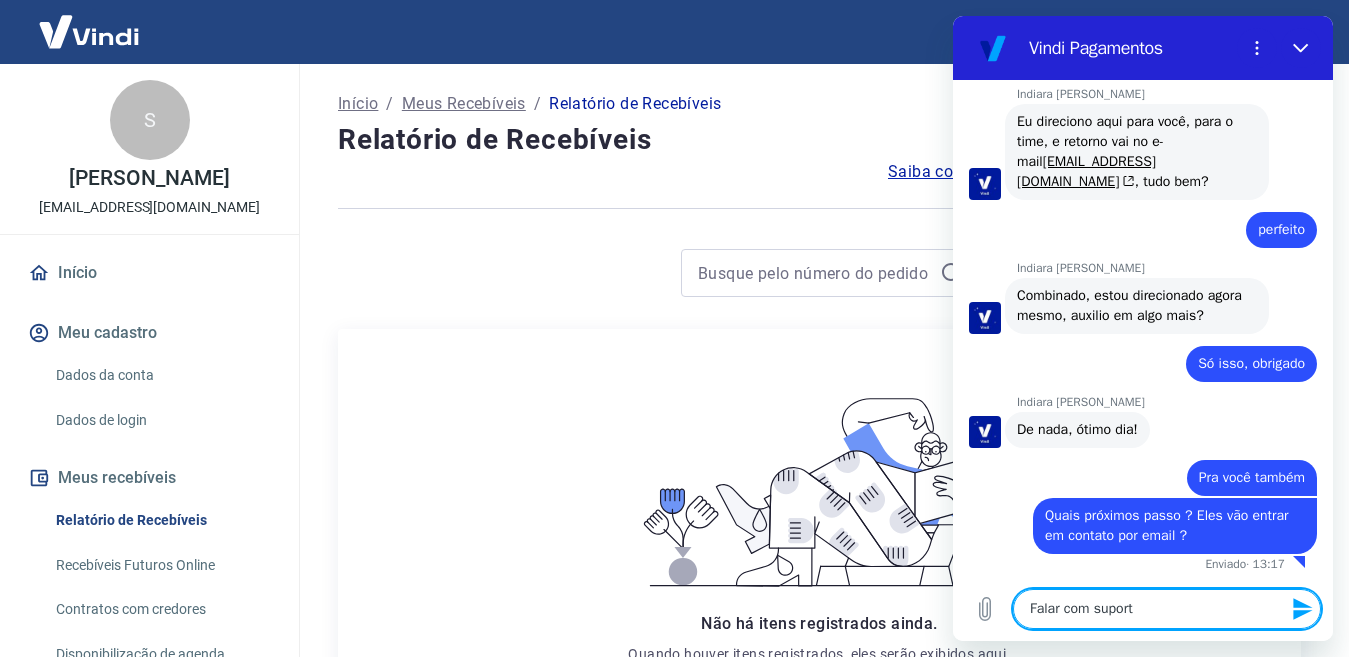 type on "Falar com suporte" 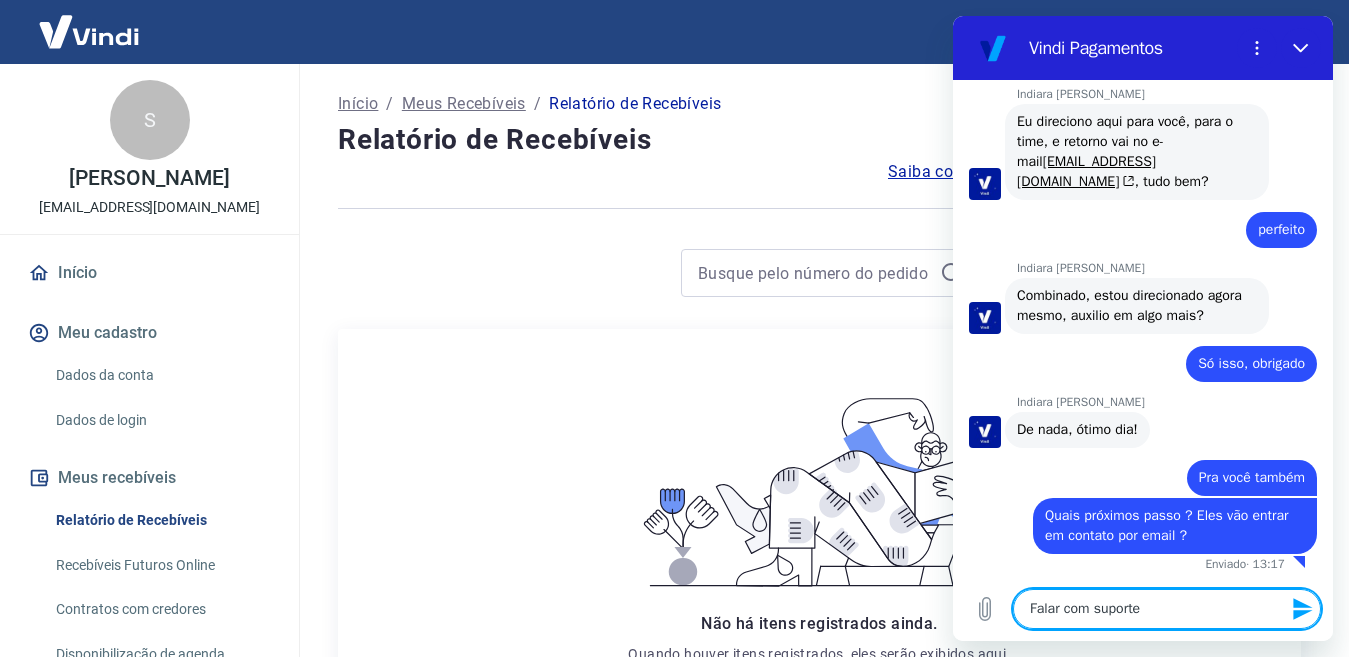 type 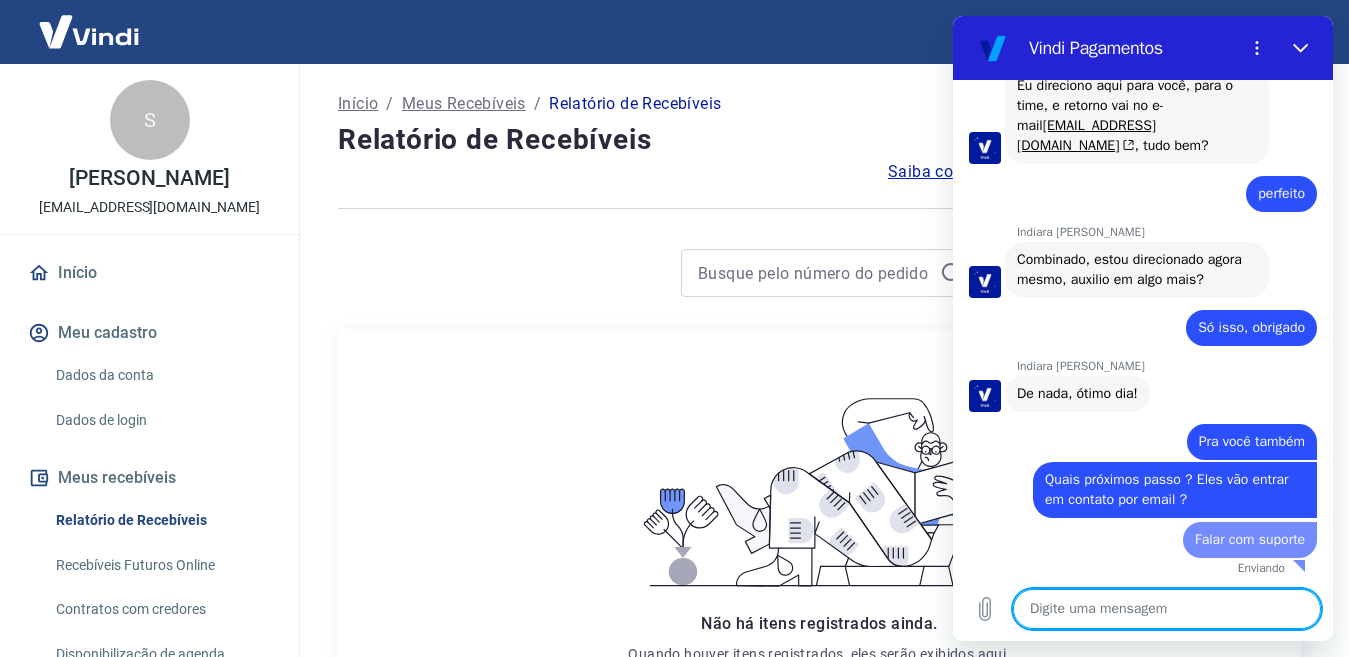 type on "x" 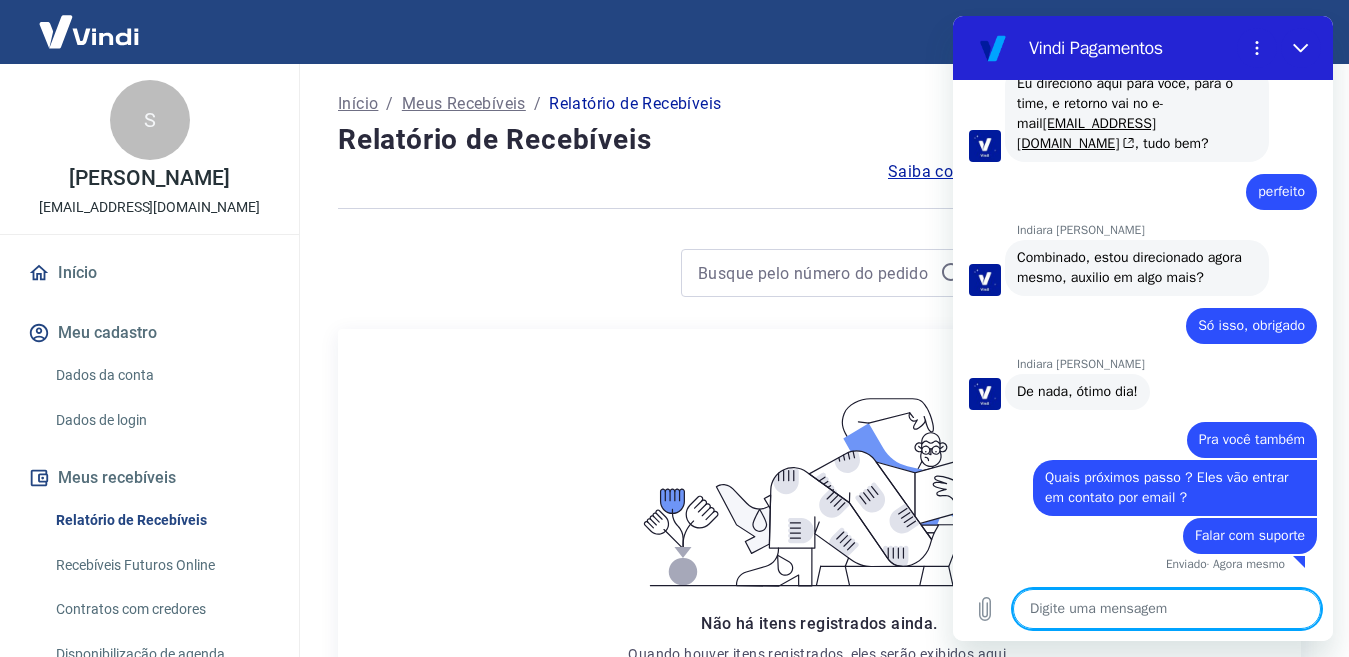 scroll, scrollTop: 890, scrollLeft: 0, axis: vertical 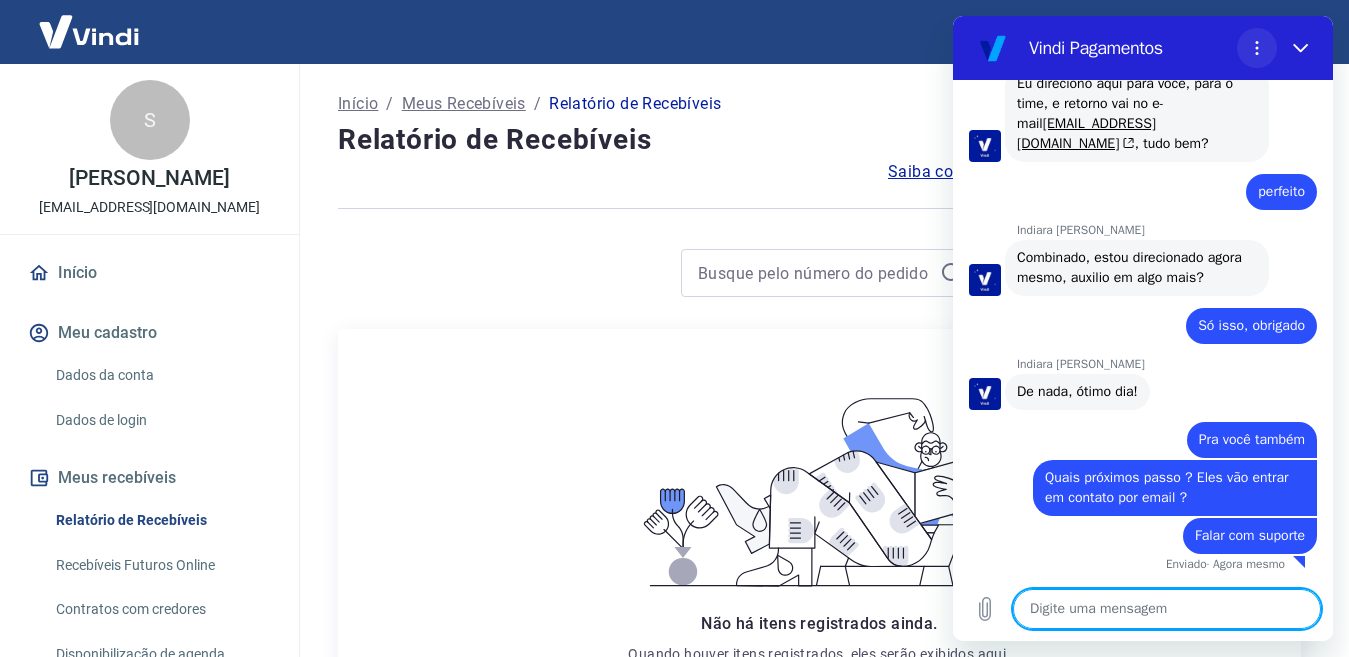 click 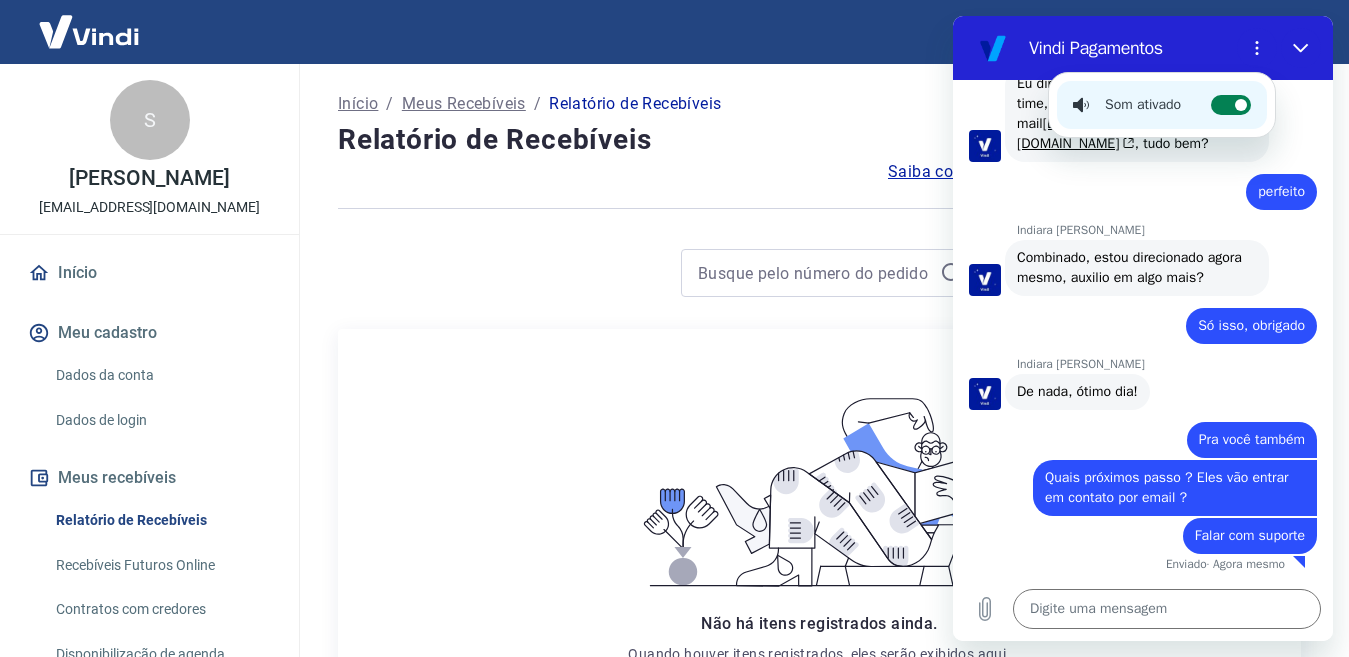 click 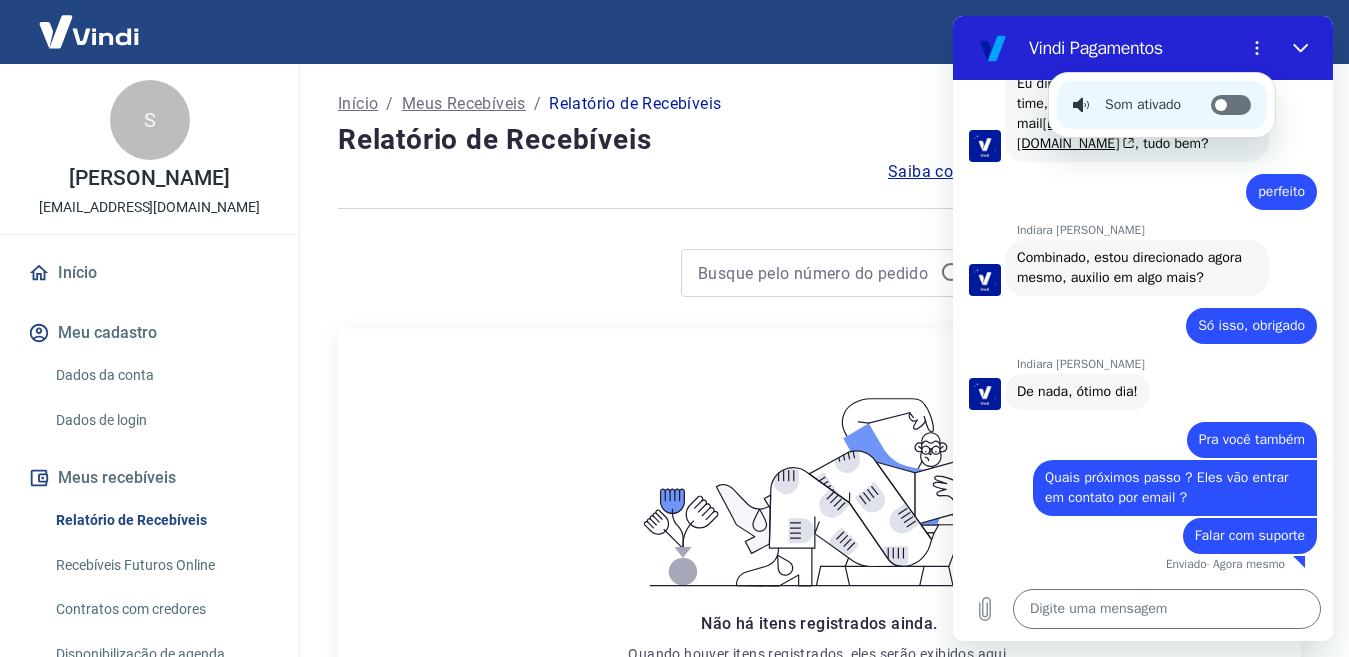 click on "Alternar notificações sonoras" at bounding box center [1231, 105] 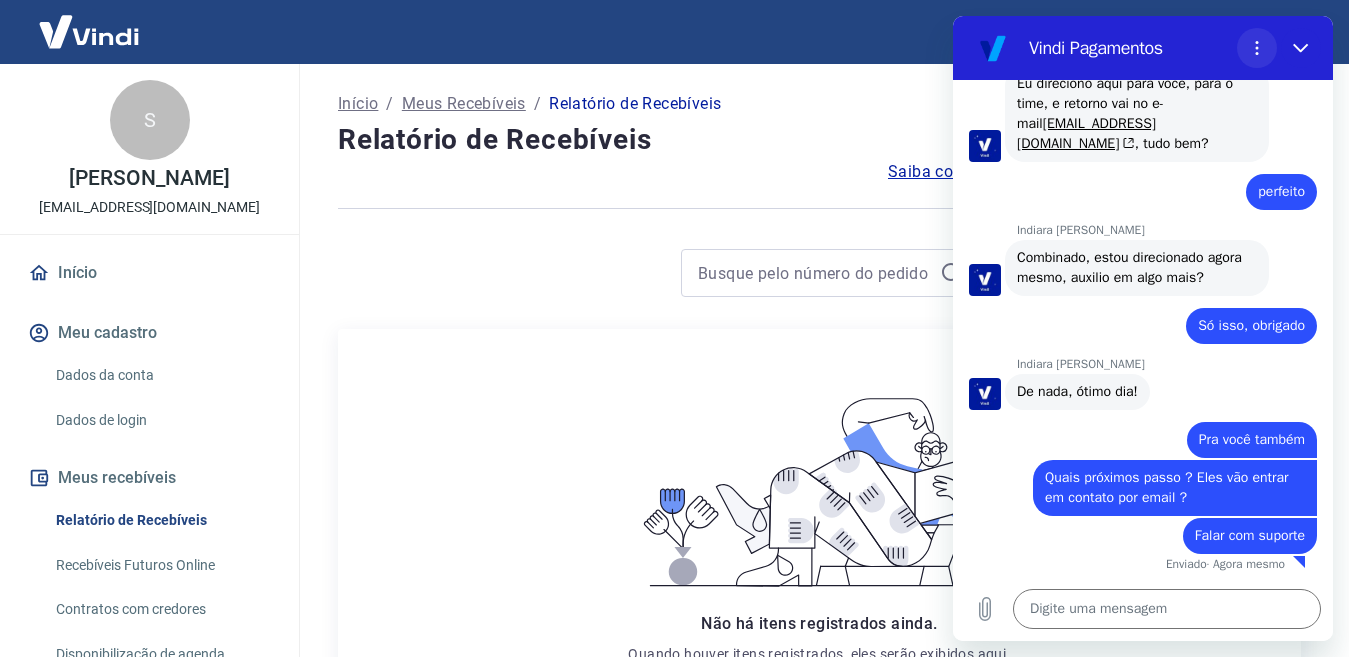 click at bounding box center [1257, 48] 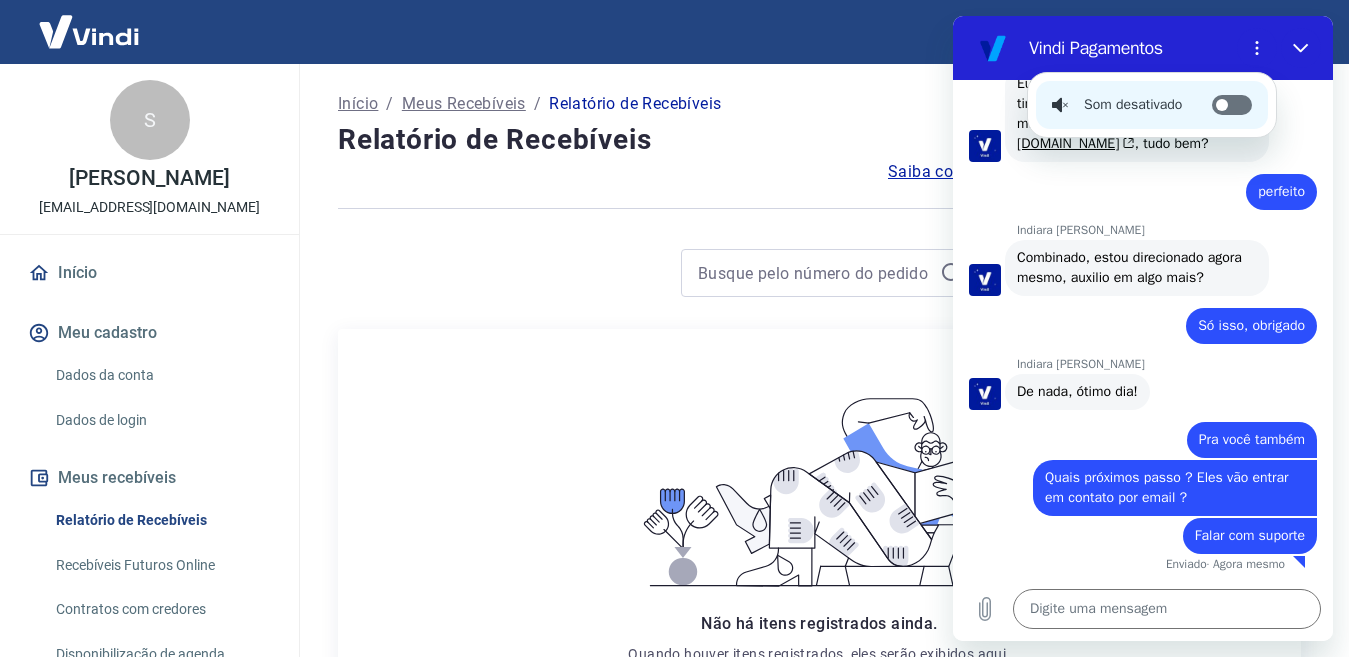 click 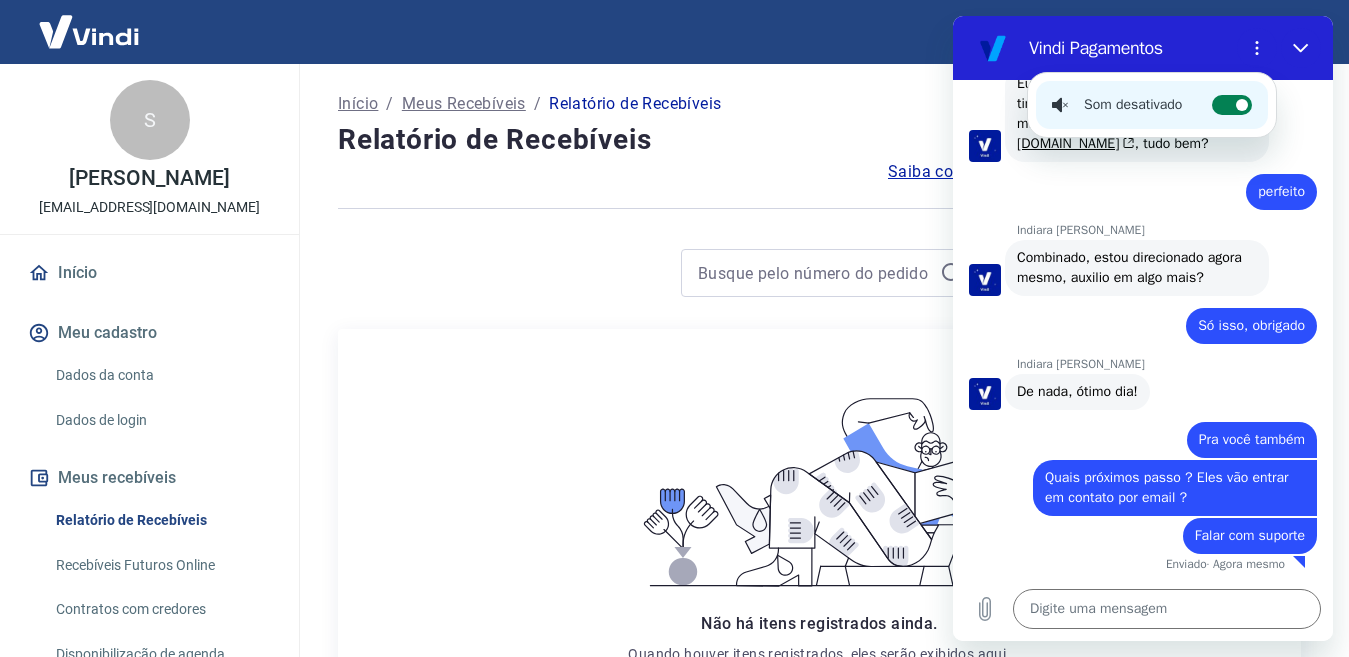 click on "Alternar notificações sonoras" at bounding box center [1232, 105] 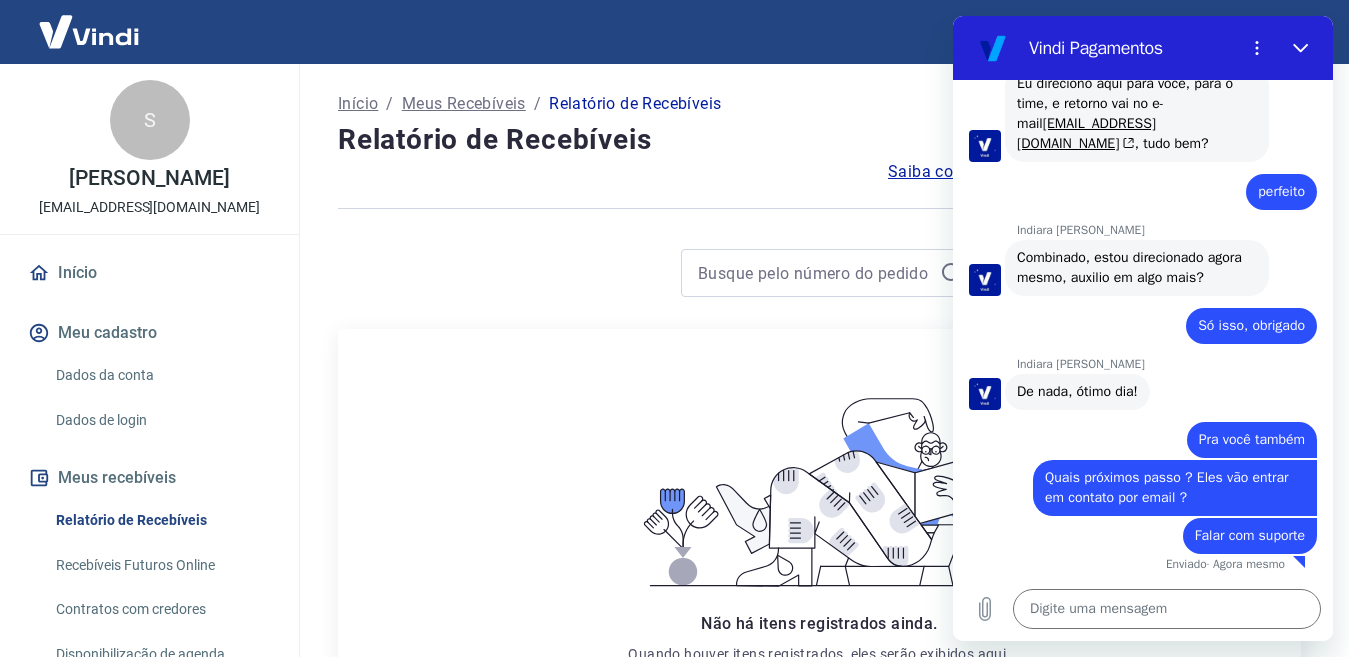 click on "Indiara [PERSON_NAME] diz:  Eu direciono aqui para você, para o time, e retorno vai no e-mail  [EMAIL_ADDRESS][DOMAIN_NAME] , tudo bem?" at bounding box center [1137, 114] 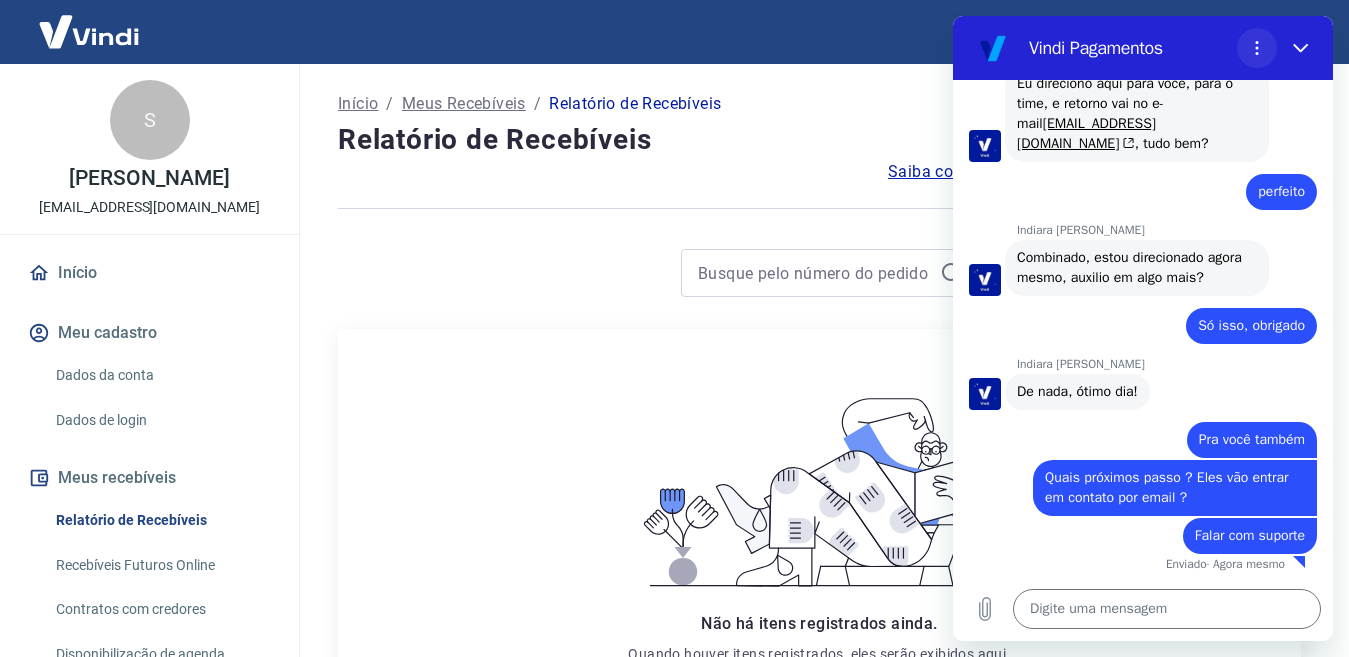 click 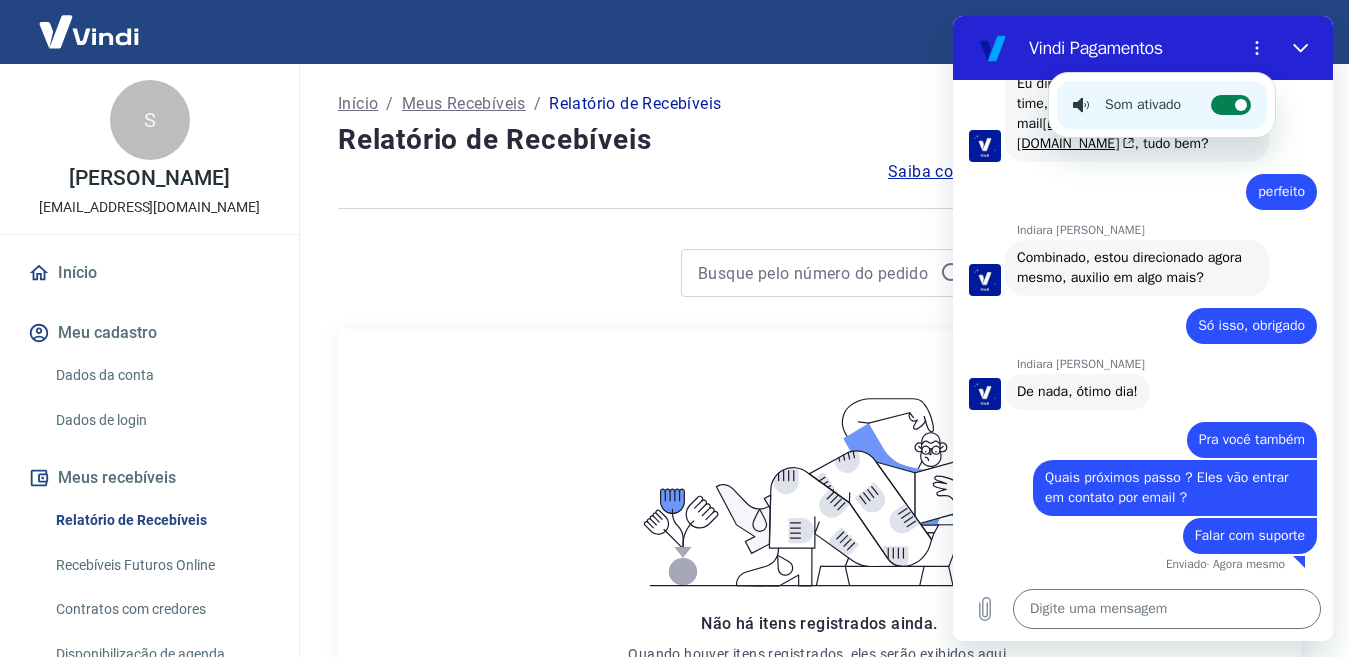 click on "Alternar notificações sonoras" at bounding box center (1231, 105) 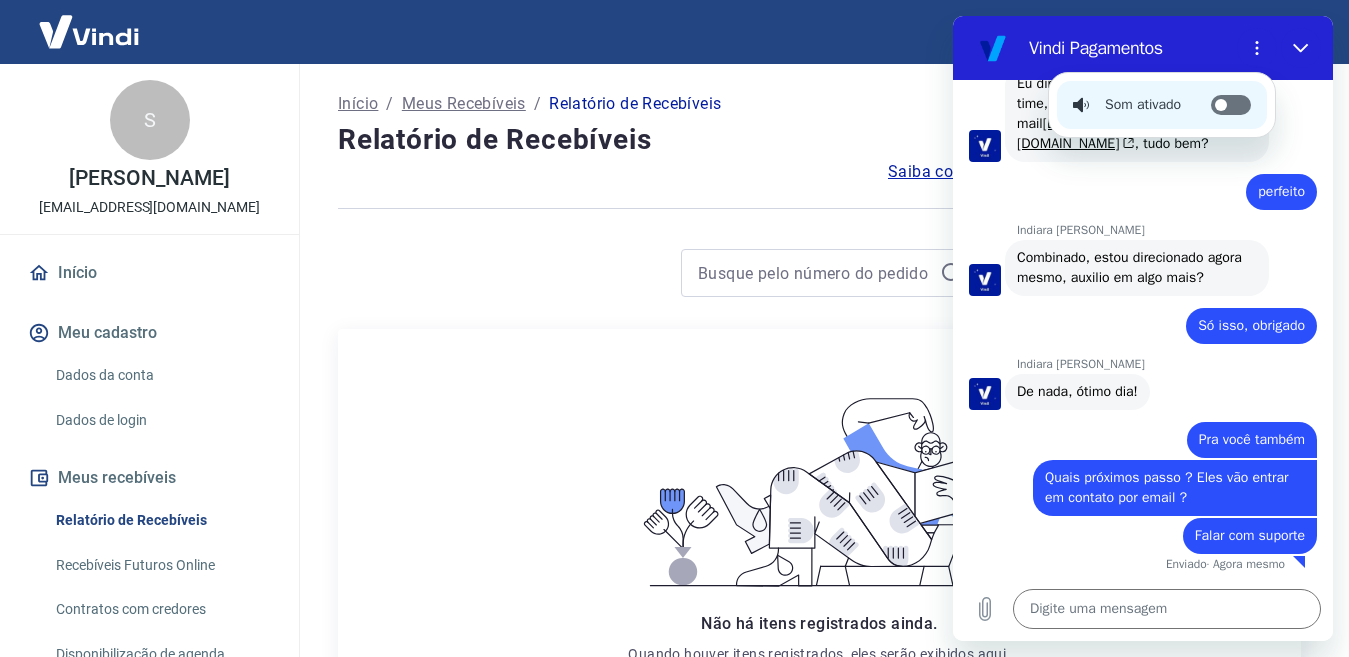 click on "Alternar notificações sonoras" at bounding box center (1231, 105) 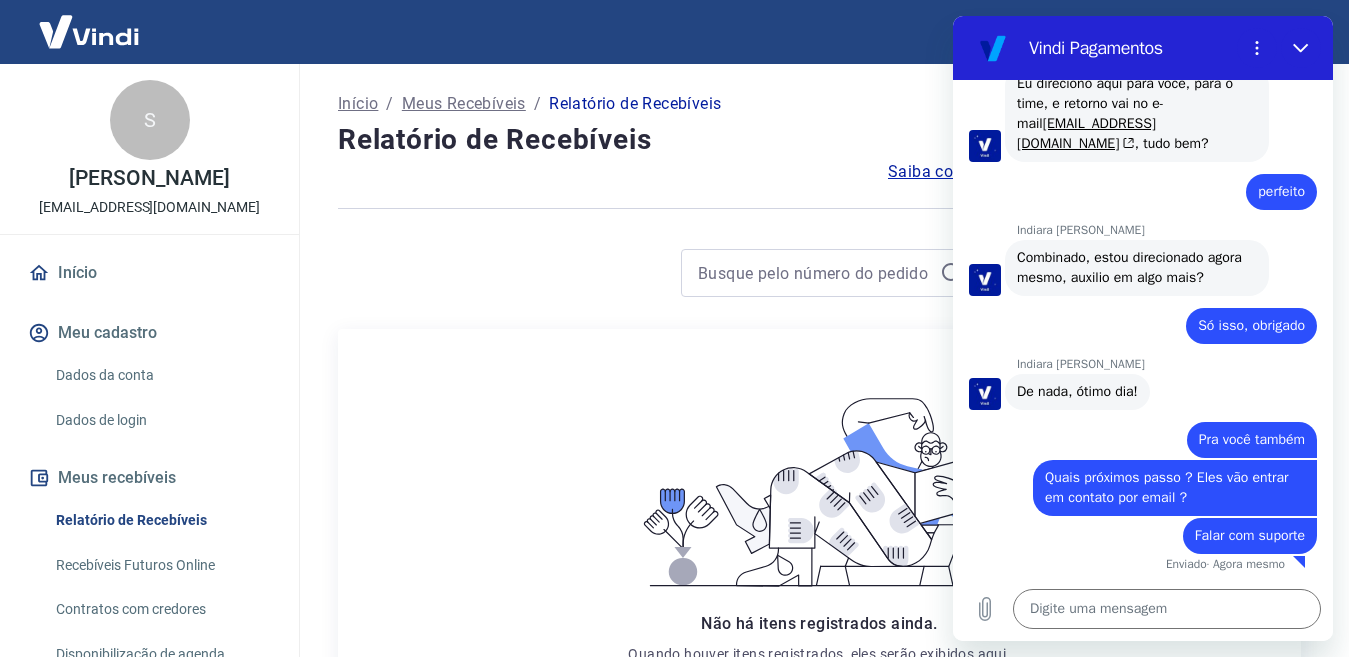 type on "x" 